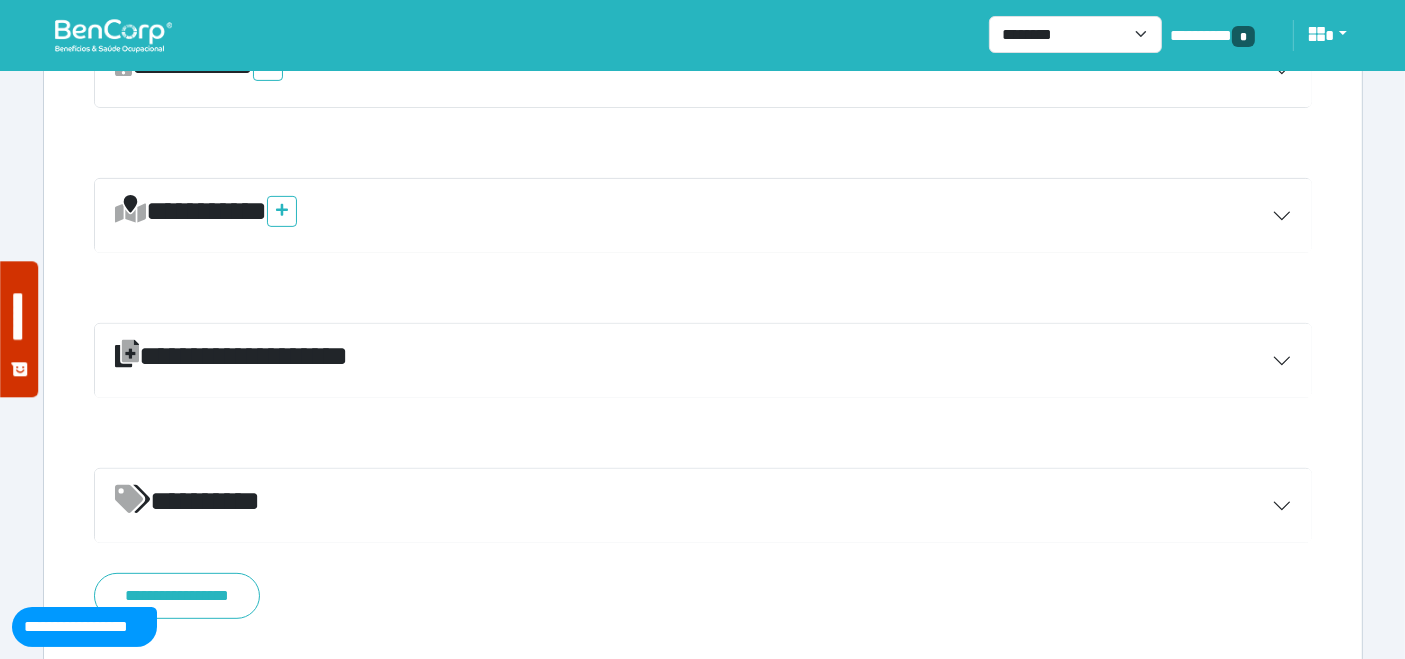 scroll, scrollTop: 750, scrollLeft: 0, axis: vertical 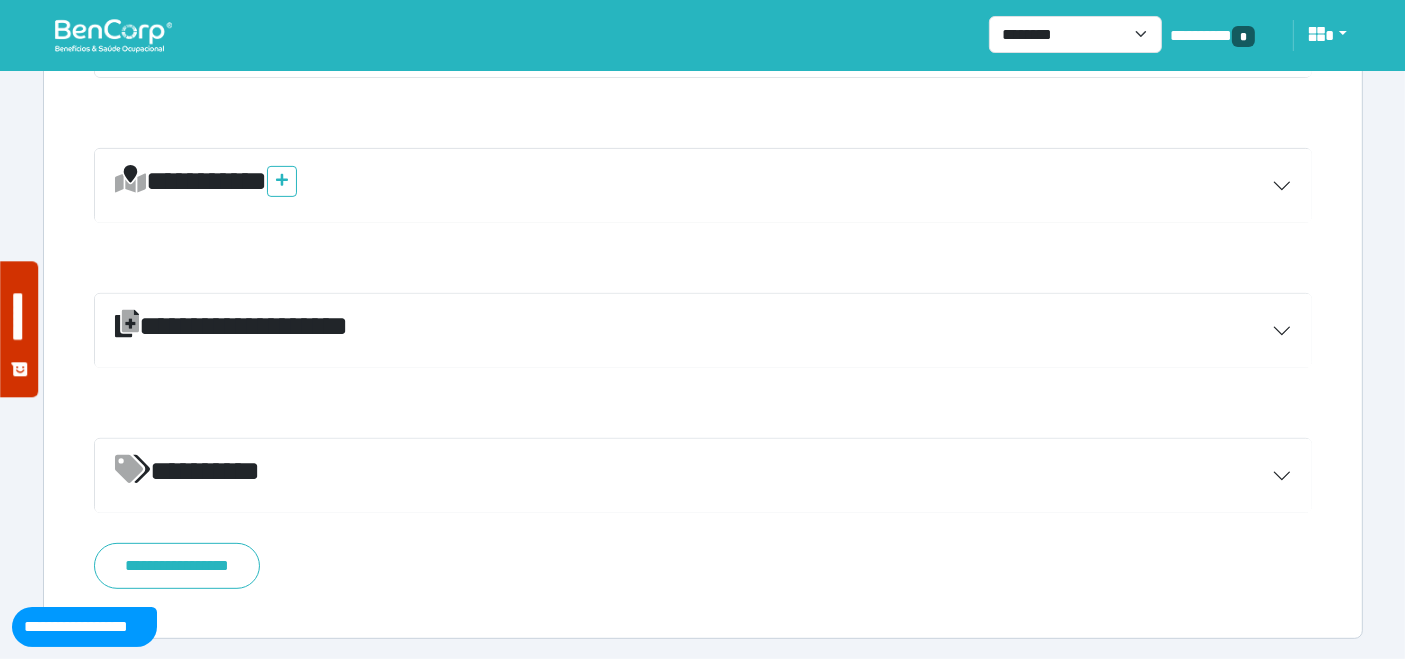 click on "*********" at bounding box center [703, 476] 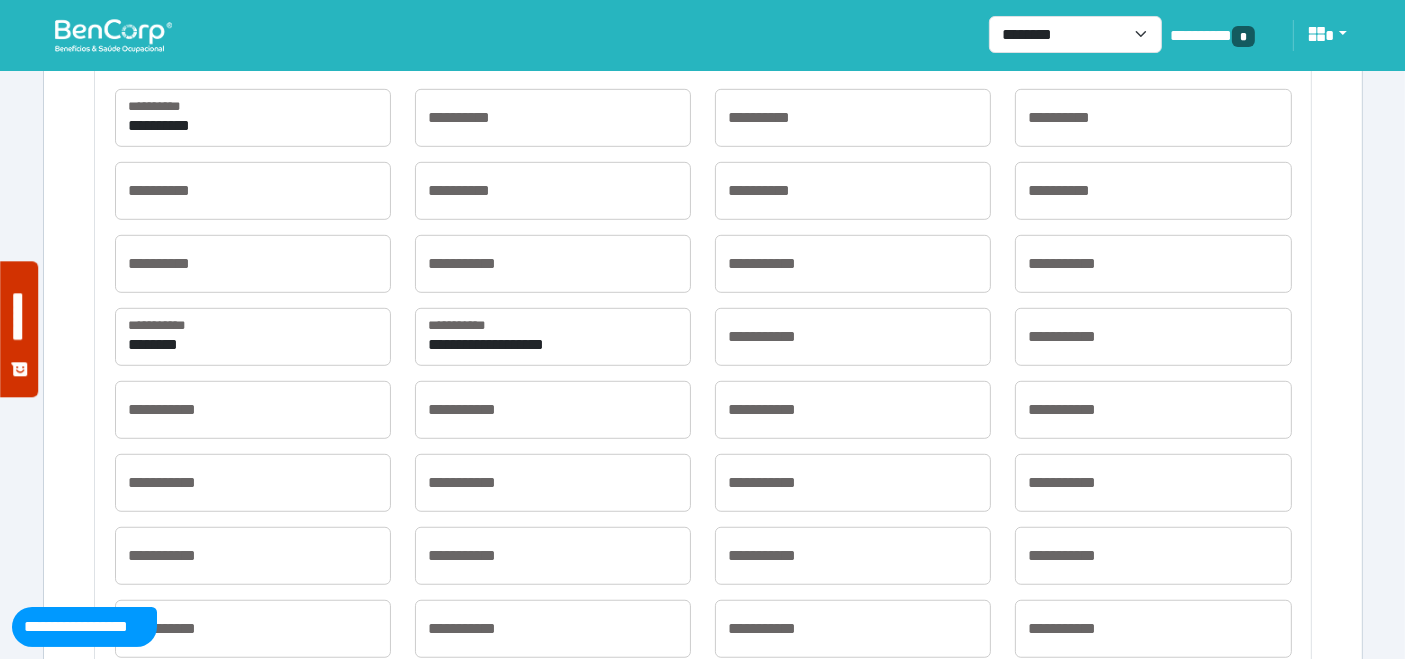 scroll, scrollTop: 1305, scrollLeft: 0, axis: vertical 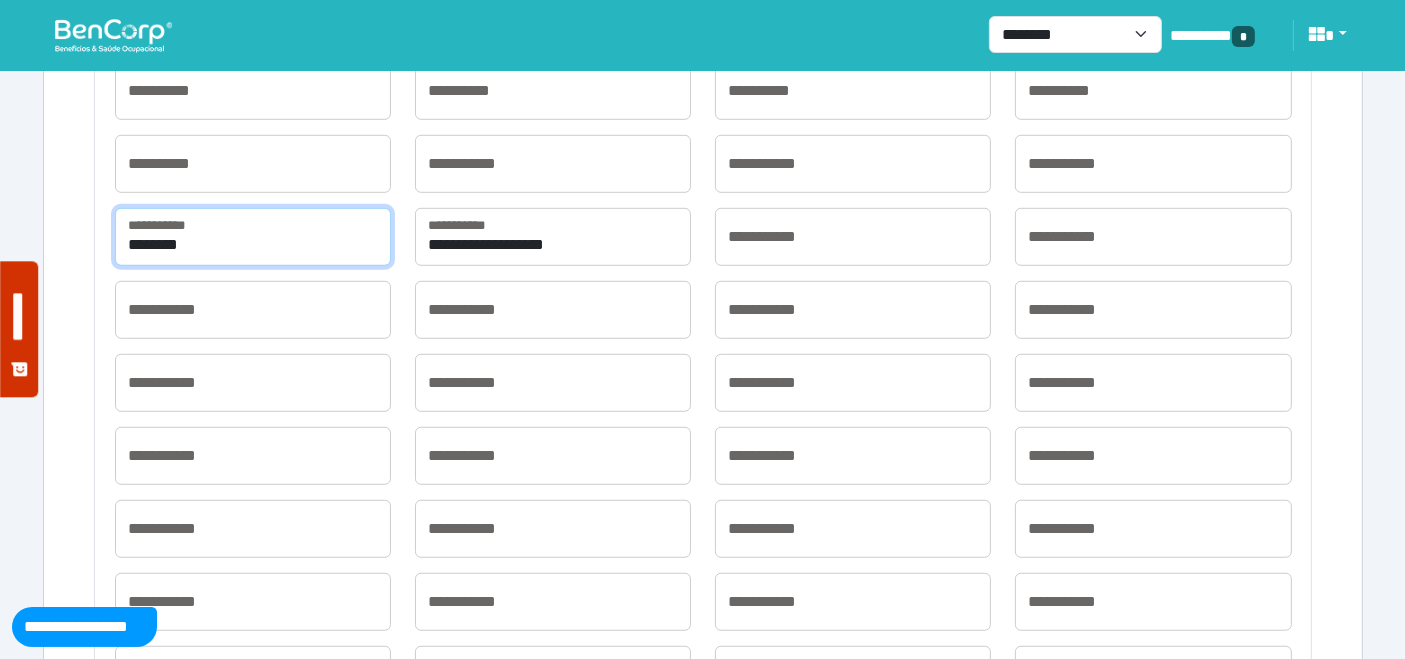 drag, startPoint x: 214, startPoint y: 237, endPoint x: 11, endPoint y: 237, distance: 203 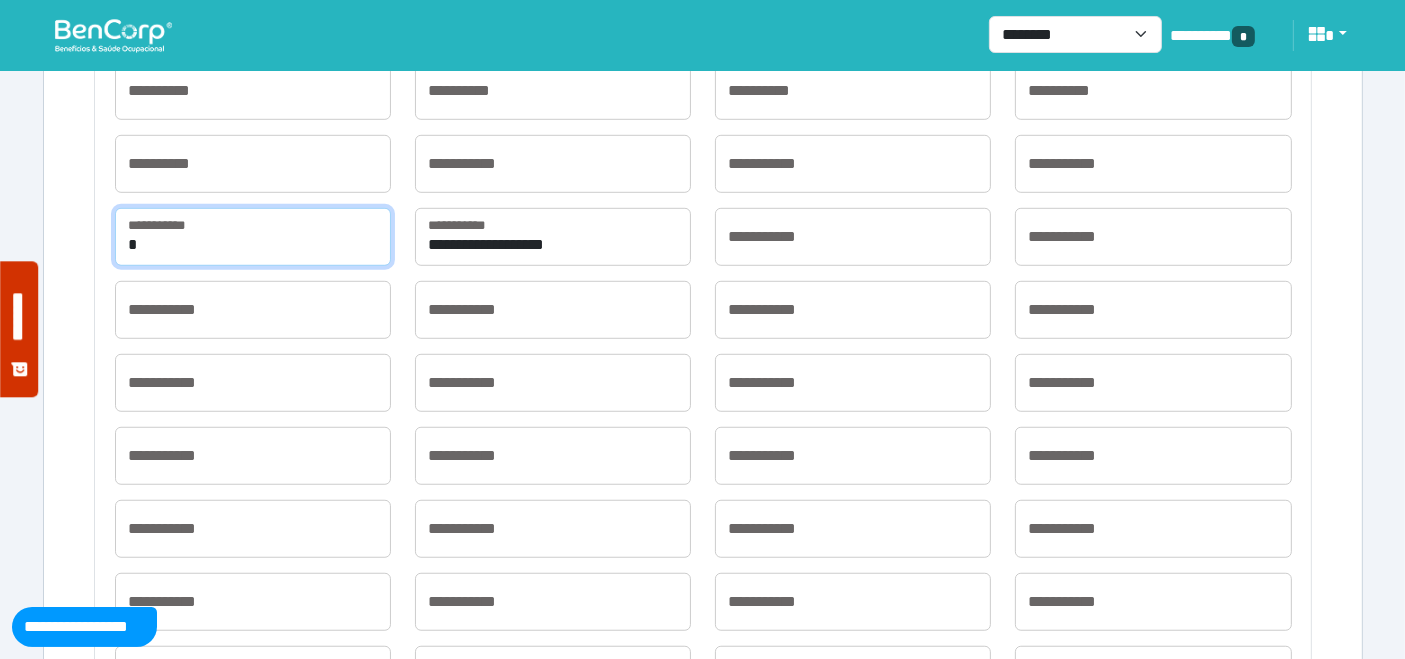 type on "**********" 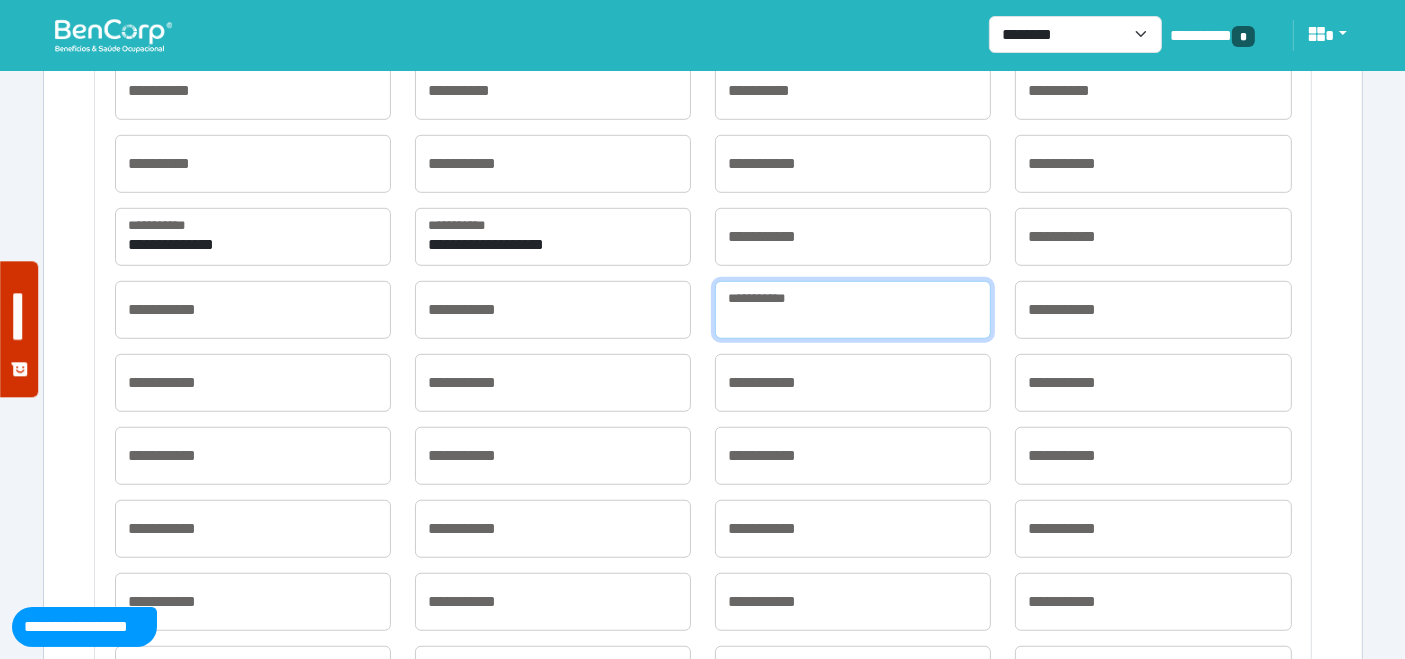 click at bounding box center (853, 310) 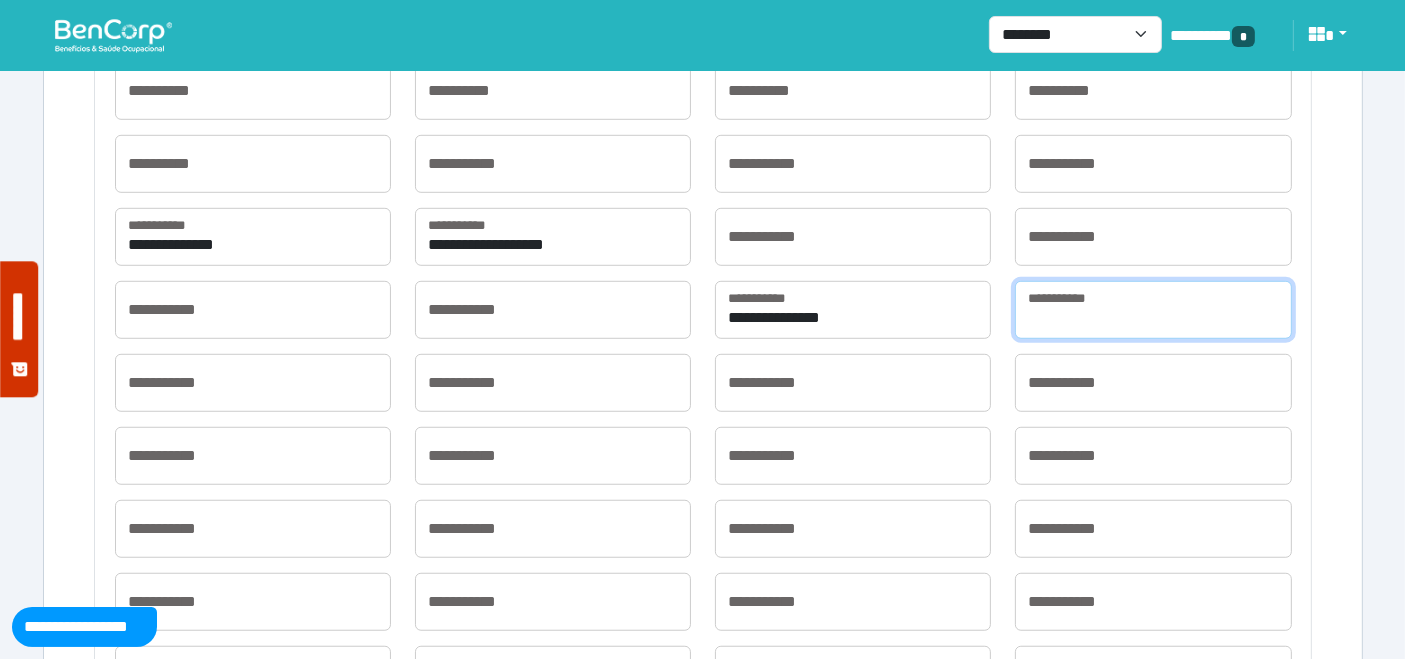 click at bounding box center (1153, 310) 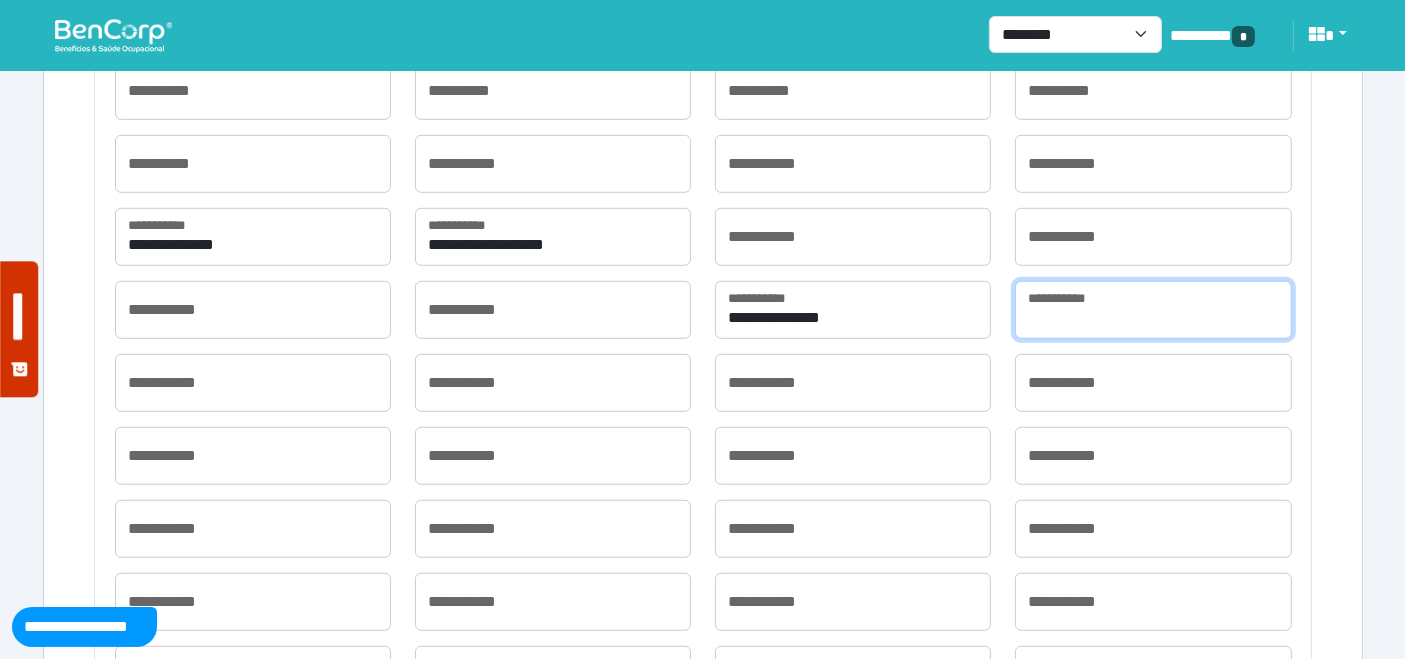 type on "**********" 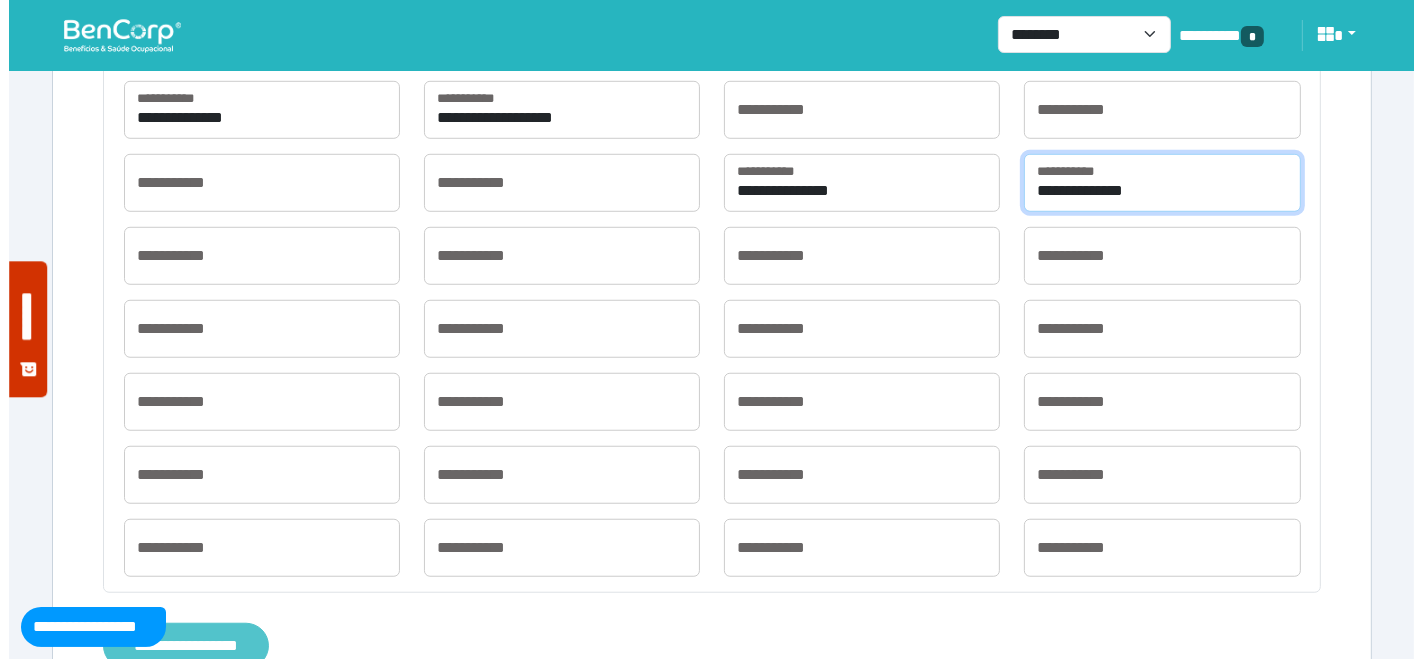 scroll, scrollTop: 1511, scrollLeft: 0, axis: vertical 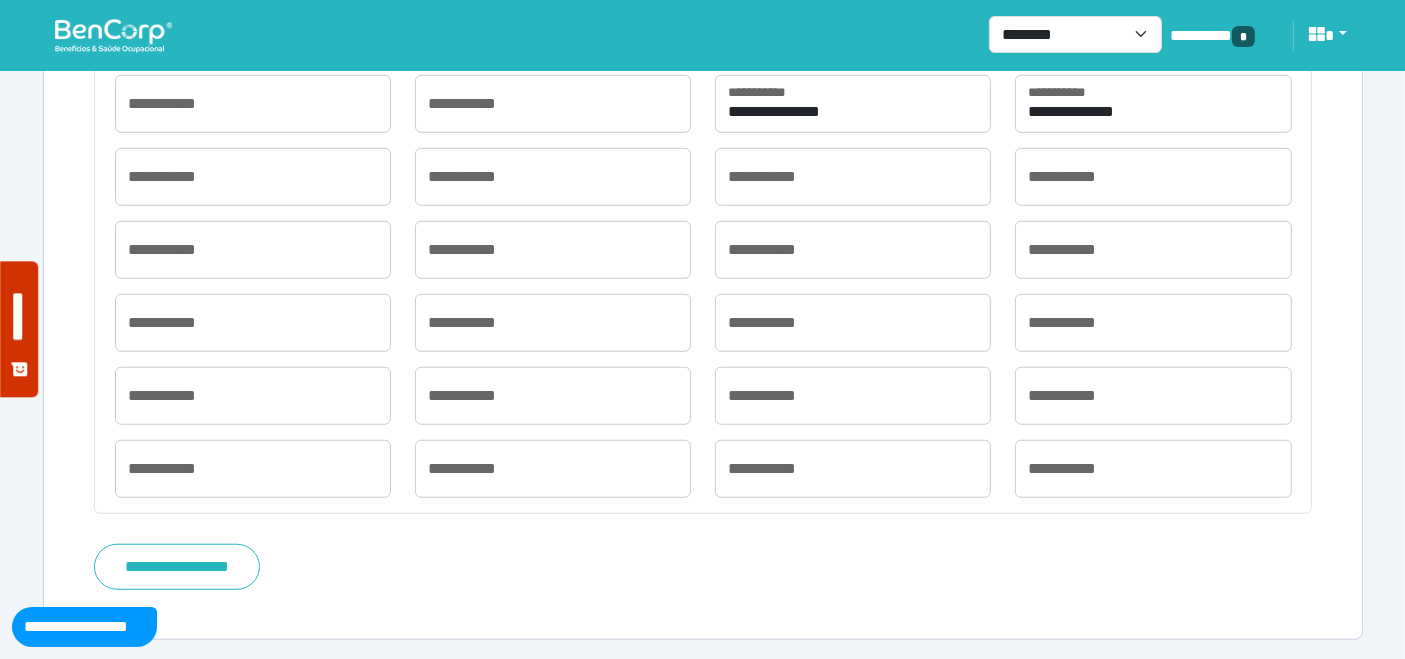 drag, startPoint x: 174, startPoint y: 575, endPoint x: 310, endPoint y: 565, distance: 136.36716 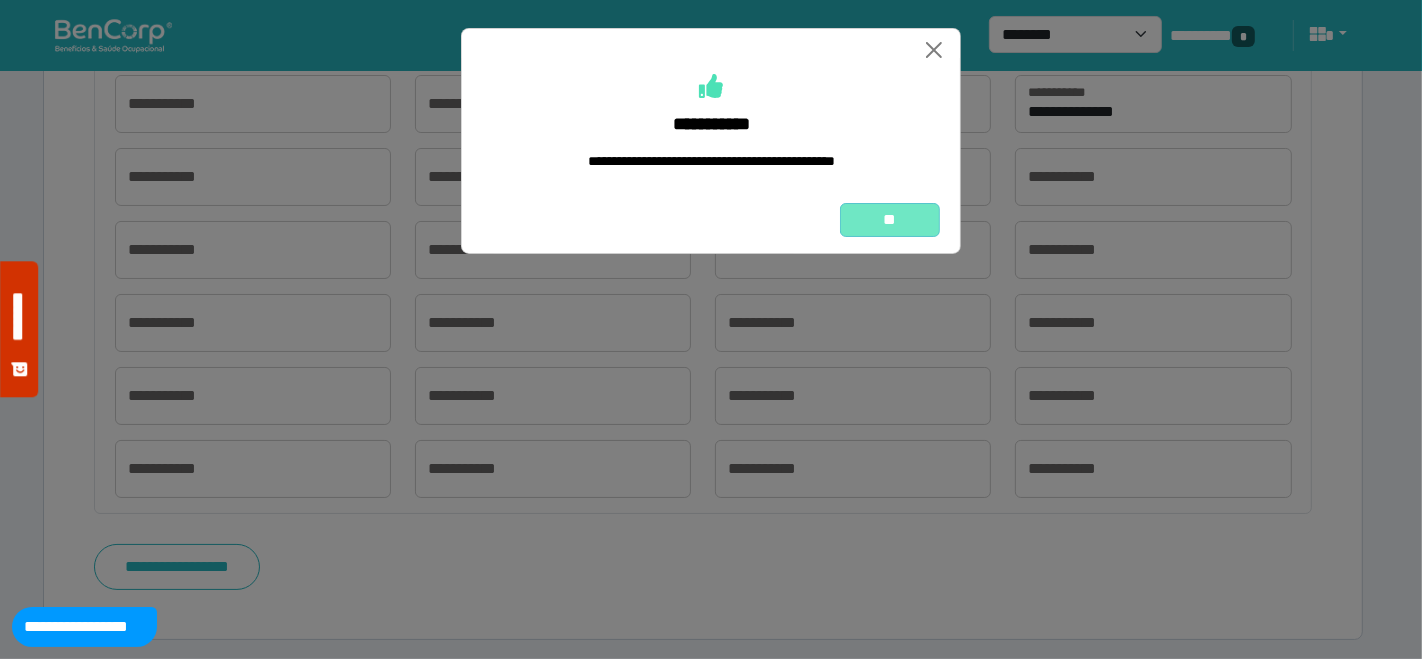 click on "**" at bounding box center [890, 219] 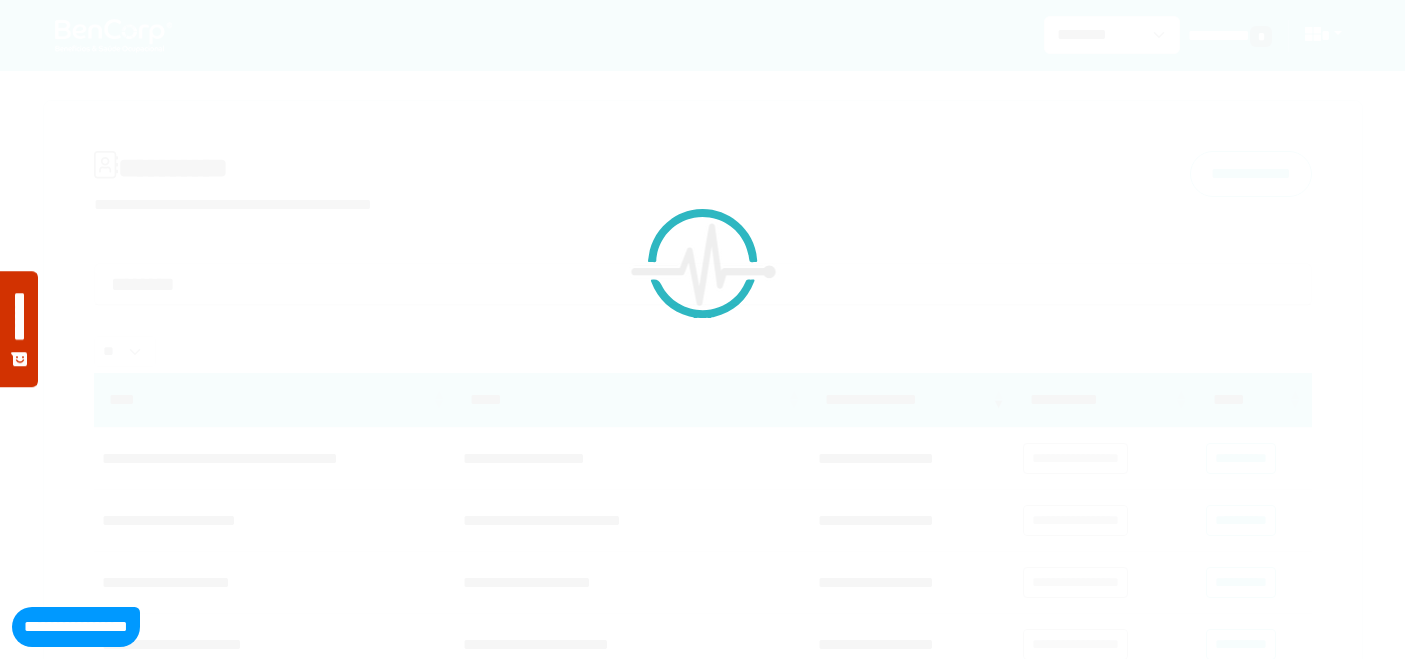 scroll, scrollTop: 0, scrollLeft: 0, axis: both 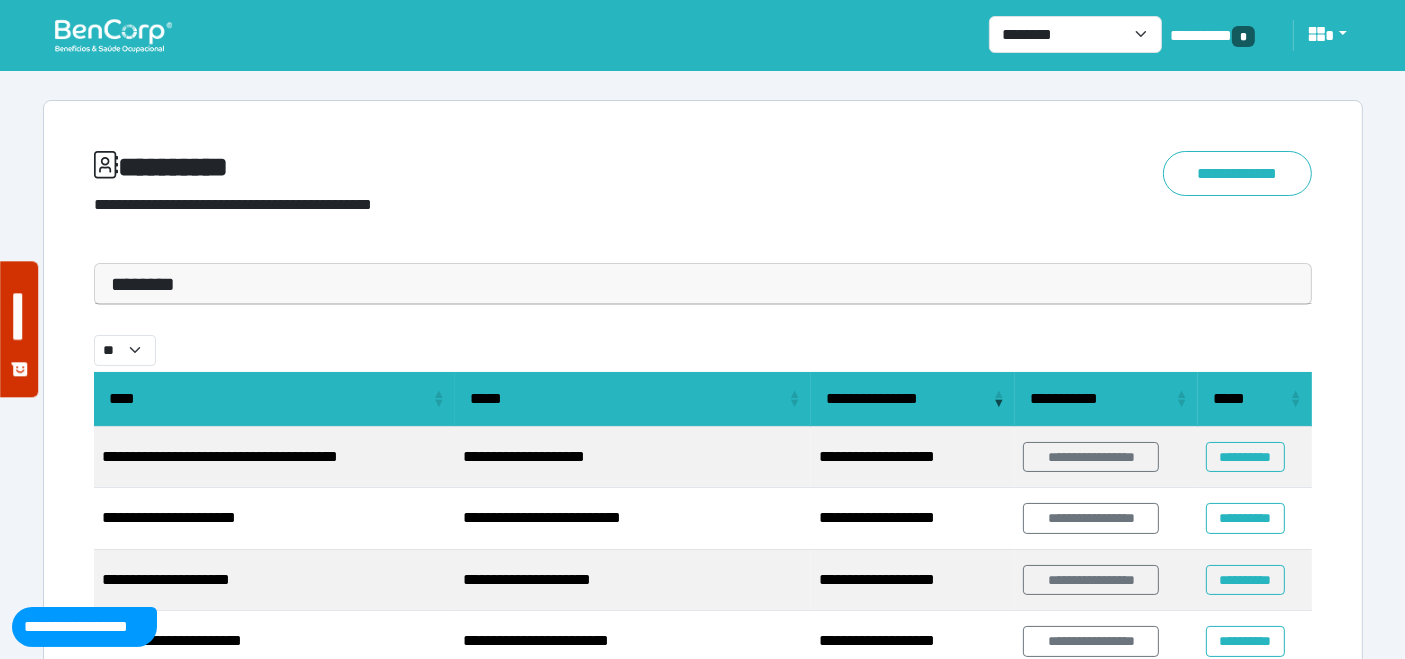 click at bounding box center (113, 35) 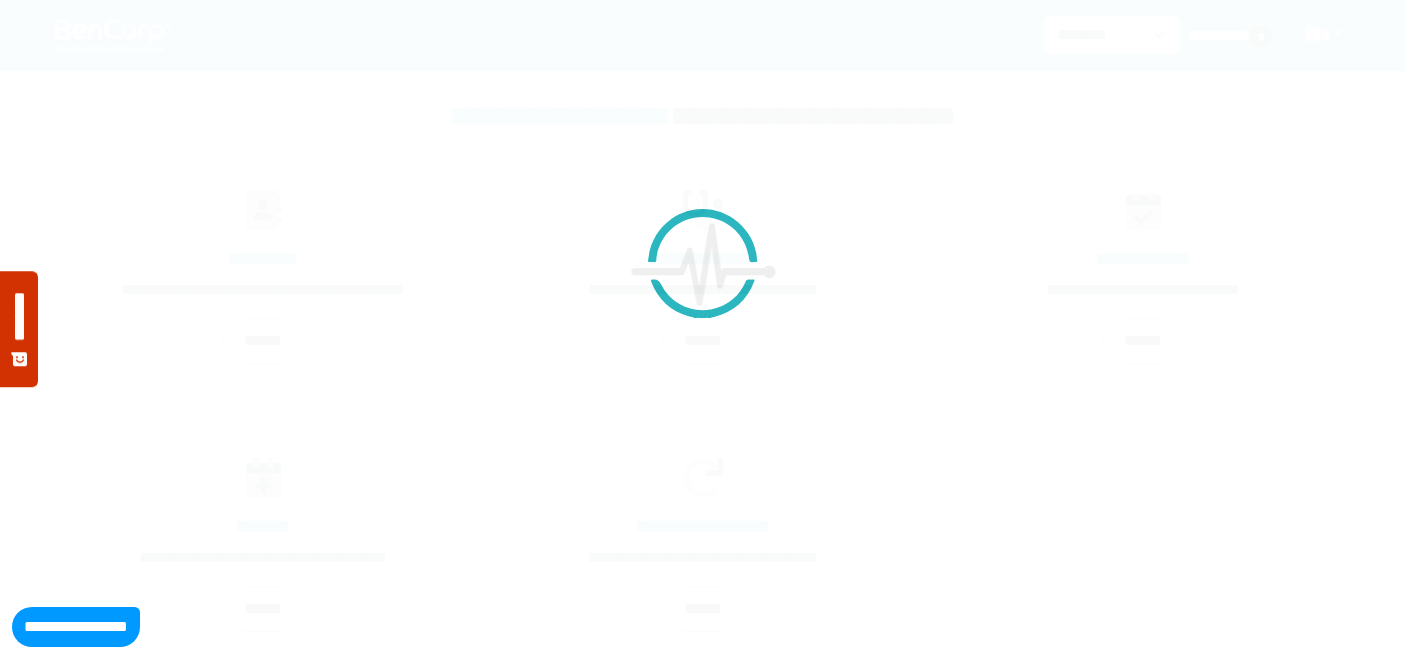 scroll, scrollTop: 0, scrollLeft: 0, axis: both 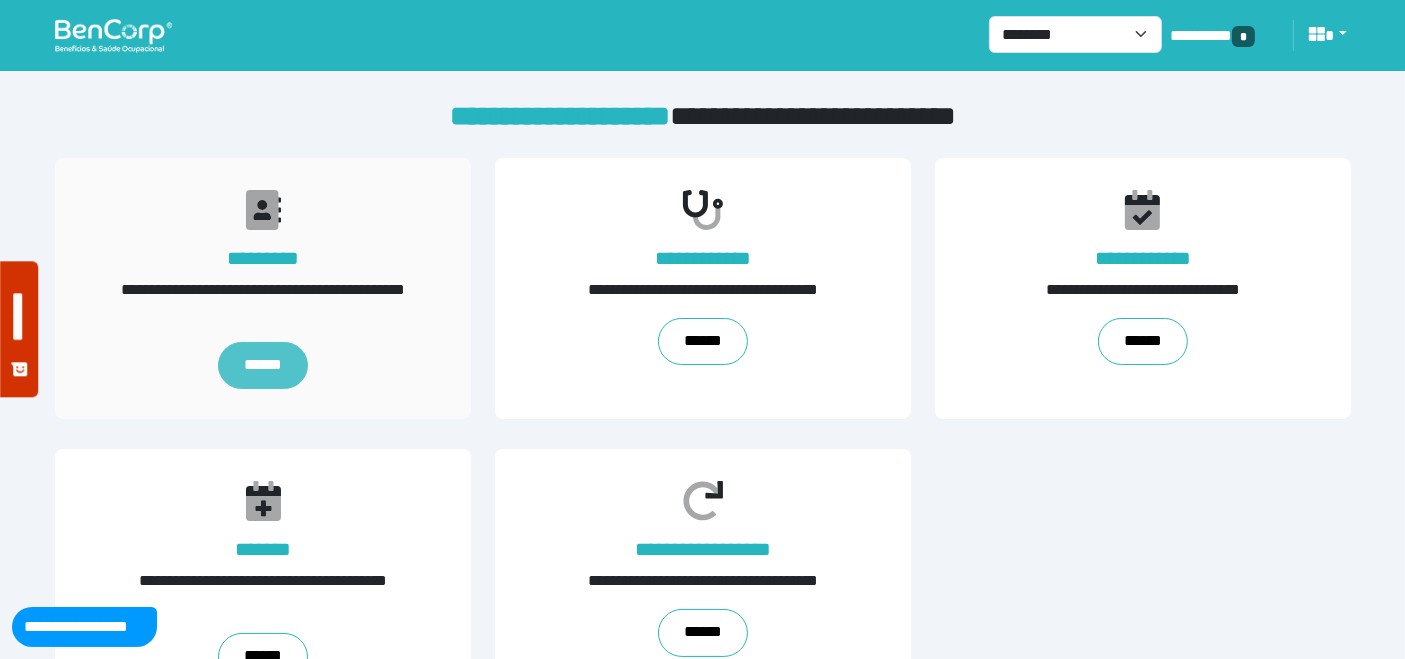 click on "******" at bounding box center [262, 366] 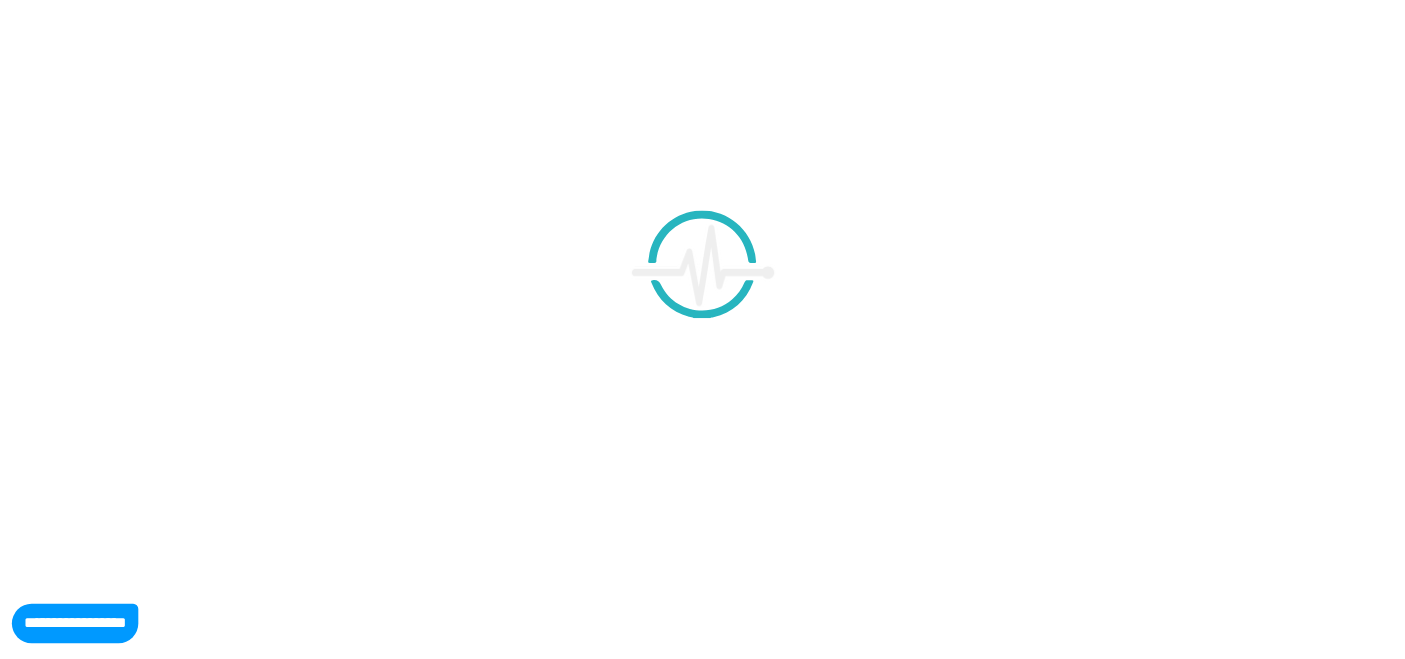 scroll, scrollTop: 0, scrollLeft: 0, axis: both 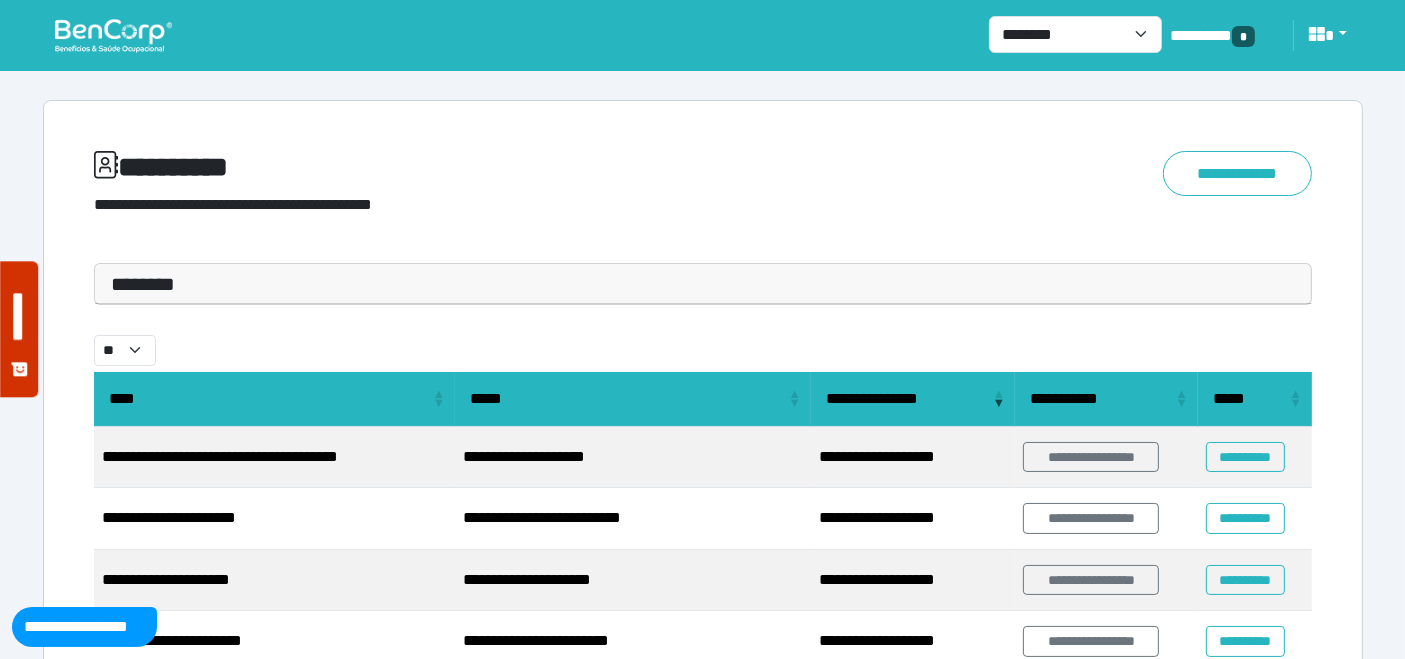 drag, startPoint x: 218, startPoint y: 290, endPoint x: 163, endPoint y: 340, distance: 74.330345 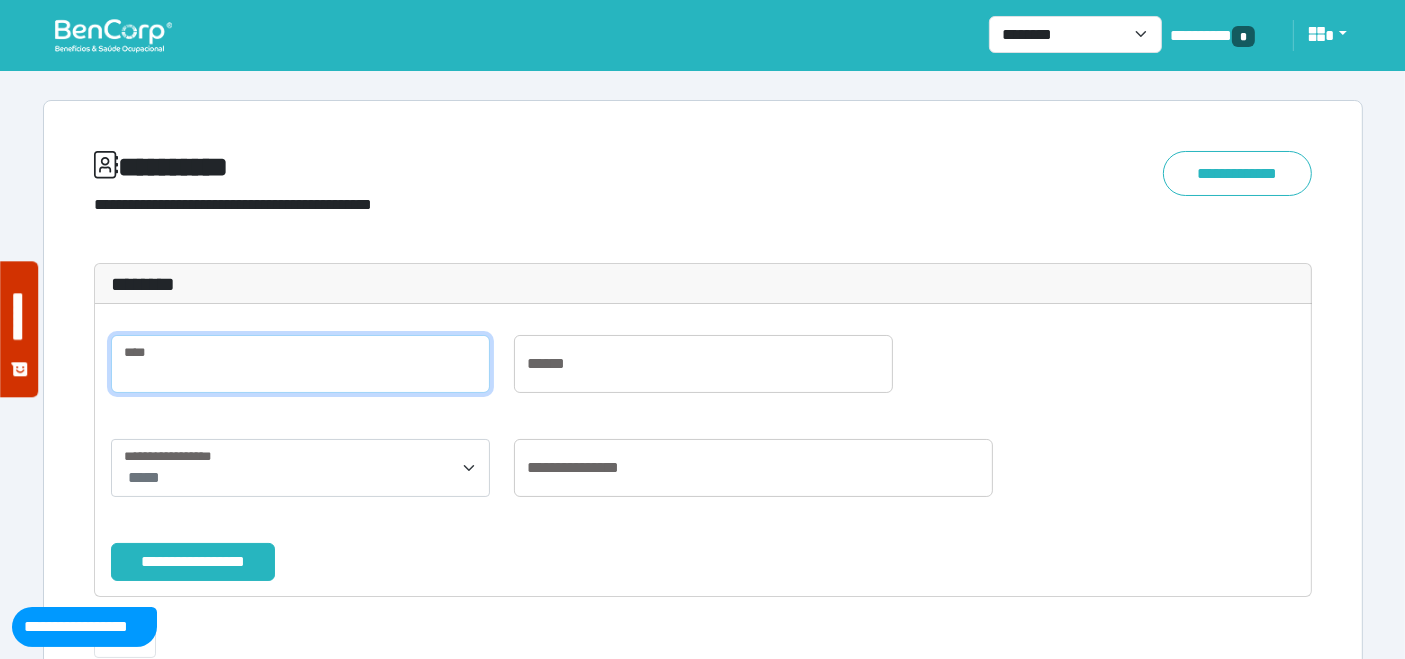 click at bounding box center [300, 364] 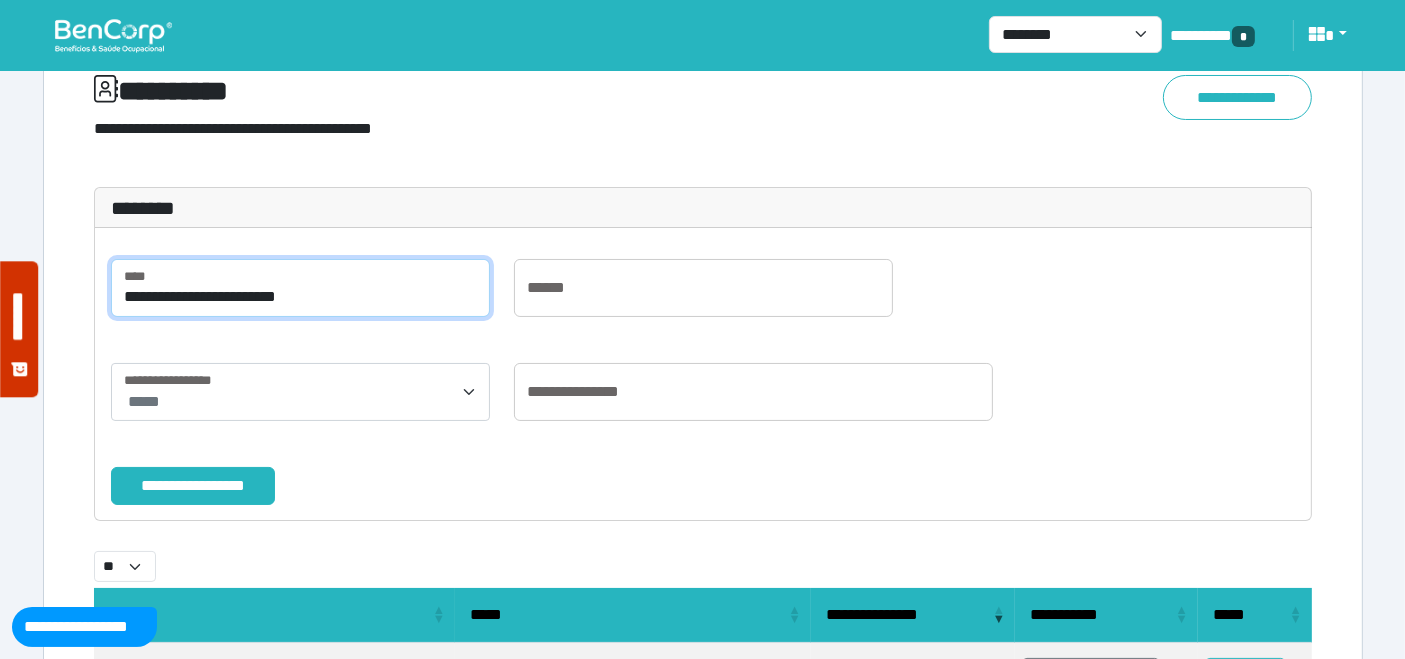 scroll, scrollTop: 111, scrollLeft: 0, axis: vertical 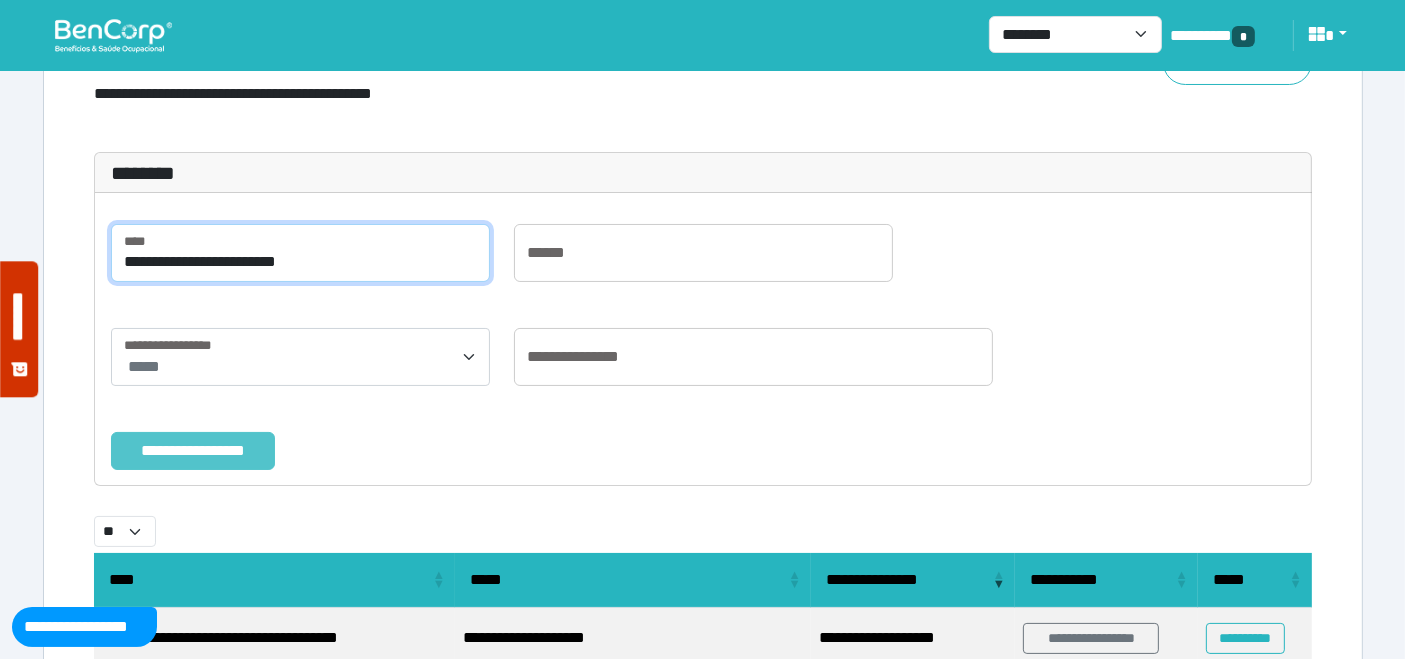 type on "**********" 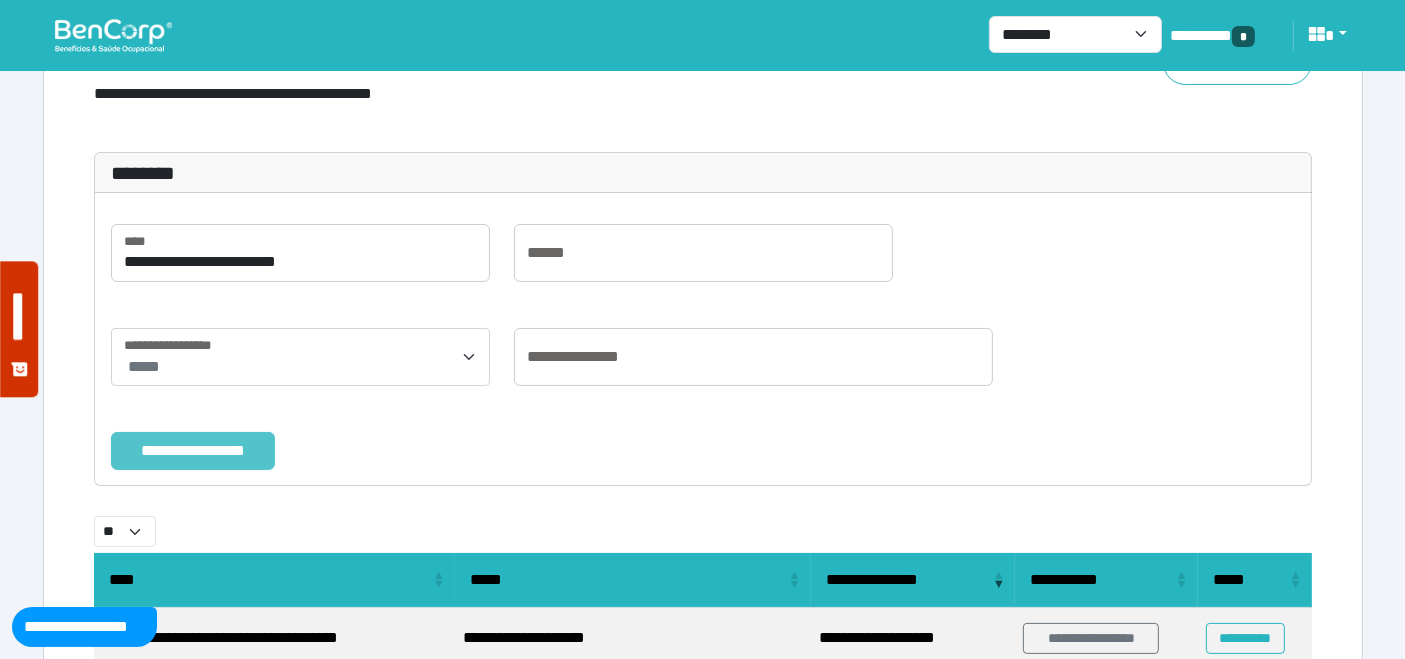 click on "**********" at bounding box center [193, 450] 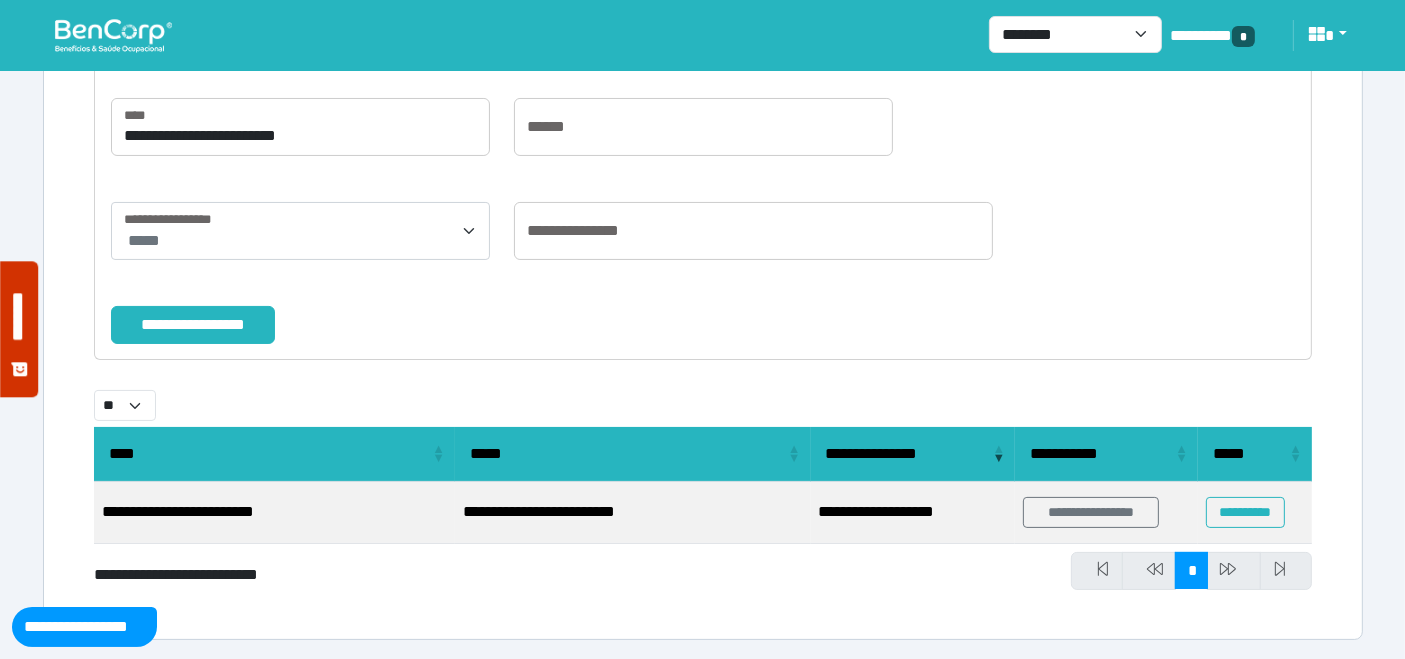 scroll, scrollTop: 238, scrollLeft: 0, axis: vertical 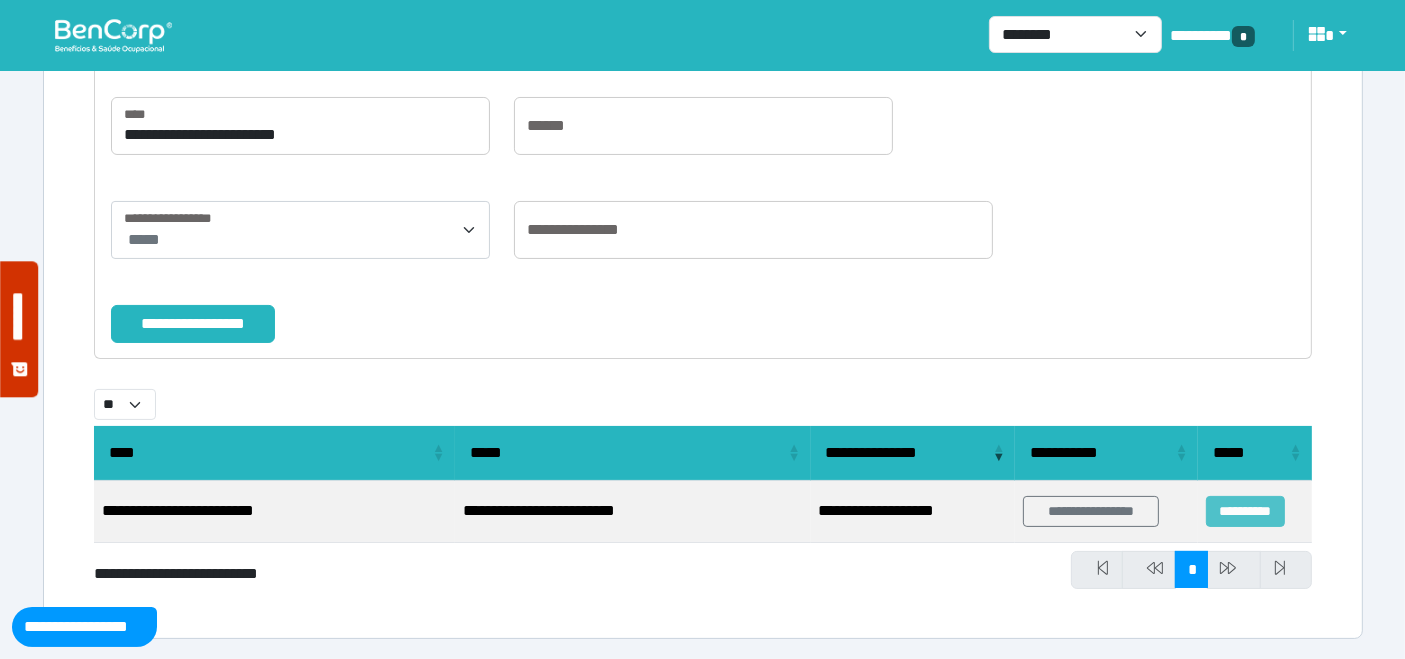 click on "**********" at bounding box center [1245, 511] 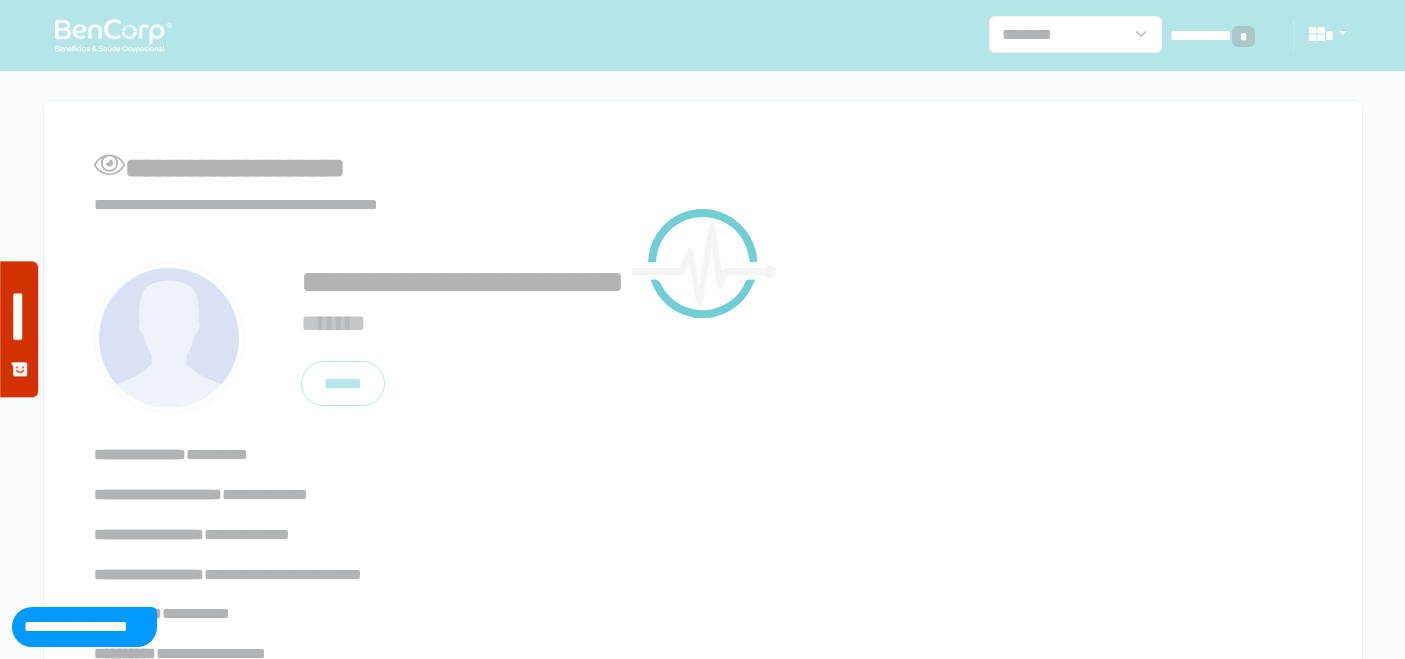scroll, scrollTop: 0, scrollLeft: 0, axis: both 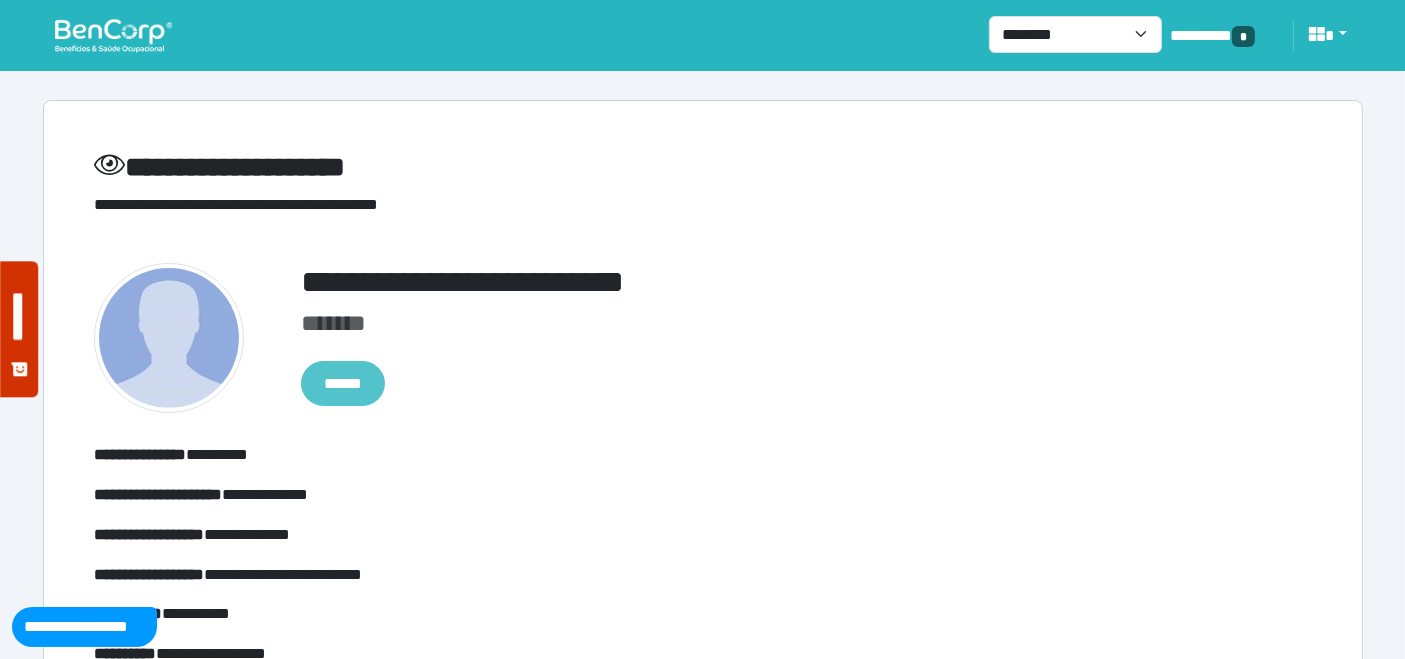 click on "******" at bounding box center (343, 383) 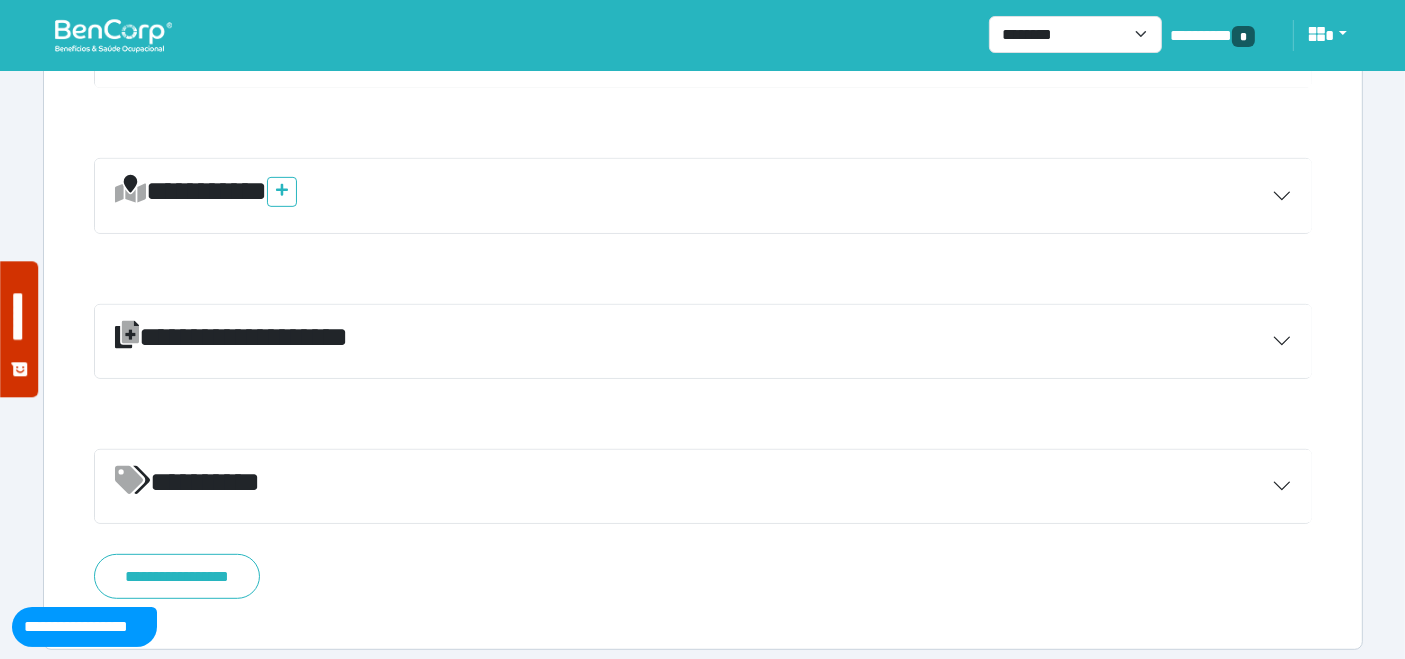 scroll, scrollTop: 874, scrollLeft: 0, axis: vertical 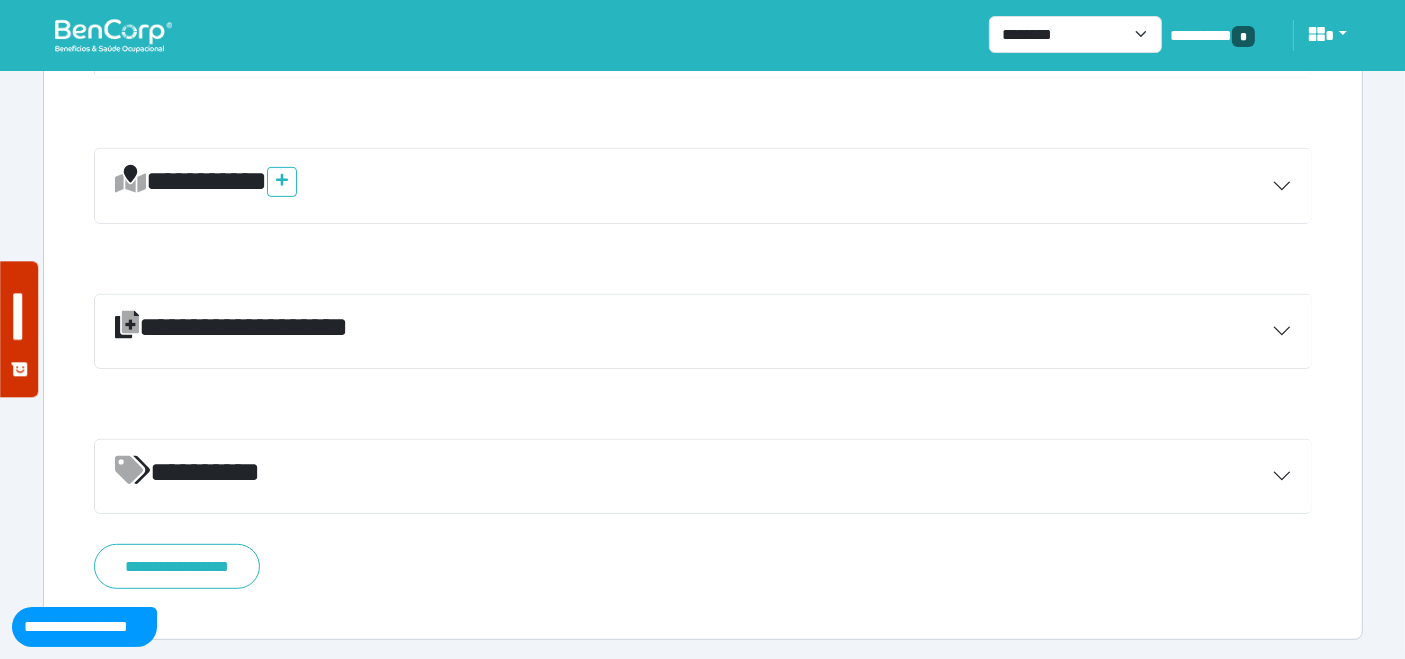 click on "*********" at bounding box center (703, 477) 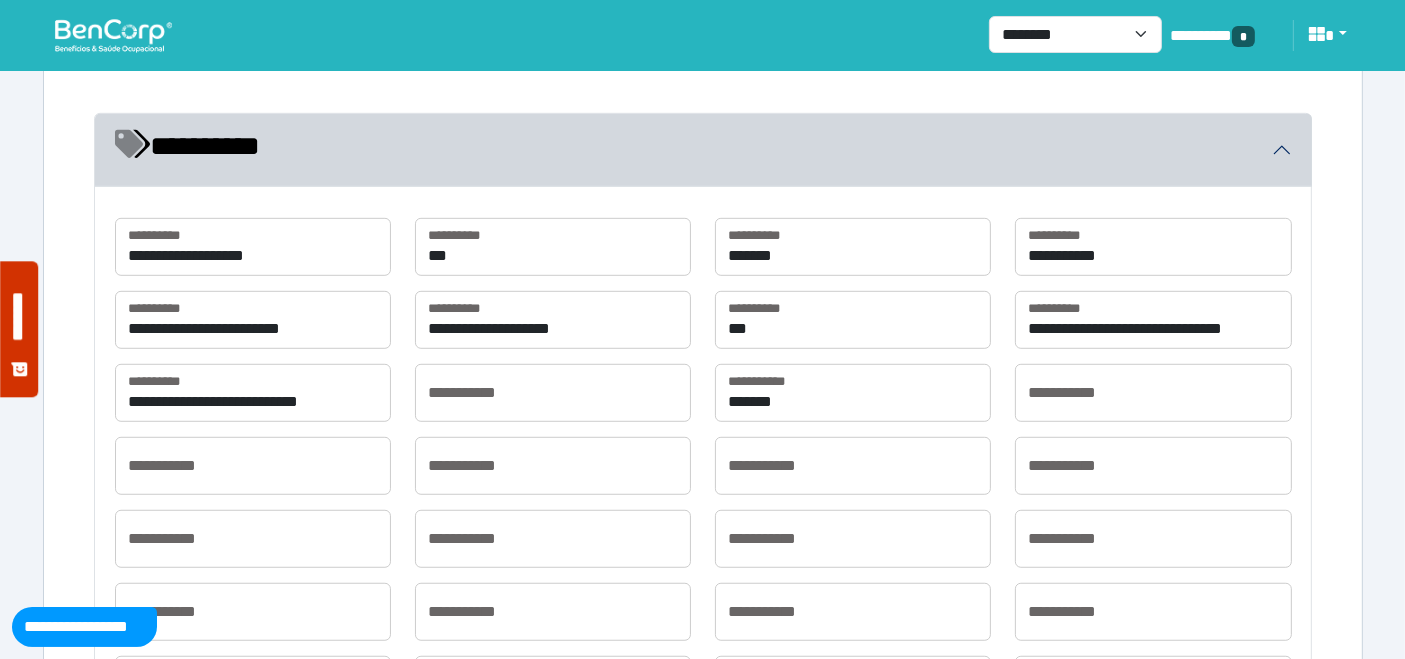 scroll, scrollTop: 1207, scrollLeft: 0, axis: vertical 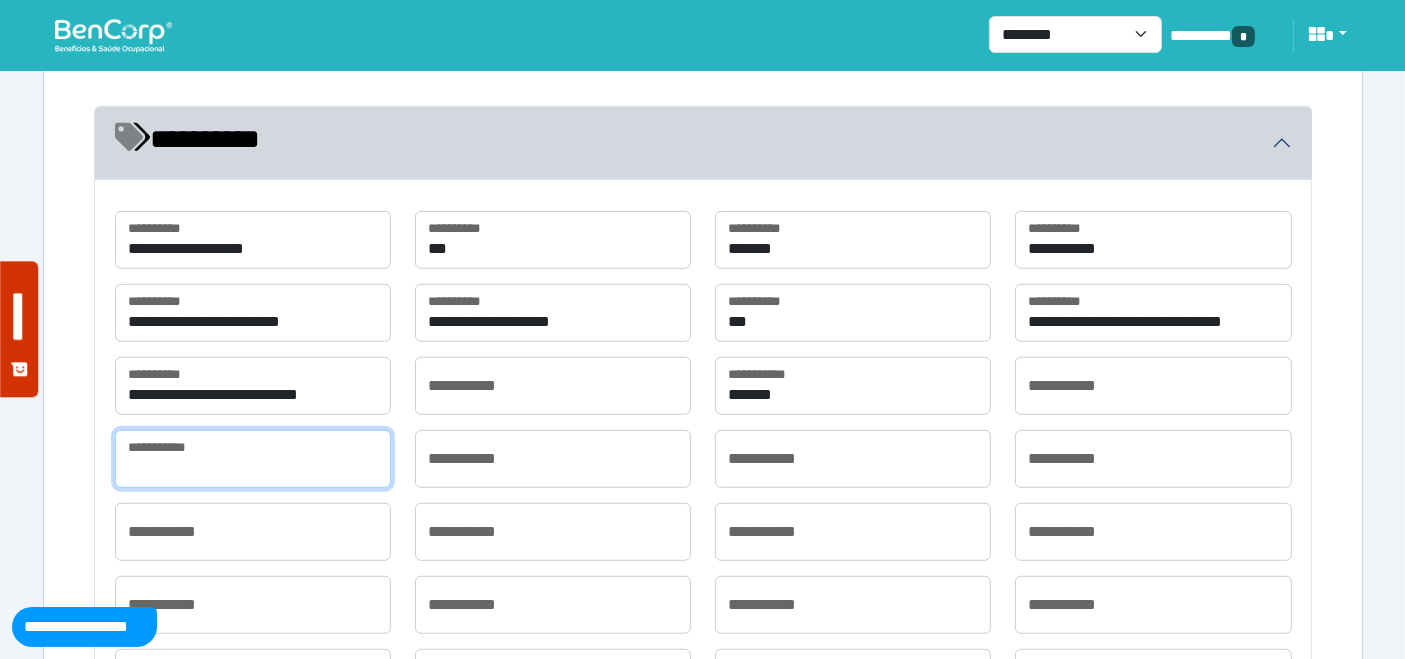 click at bounding box center (253, 459) 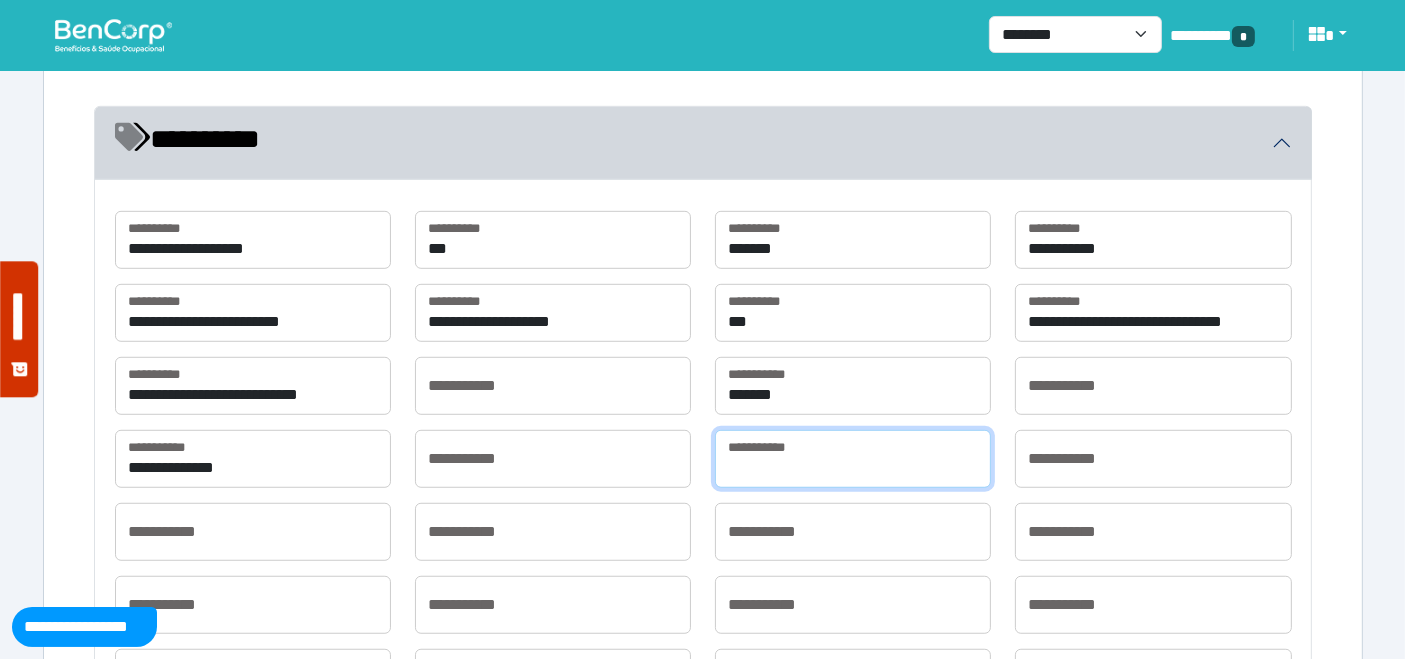 click at bounding box center (853, 459) 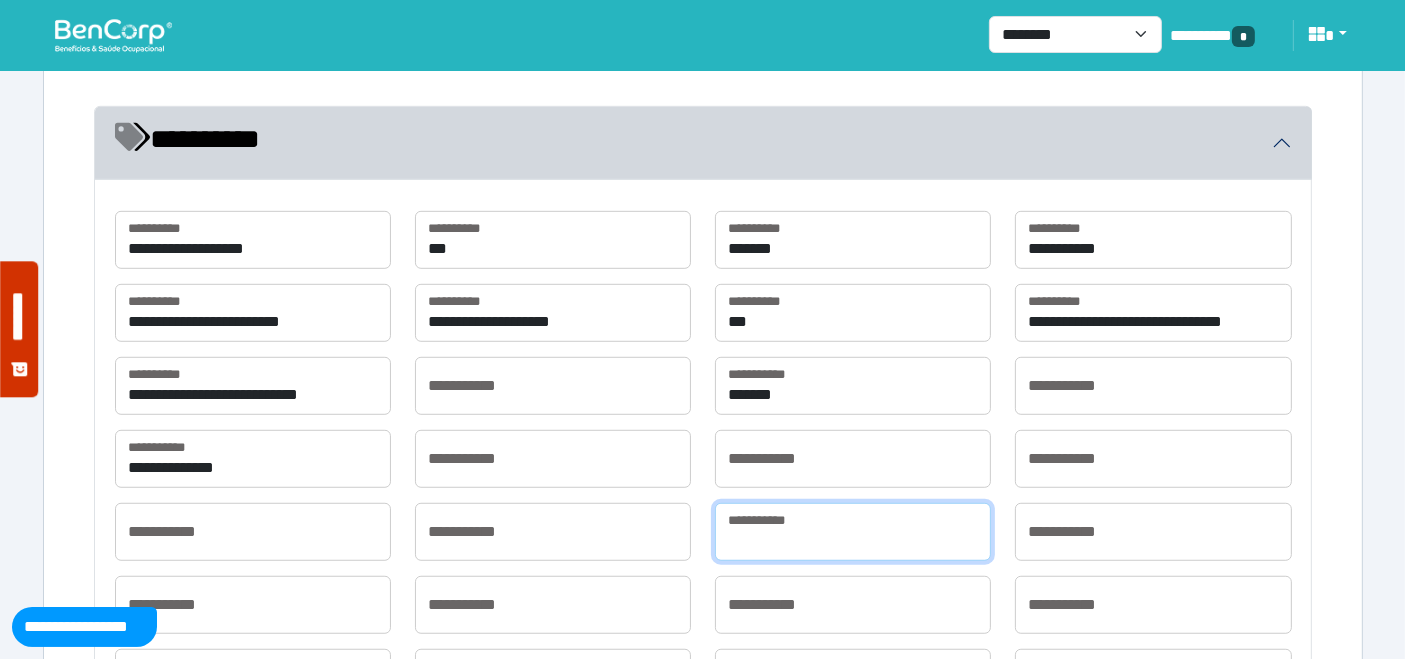 click at bounding box center (853, 532) 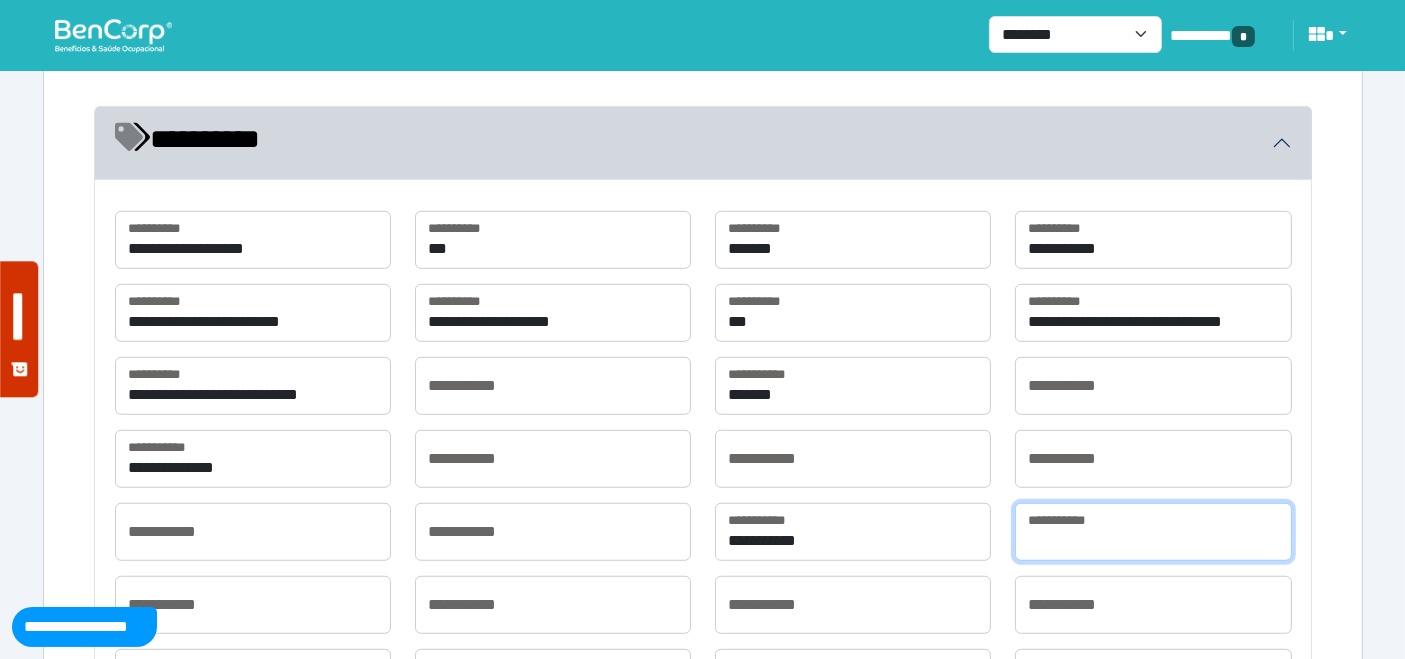 click at bounding box center (1153, 532) 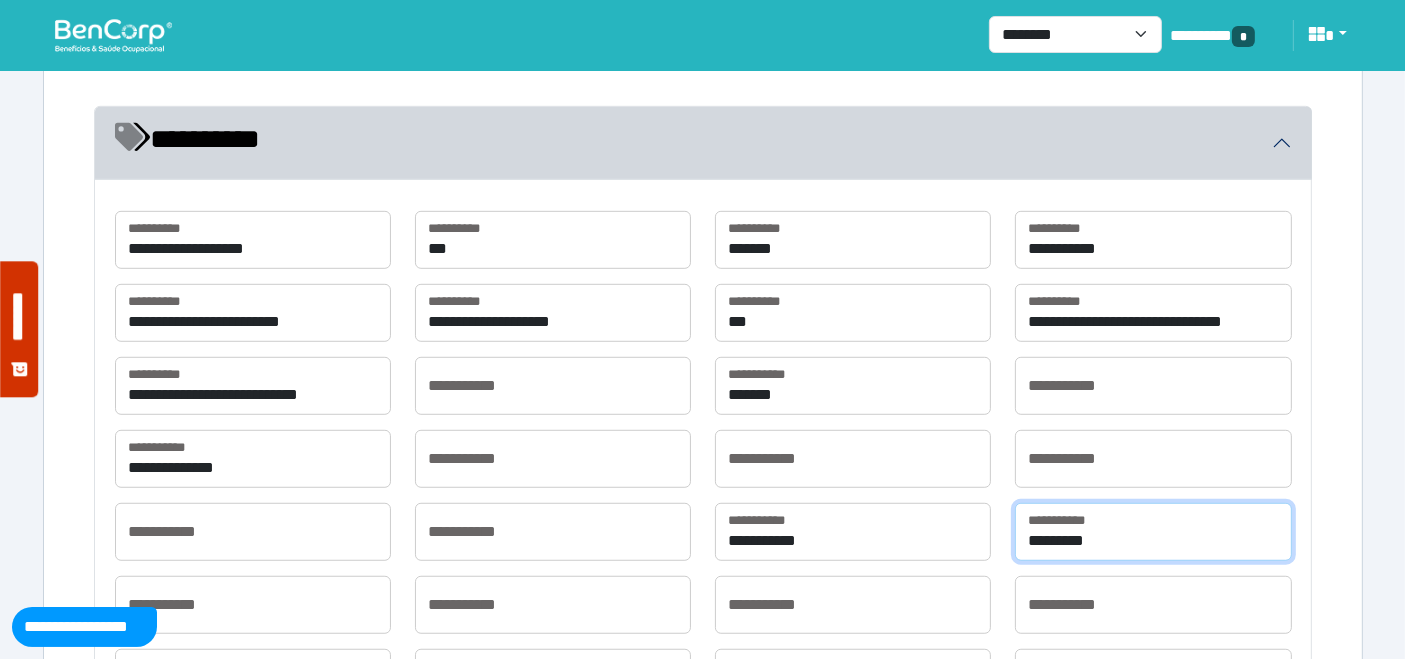 type on "********" 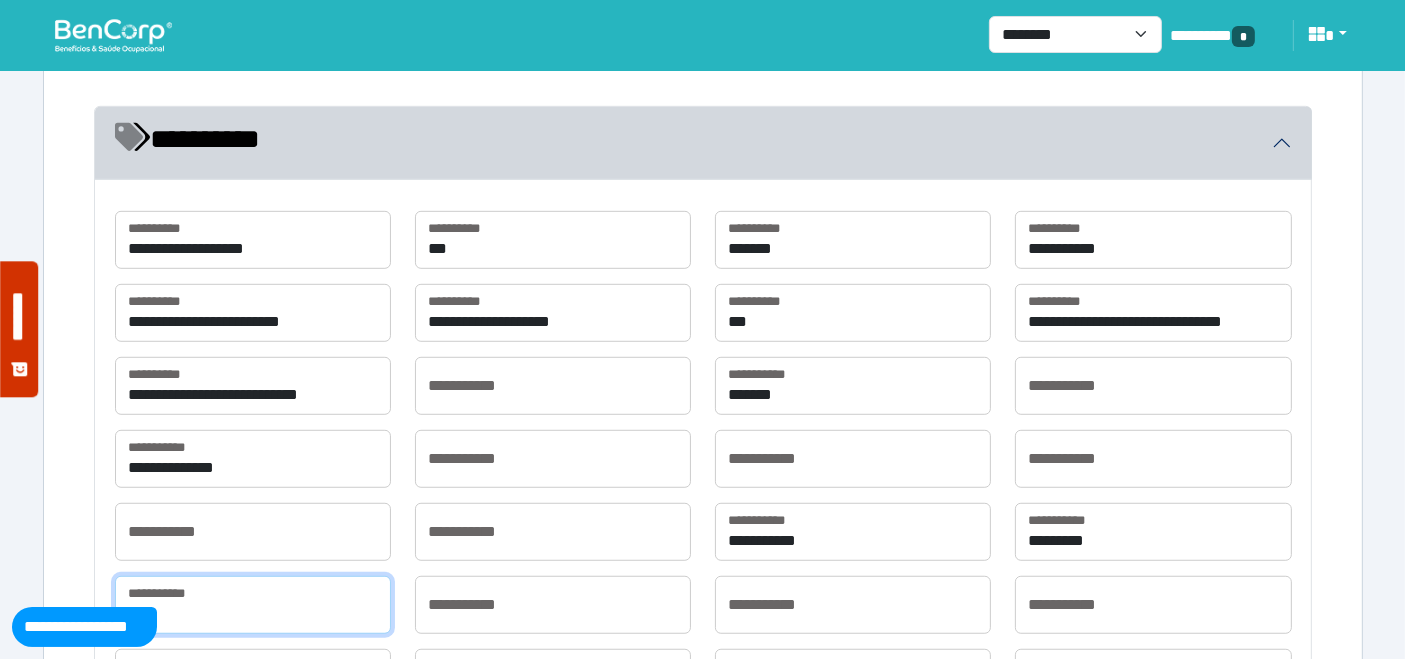 click at bounding box center (253, 605) 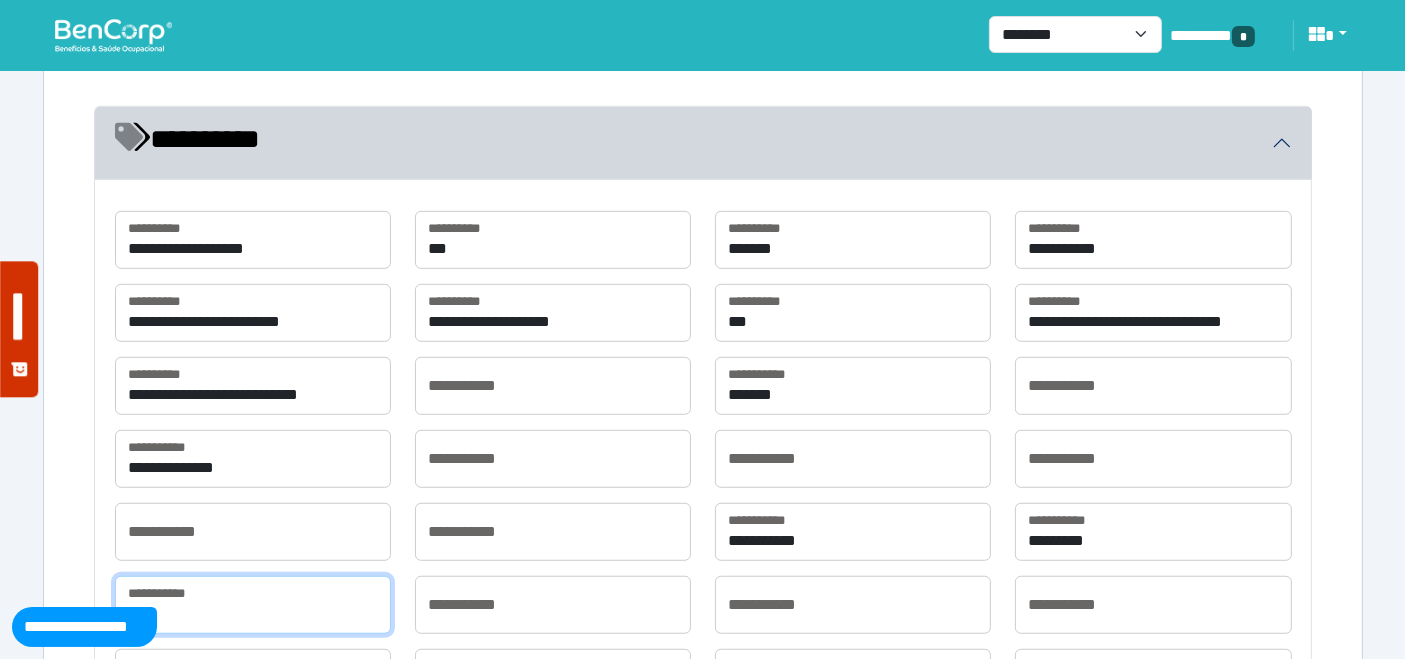 type on "*********" 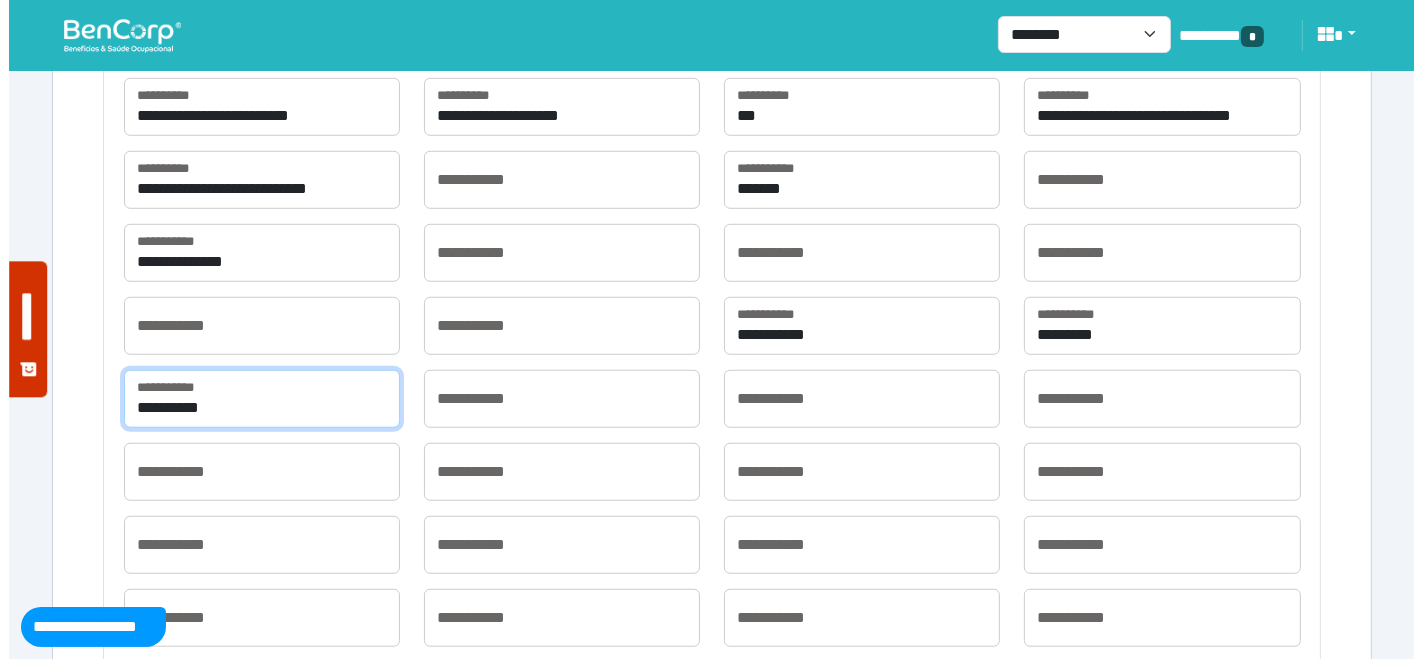 scroll, scrollTop: 1636, scrollLeft: 0, axis: vertical 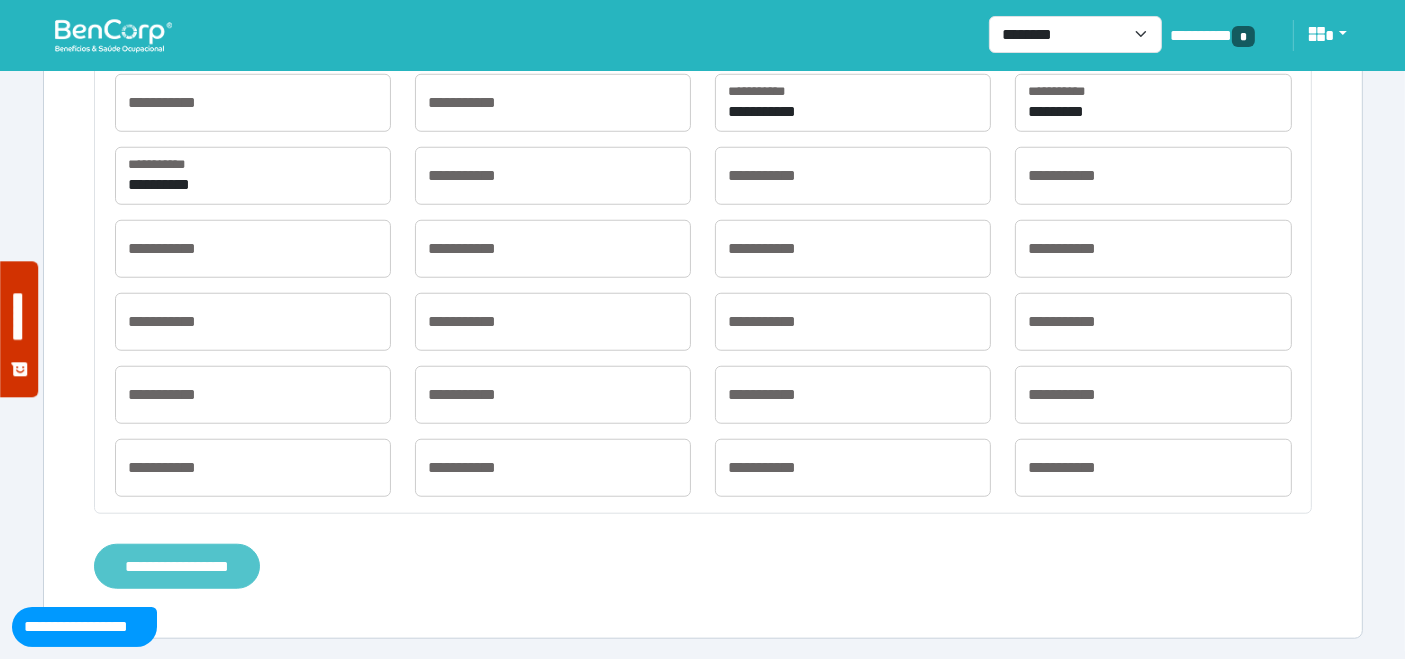 click on "**********" at bounding box center [177, 566] 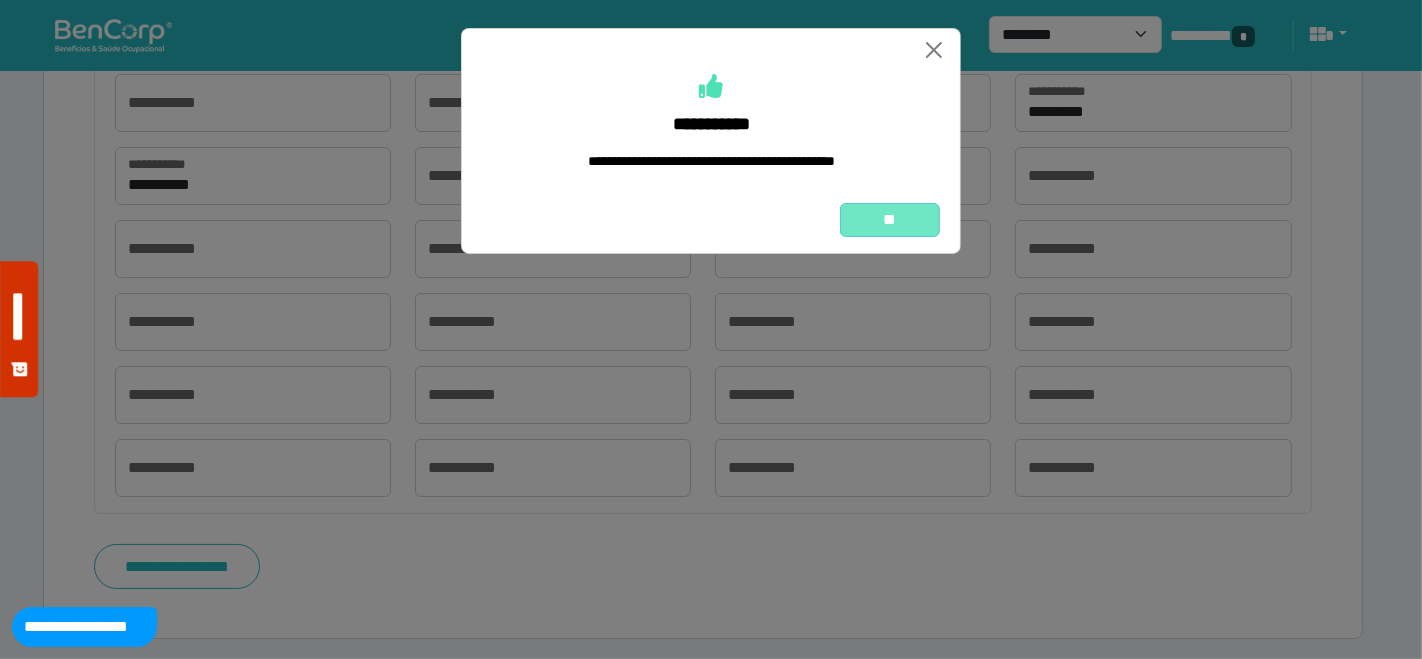 click on "**" at bounding box center (890, 219) 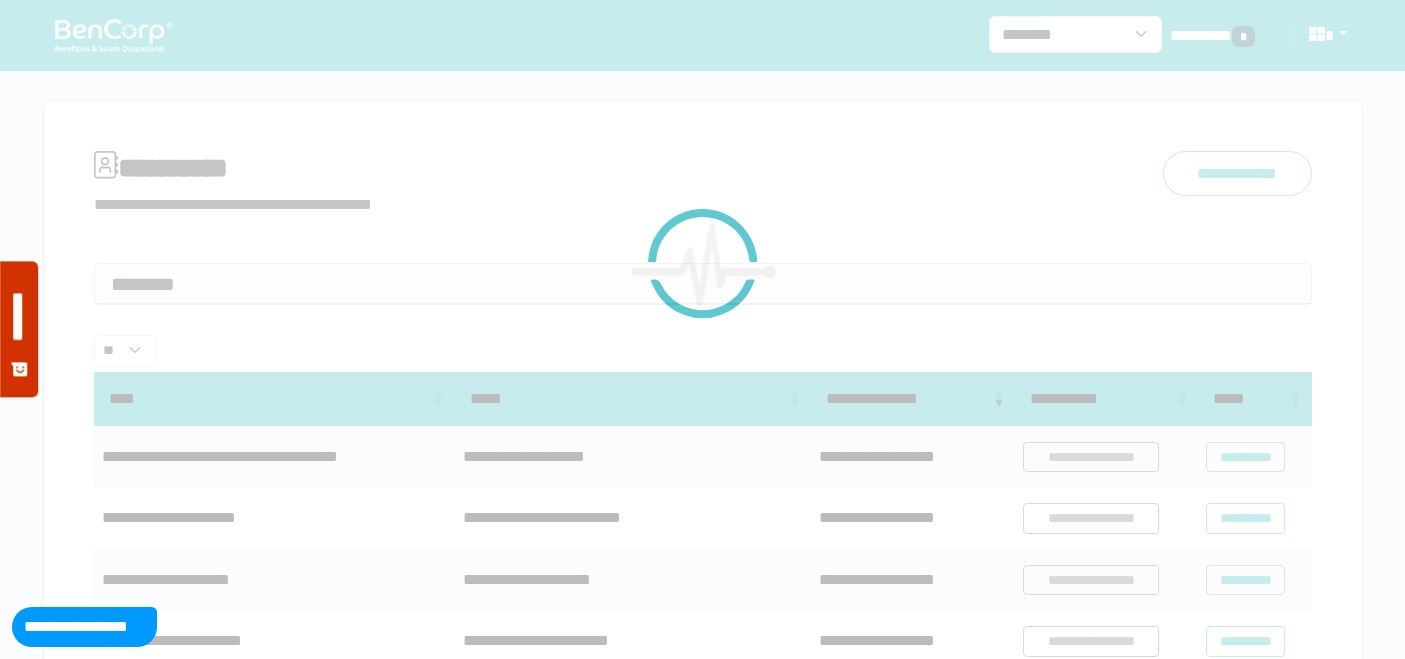 scroll, scrollTop: 0, scrollLeft: 0, axis: both 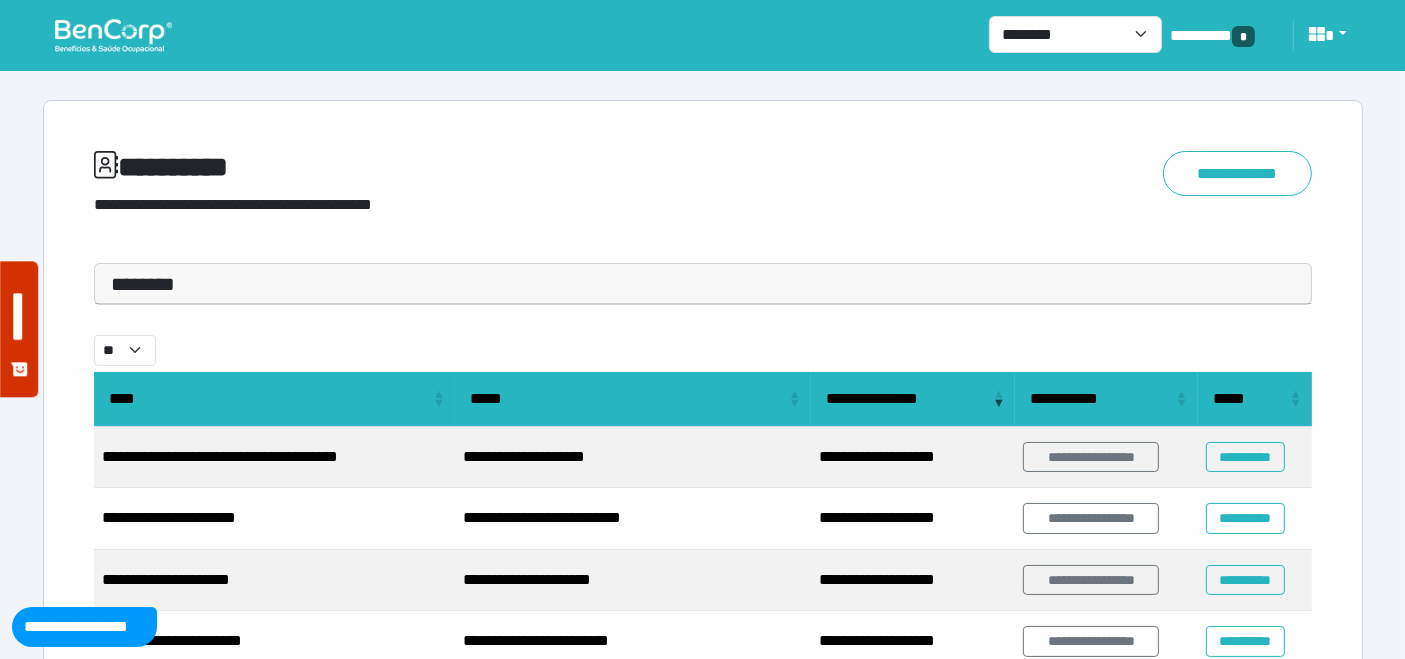 click at bounding box center (113, 35) 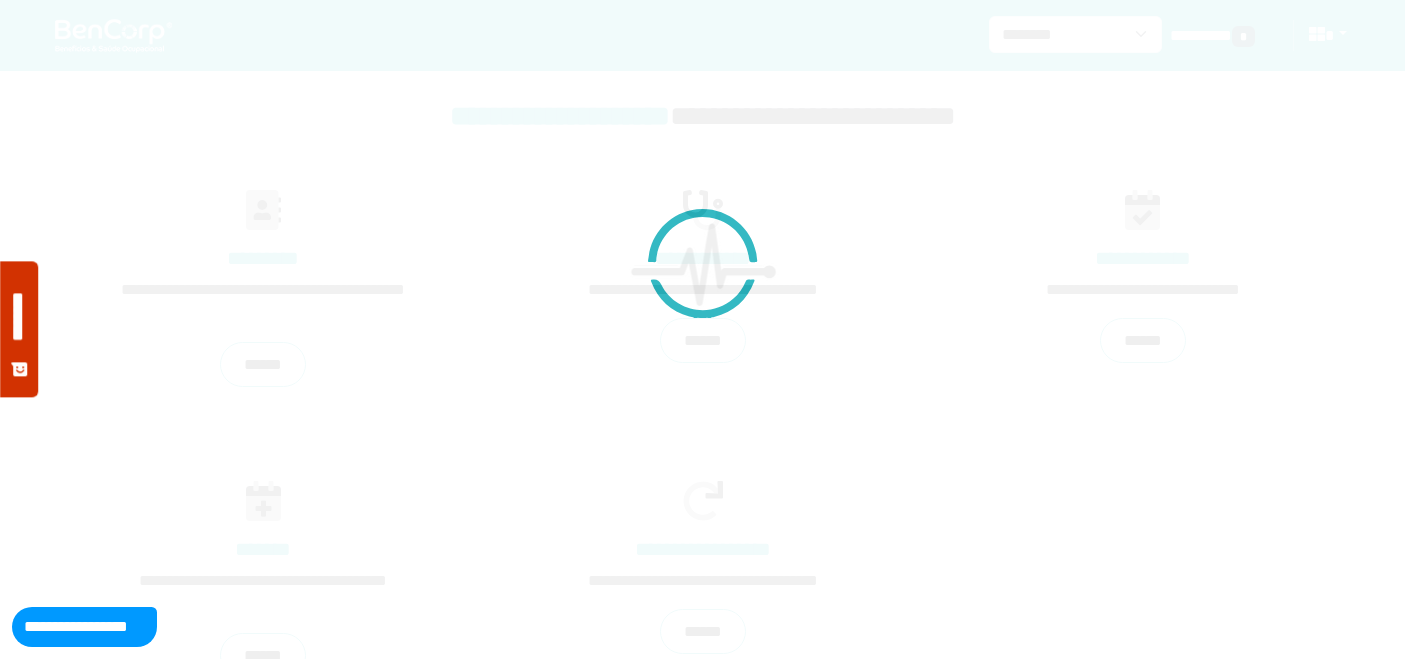 scroll, scrollTop: 0, scrollLeft: 0, axis: both 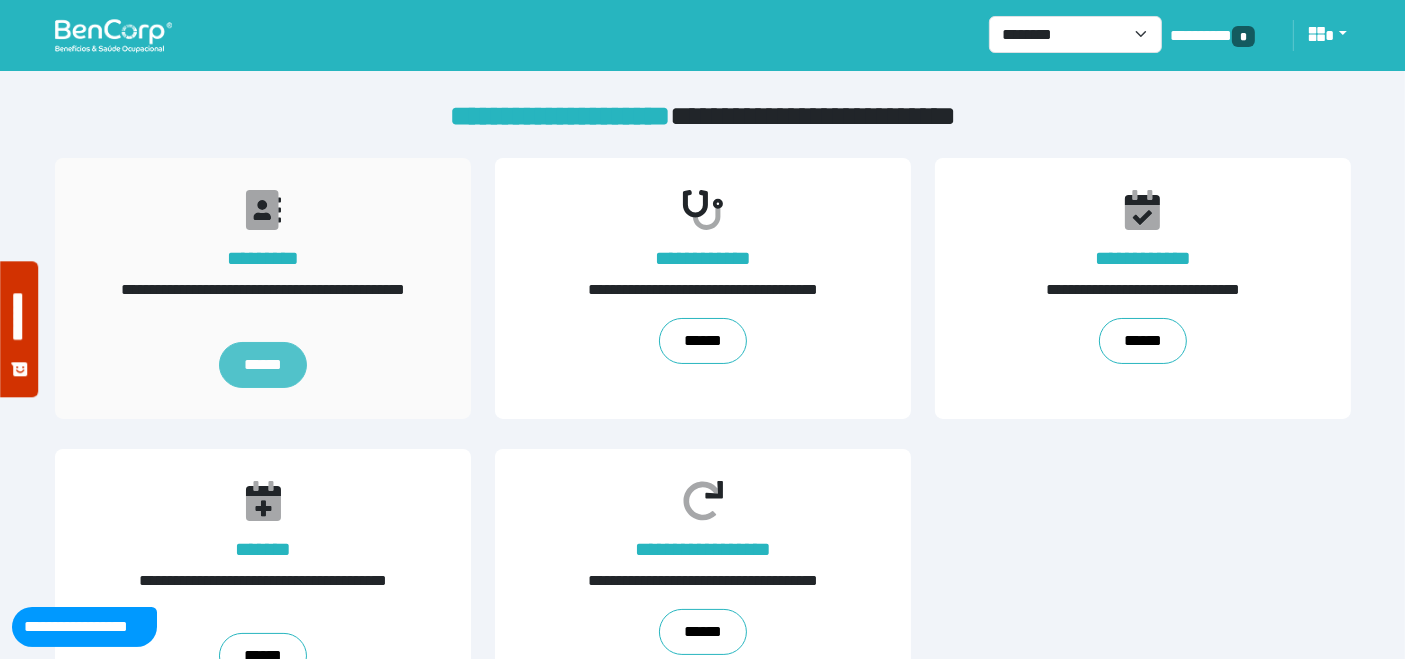click on "******" at bounding box center [262, 365] 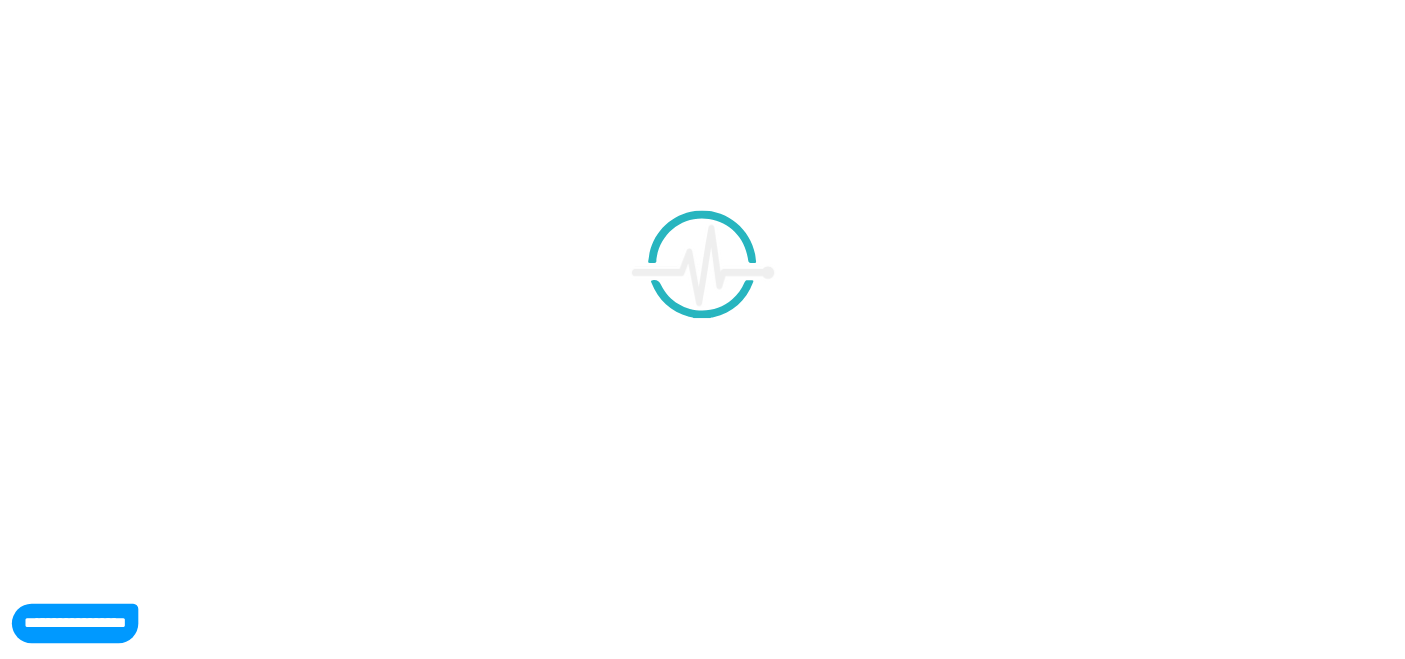 scroll, scrollTop: 0, scrollLeft: 0, axis: both 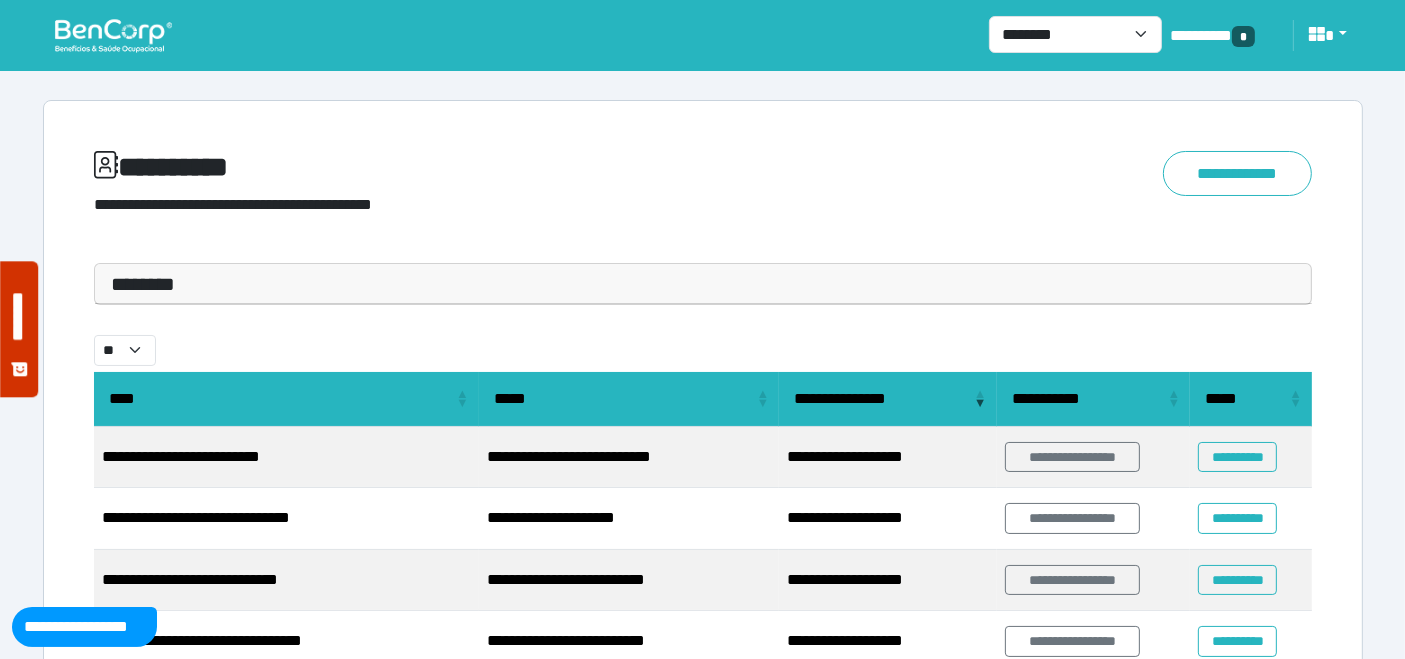 click on "********" at bounding box center (703, 284) 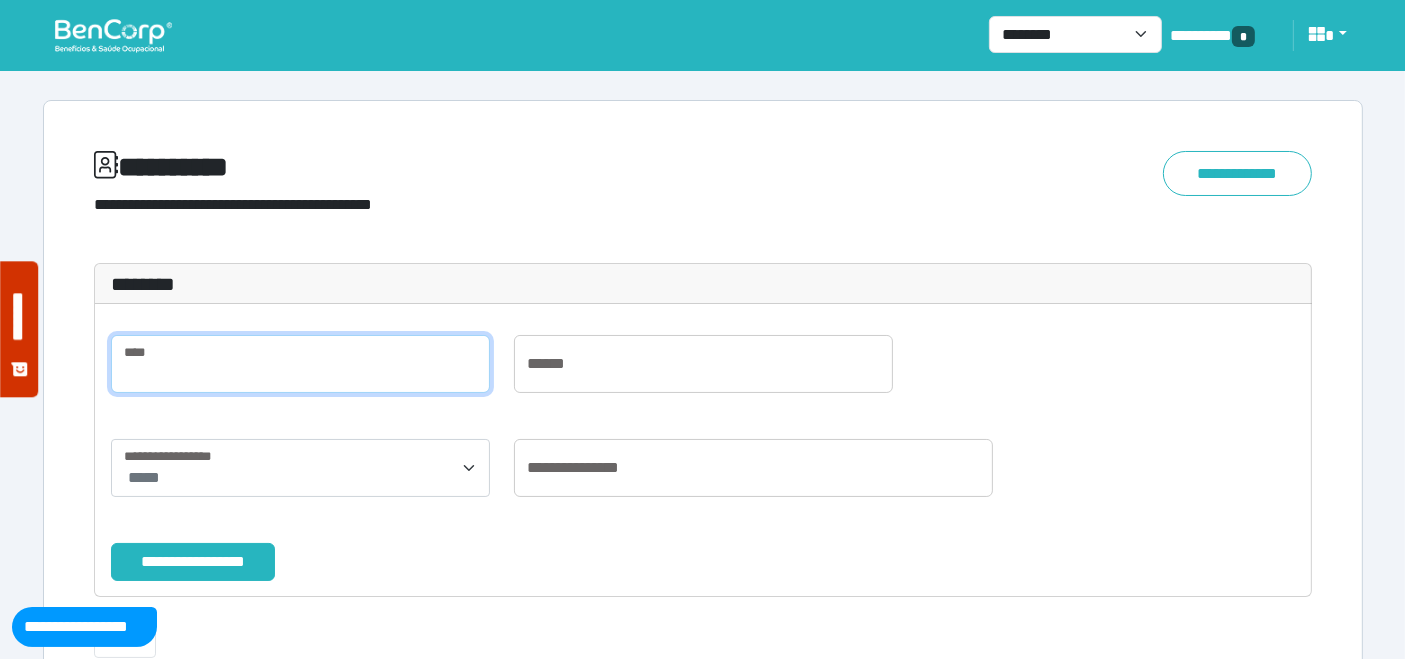 click at bounding box center [300, 364] 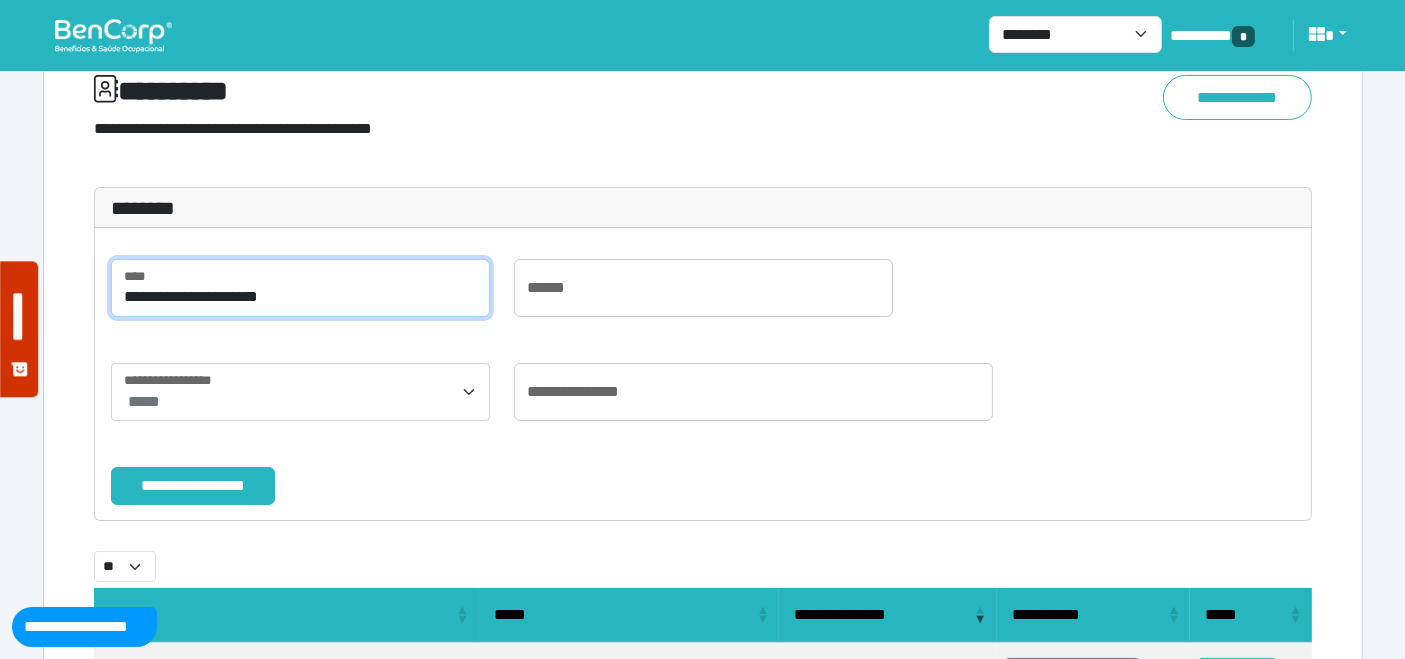 scroll, scrollTop: 111, scrollLeft: 0, axis: vertical 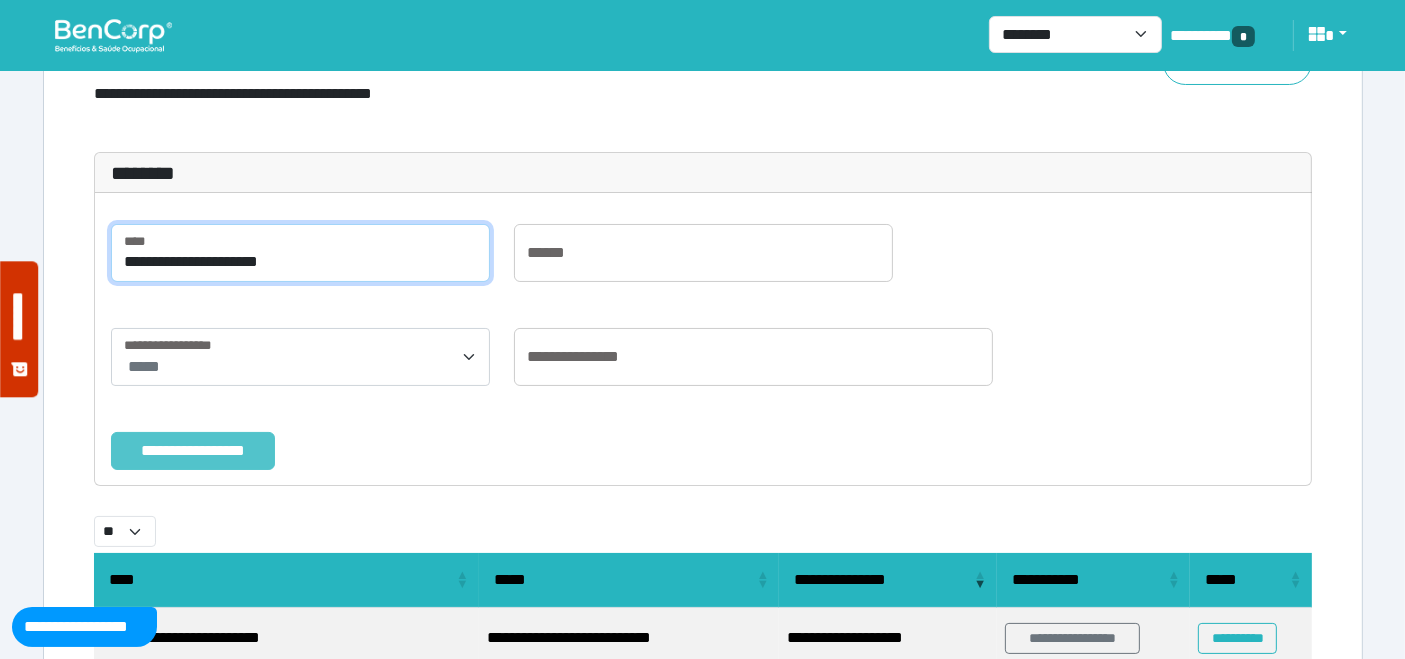 type on "**********" 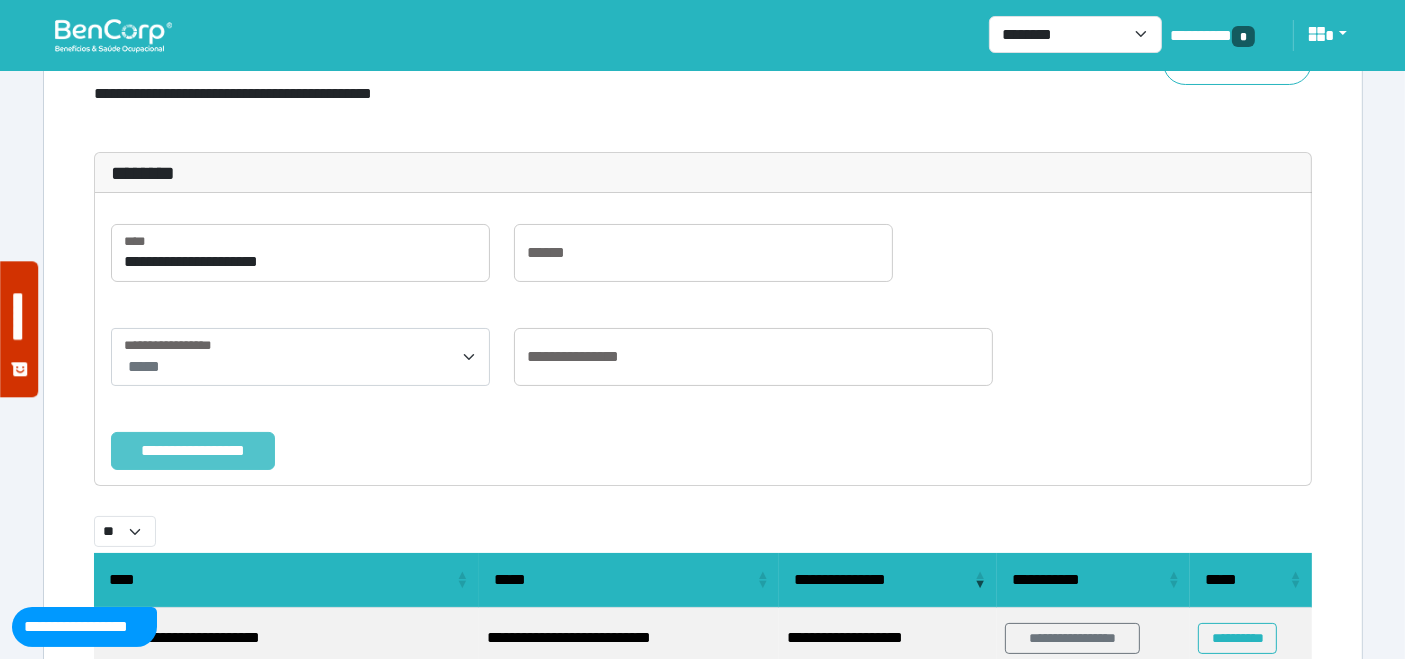 click on "**********" at bounding box center [193, 450] 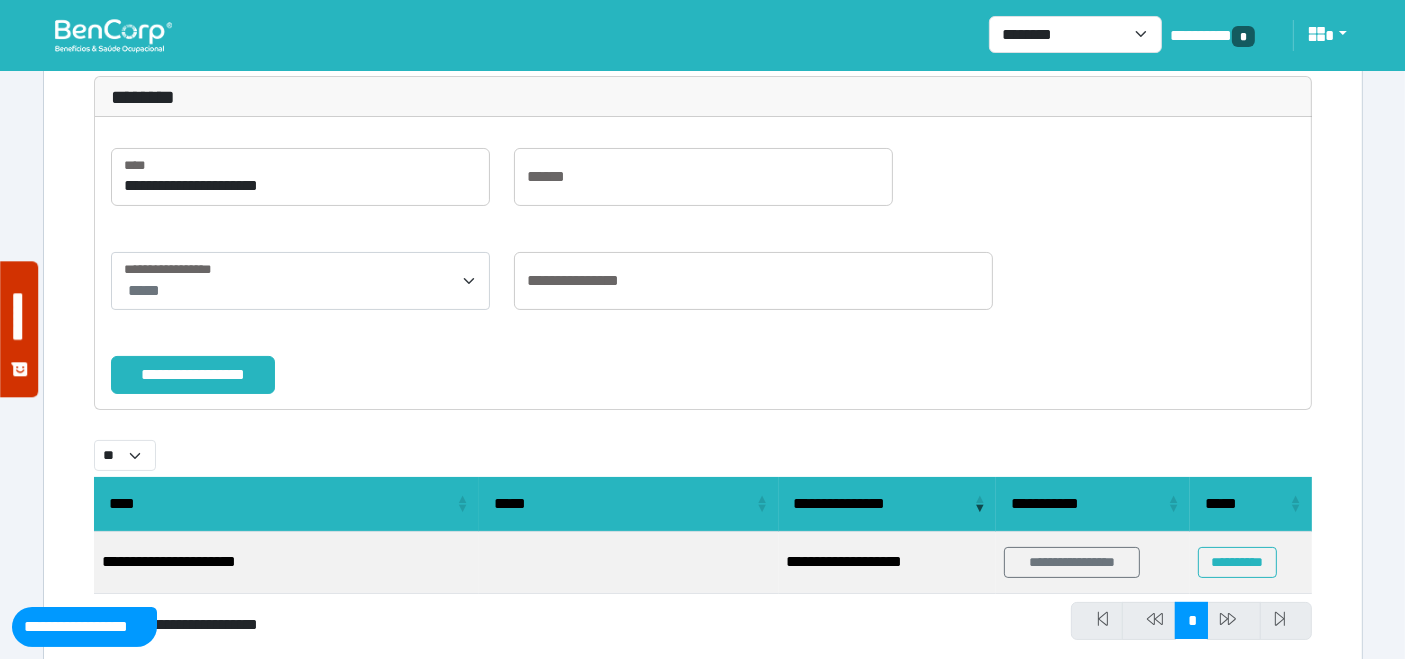 scroll, scrollTop: 238, scrollLeft: 0, axis: vertical 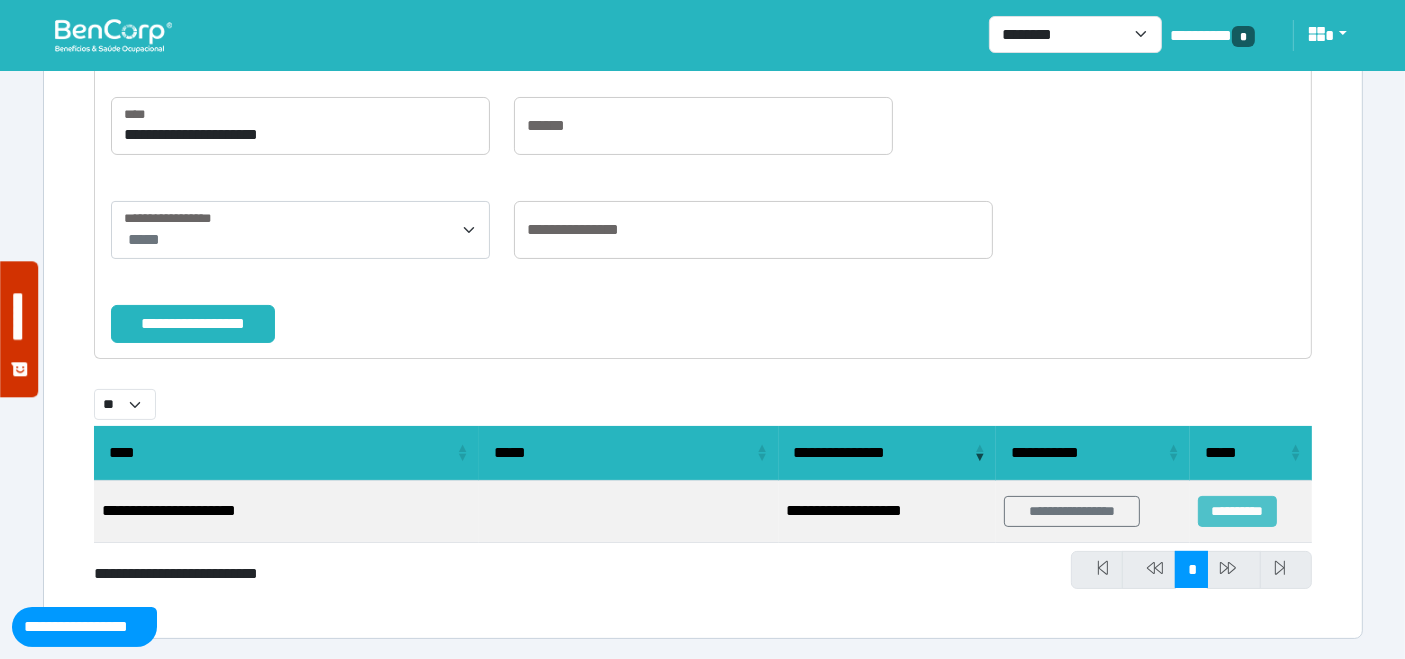 click on "**********" at bounding box center (1237, 511) 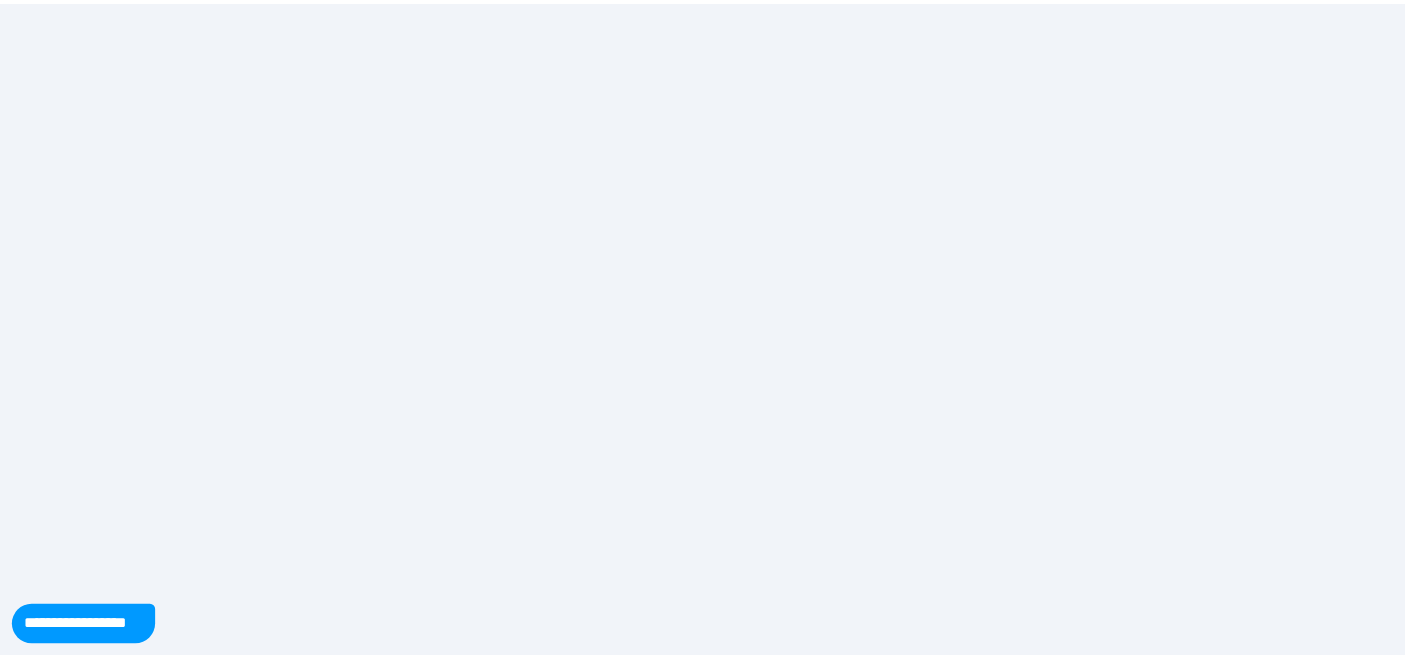 scroll, scrollTop: 0, scrollLeft: 0, axis: both 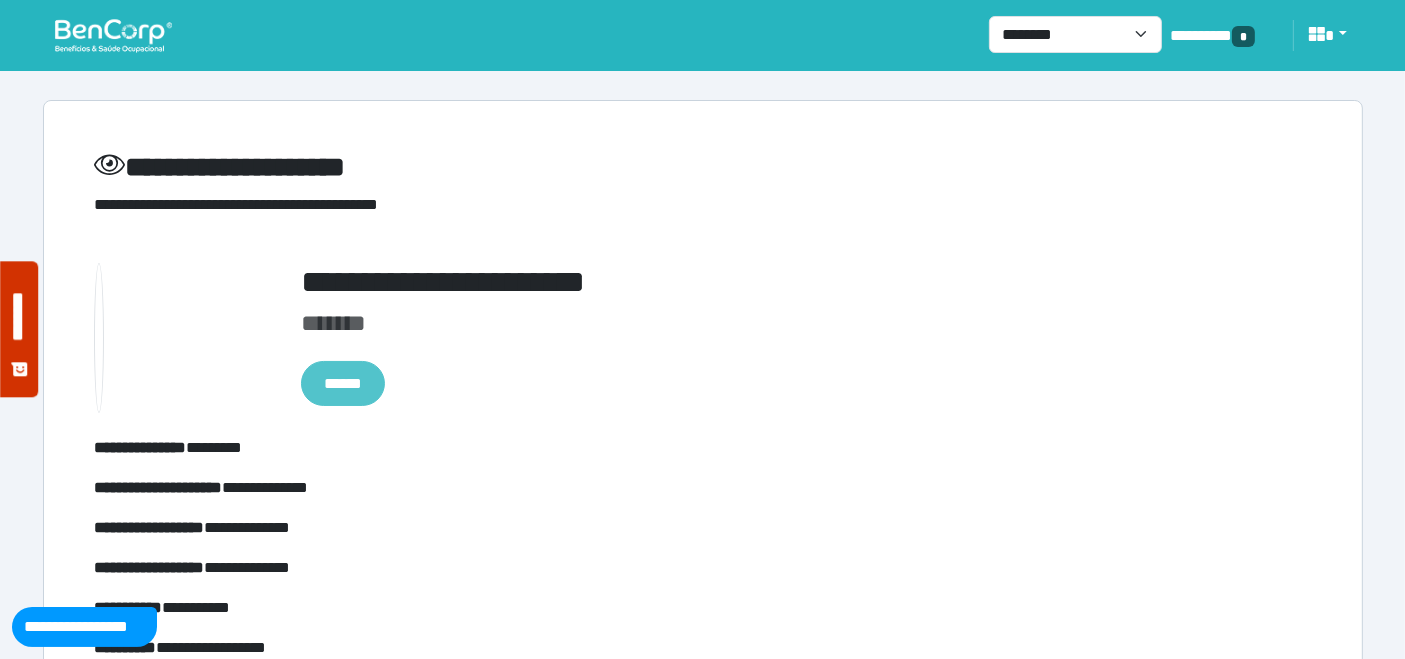 click on "******" at bounding box center [343, 383] 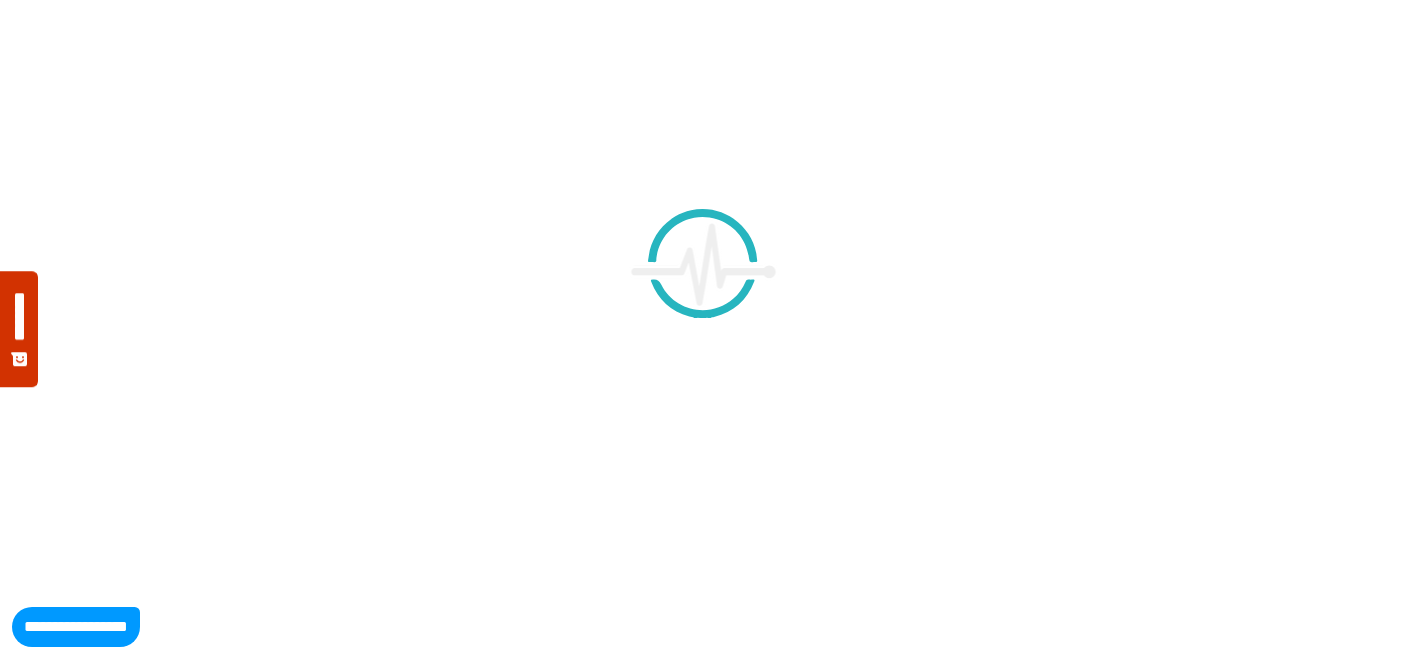 type on "**********" 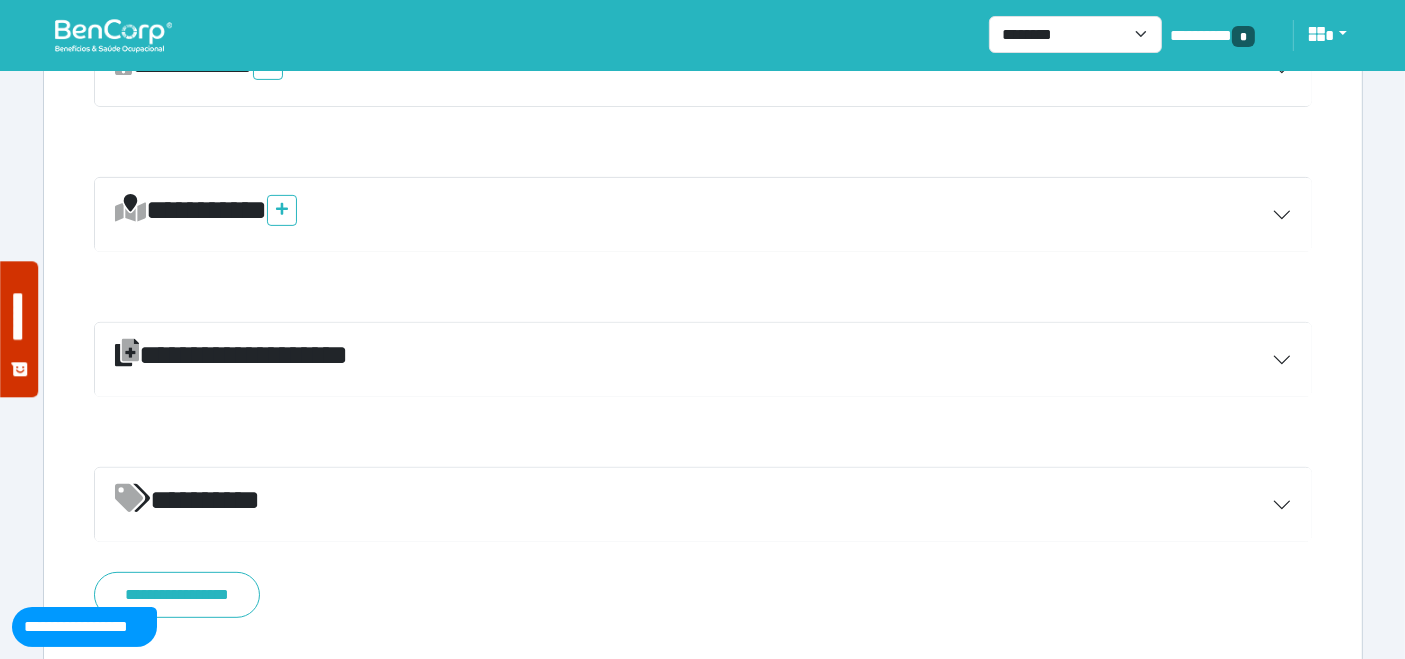 scroll, scrollTop: 750, scrollLeft: 0, axis: vertical 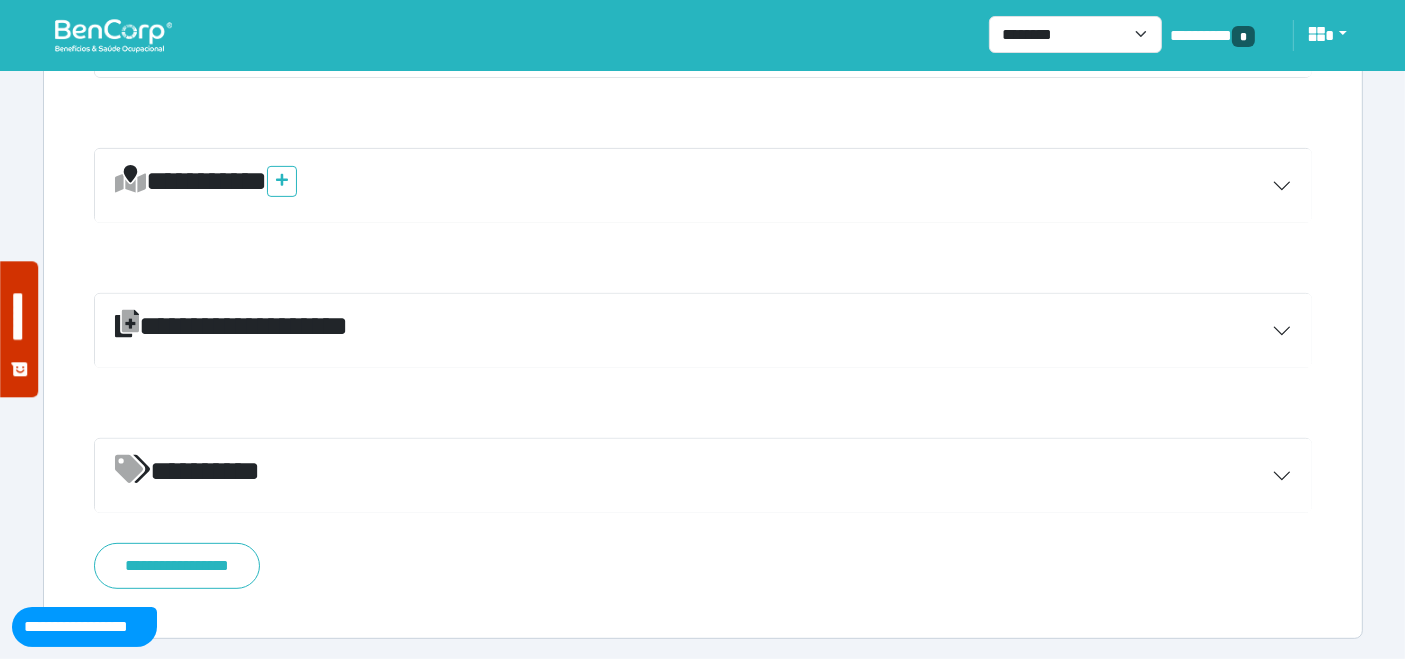 click on "*********" at bounding box center (703, 476) 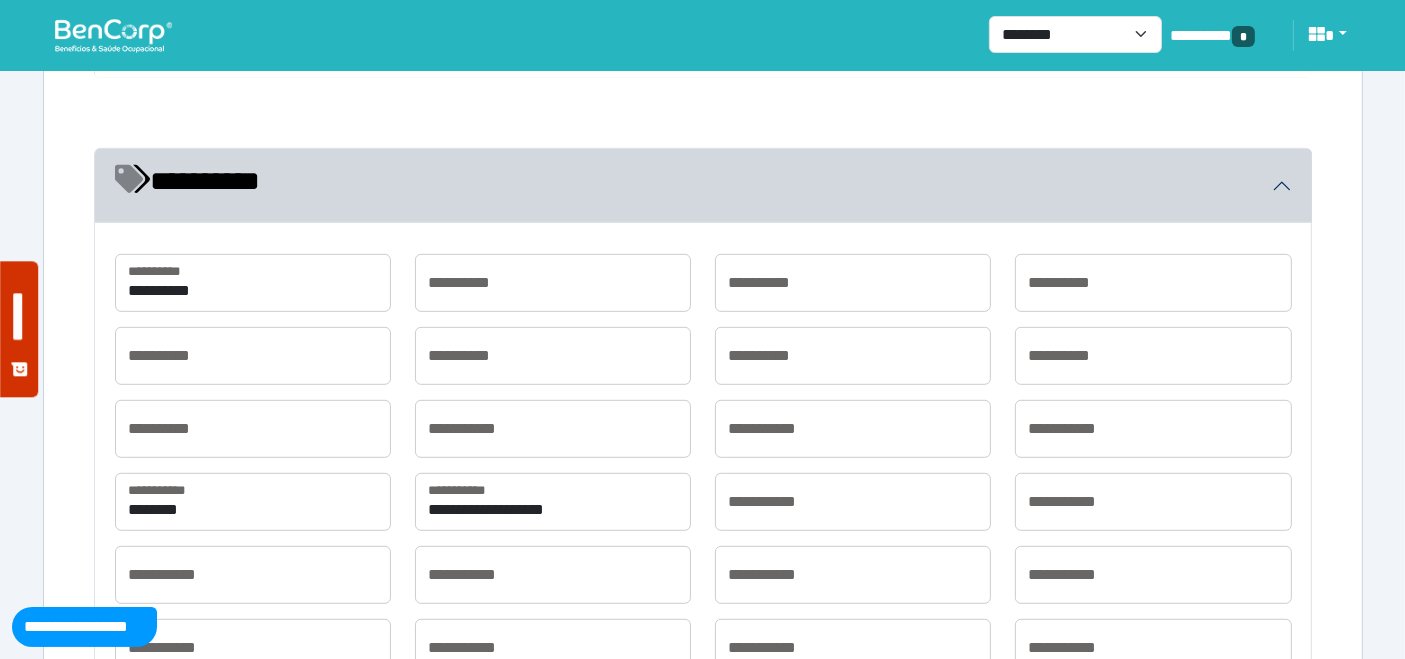 scroll, scrollTop: 1083, scrollLeft: 0, axis: vertical 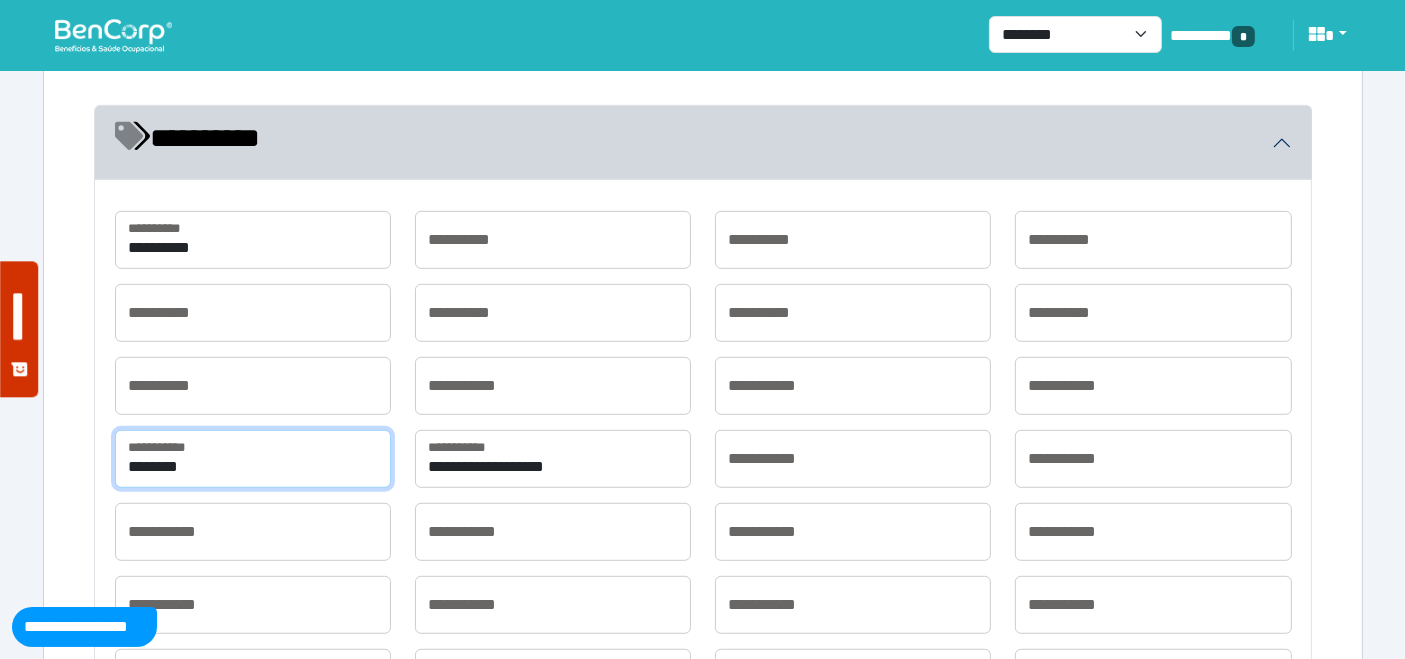 drag, startPoint x: 224, startPoint y: 467, endPoint x: 0, endPoint y: 467, distance: 224 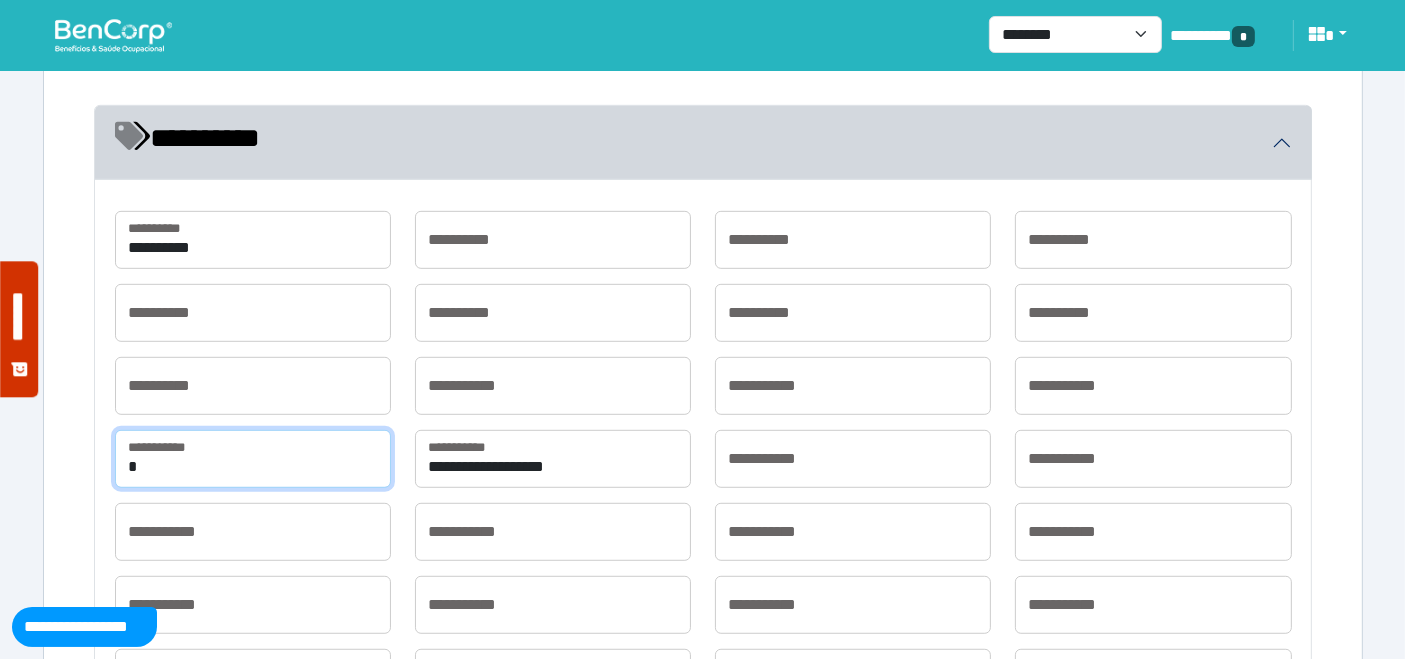 type on "**********" 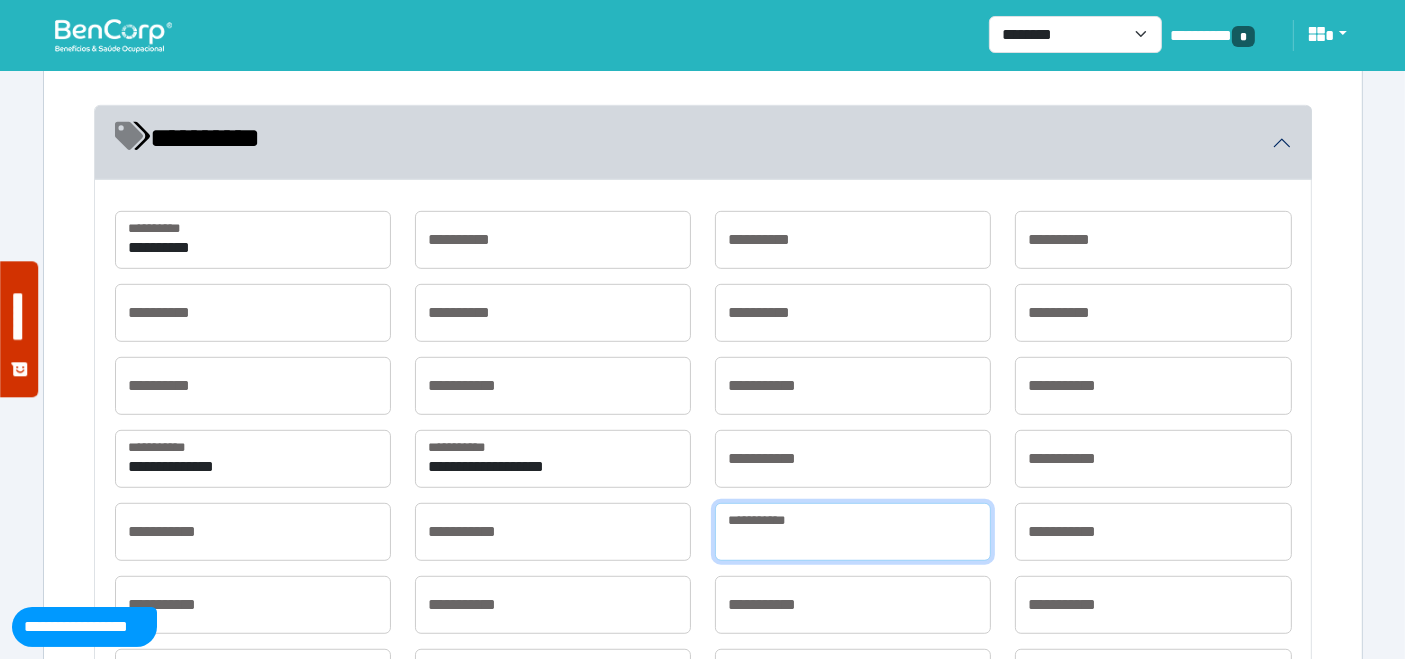 click at bounding box center [853, 532] 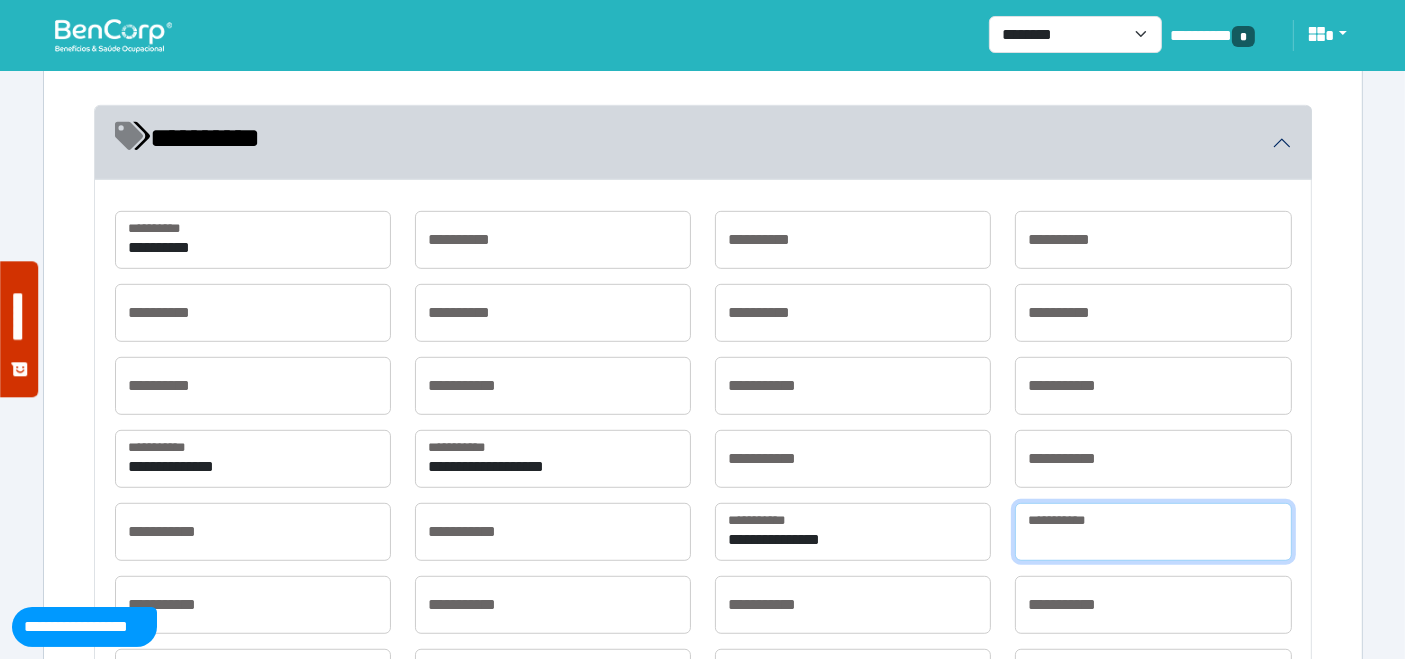 click at bounding box center (1153, 532) 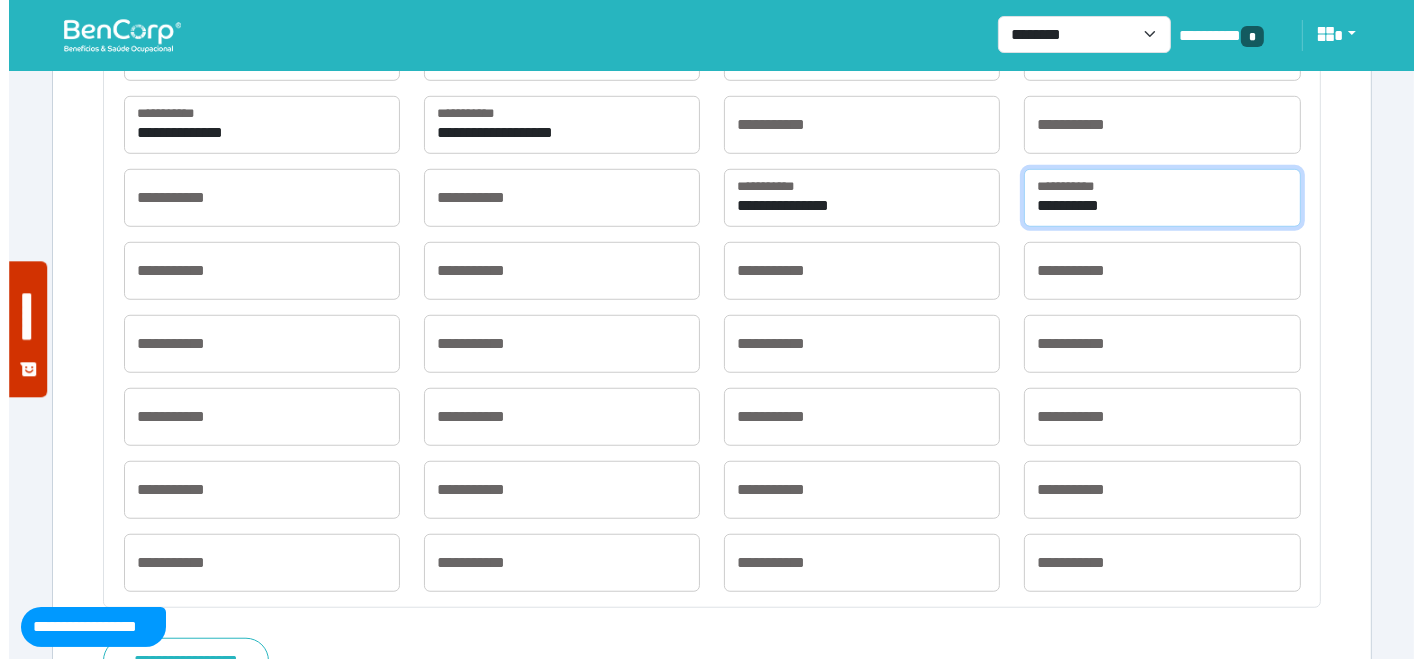 scroll, scrollTop: 1511, scrollLeft: 0, axis: vertical 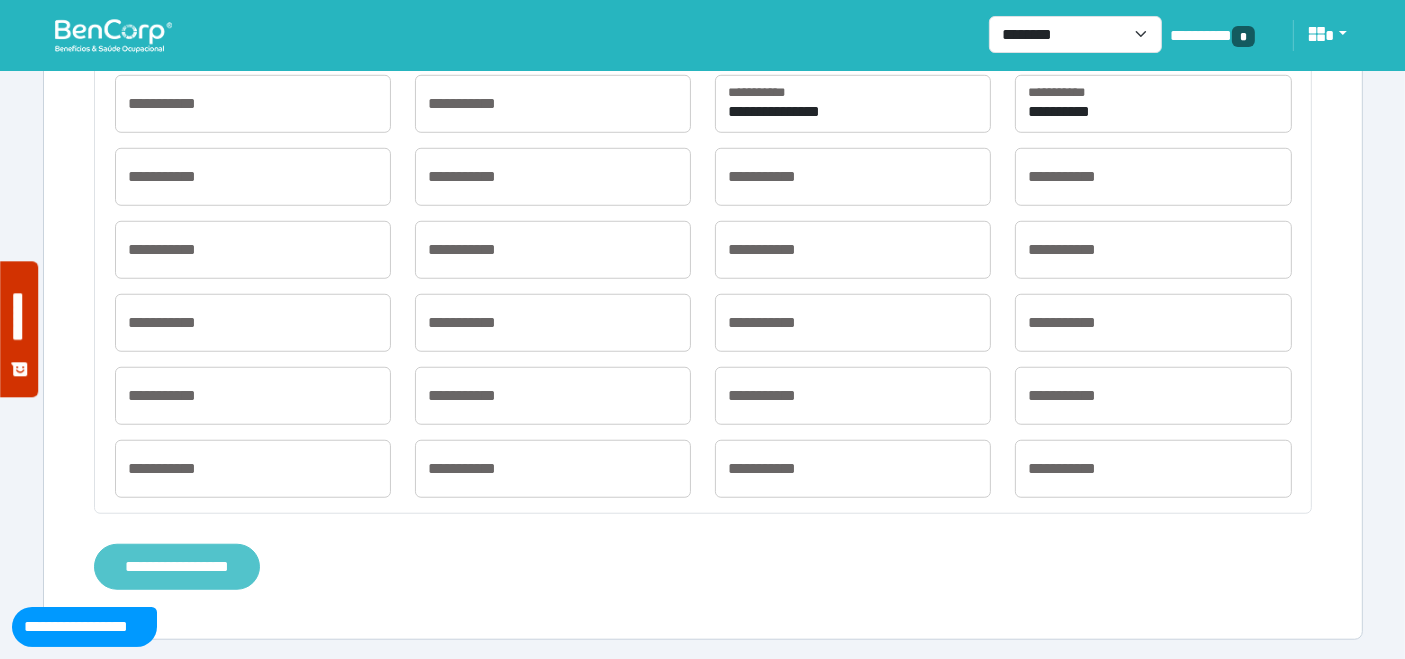 click on "**********" at bounding box center [177, 566] 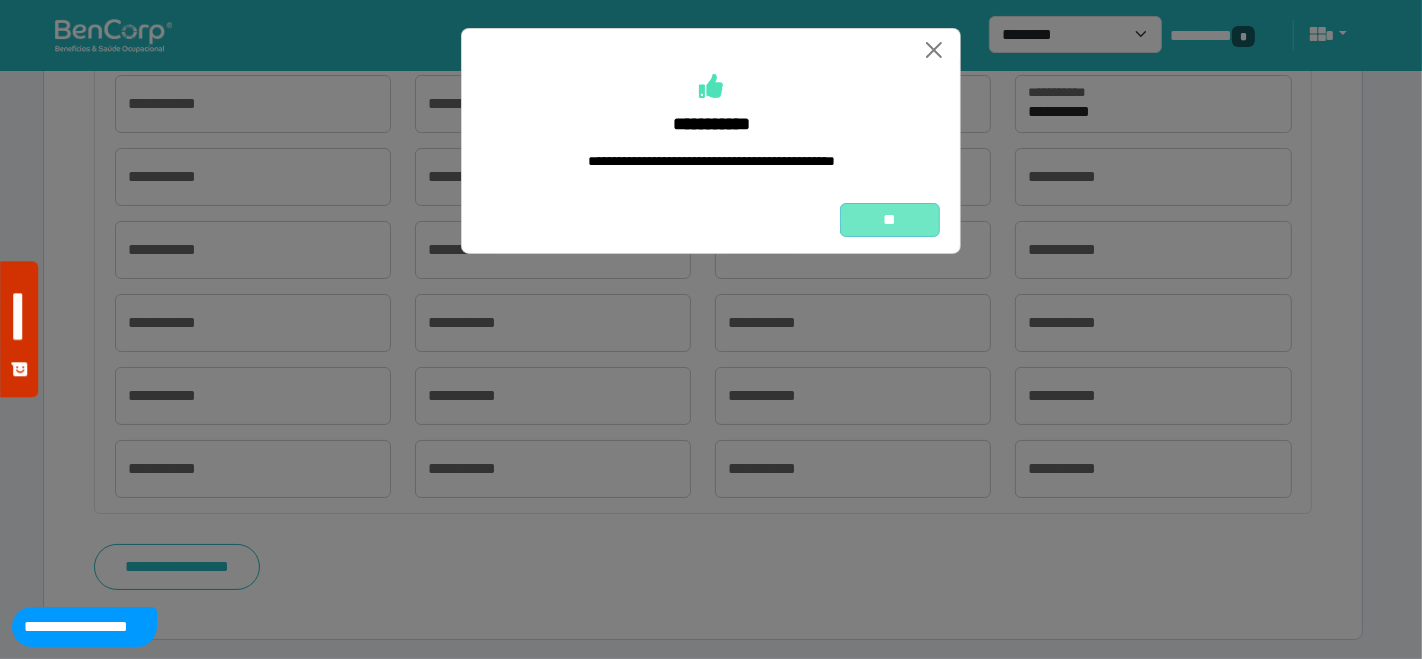 click on "**" at bounding box center (890, 219) 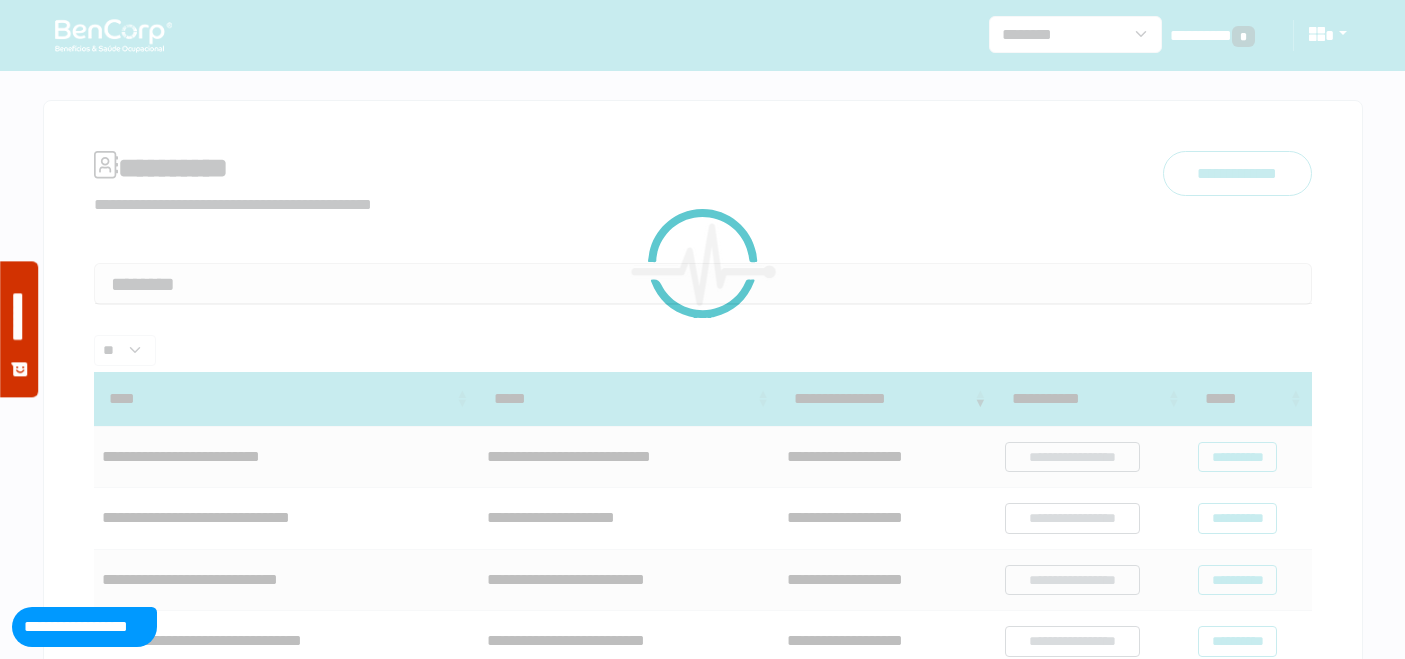 scroll, scrollTop: 0, scrollLeft: 0, axis: both 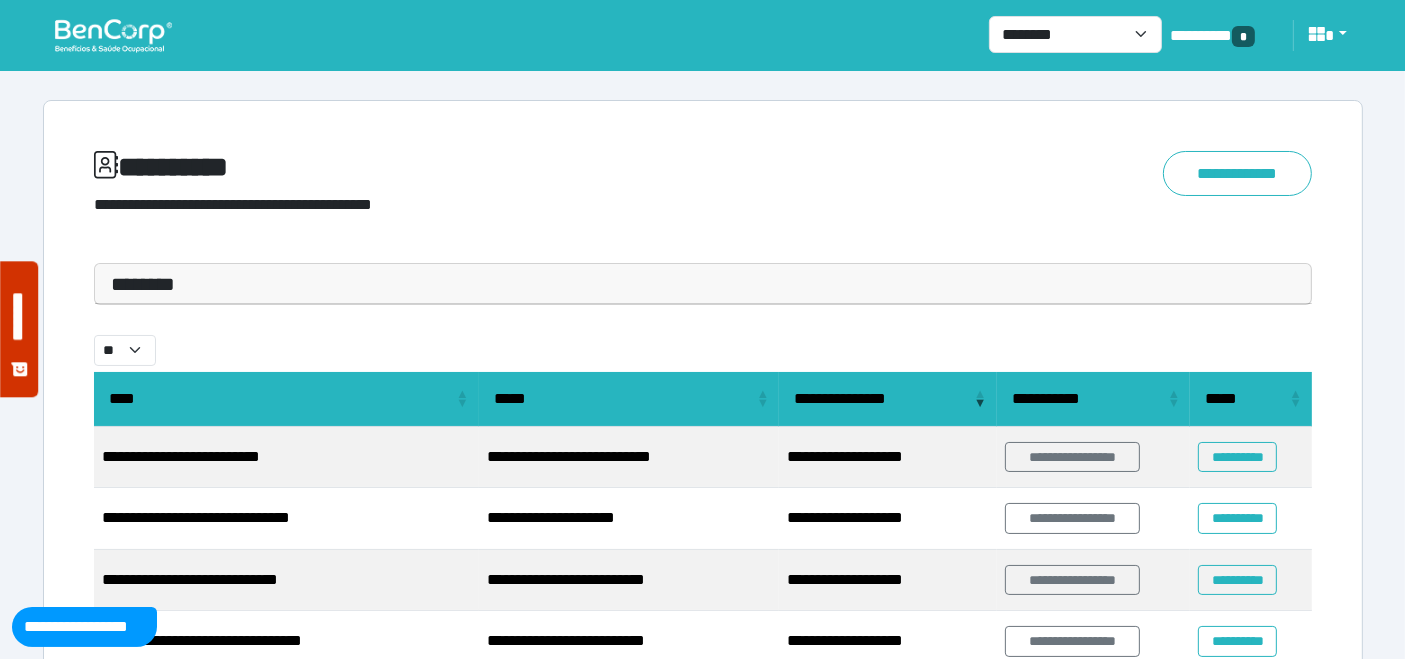 click at bounding box center [113, 35] 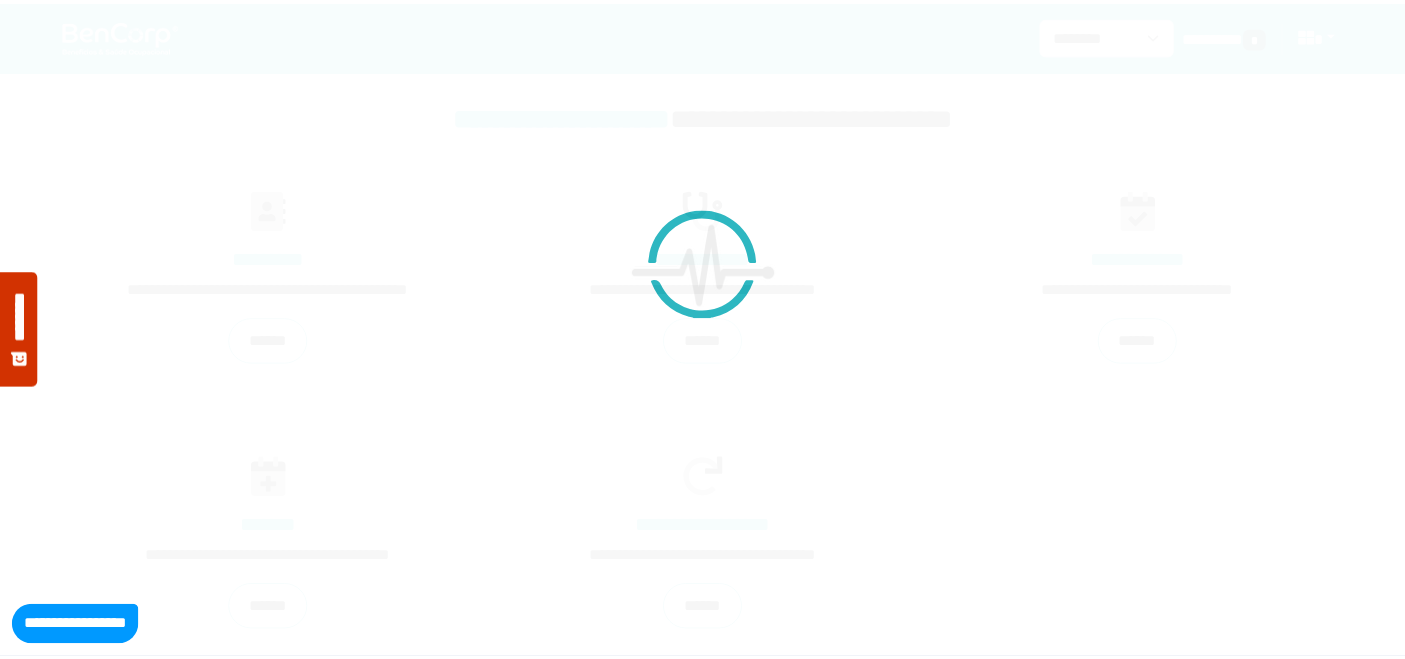 scroll, scrollTop: 0, scrollLeft: 0, axis: both 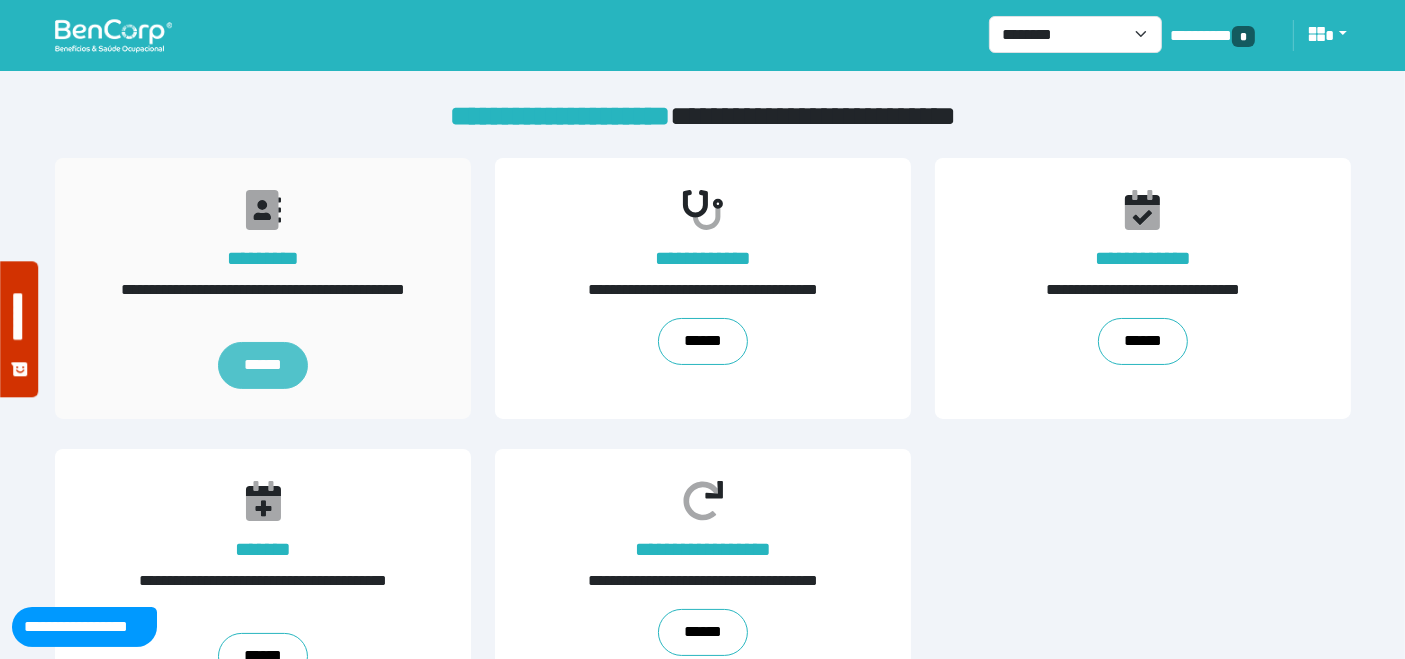 click on "******" at bounding box center [263, 365] 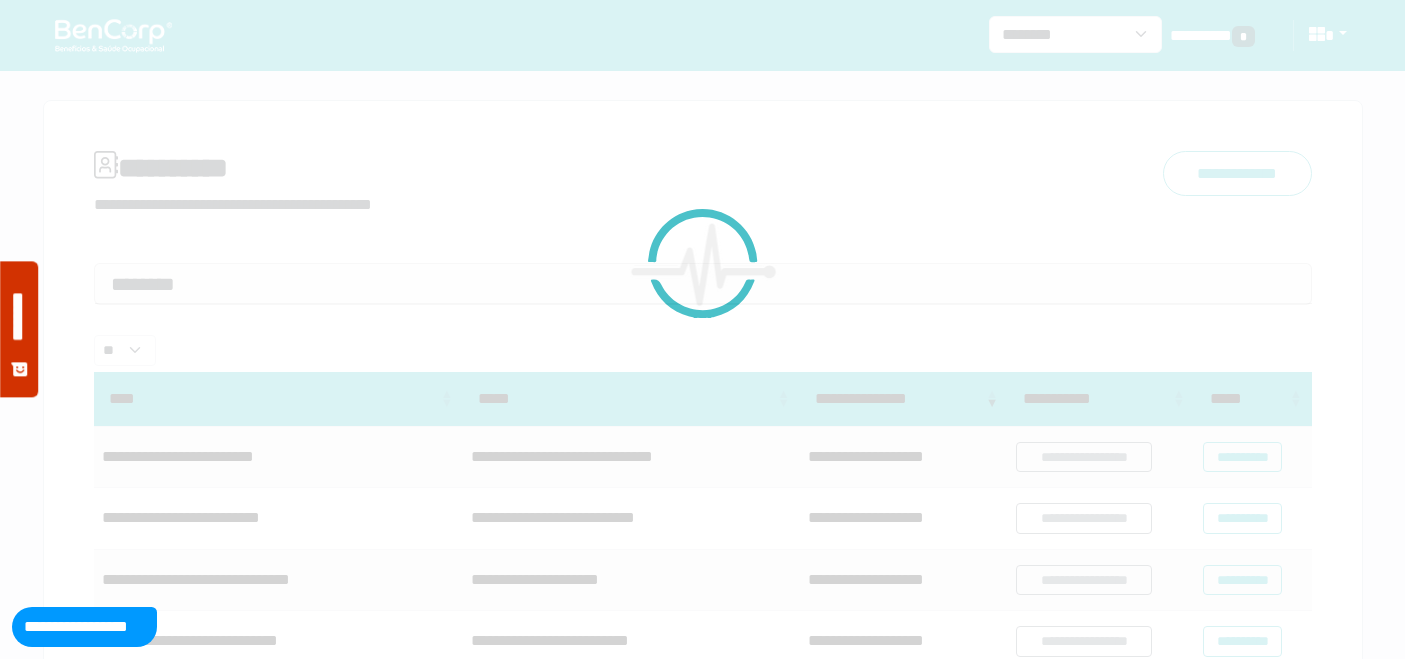 scroll, scrollTop: 0, scrollLeft: 0, axis: both 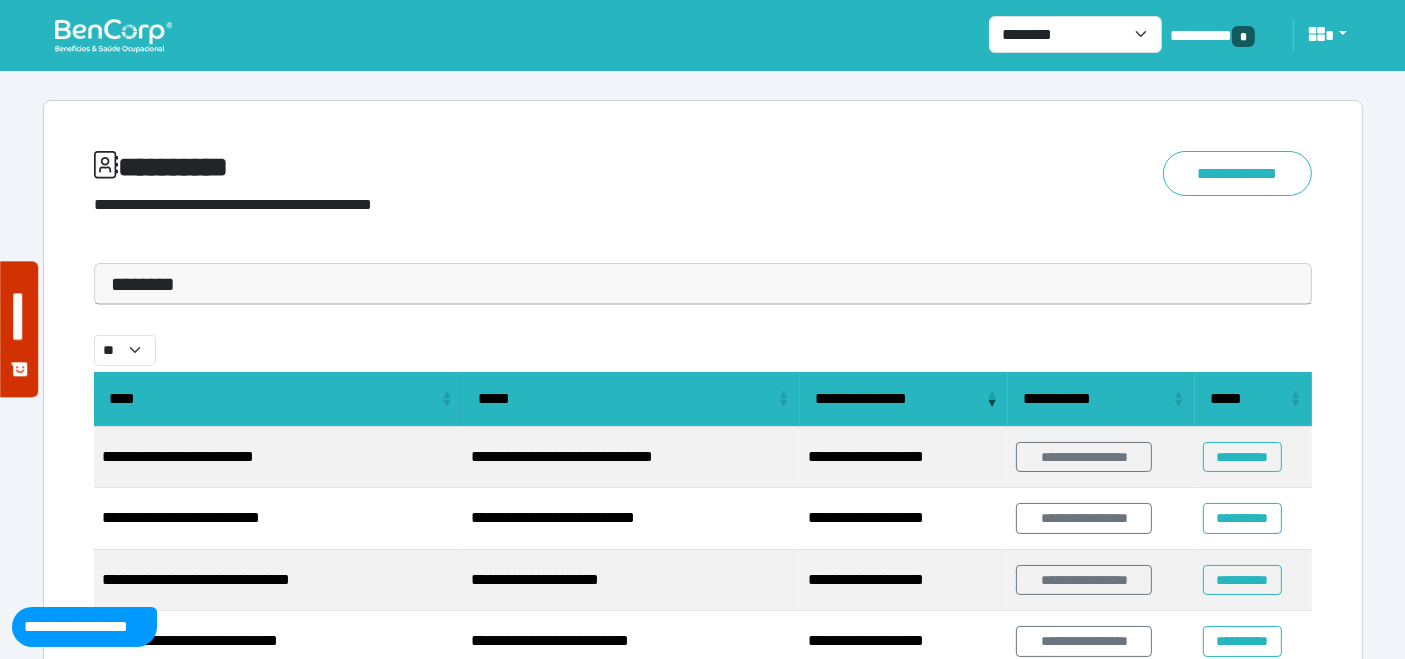 drag, startPoint x: 262, startPoint y: 276, endPoint x: 231, endPoint y: 338, distance: 69.31811 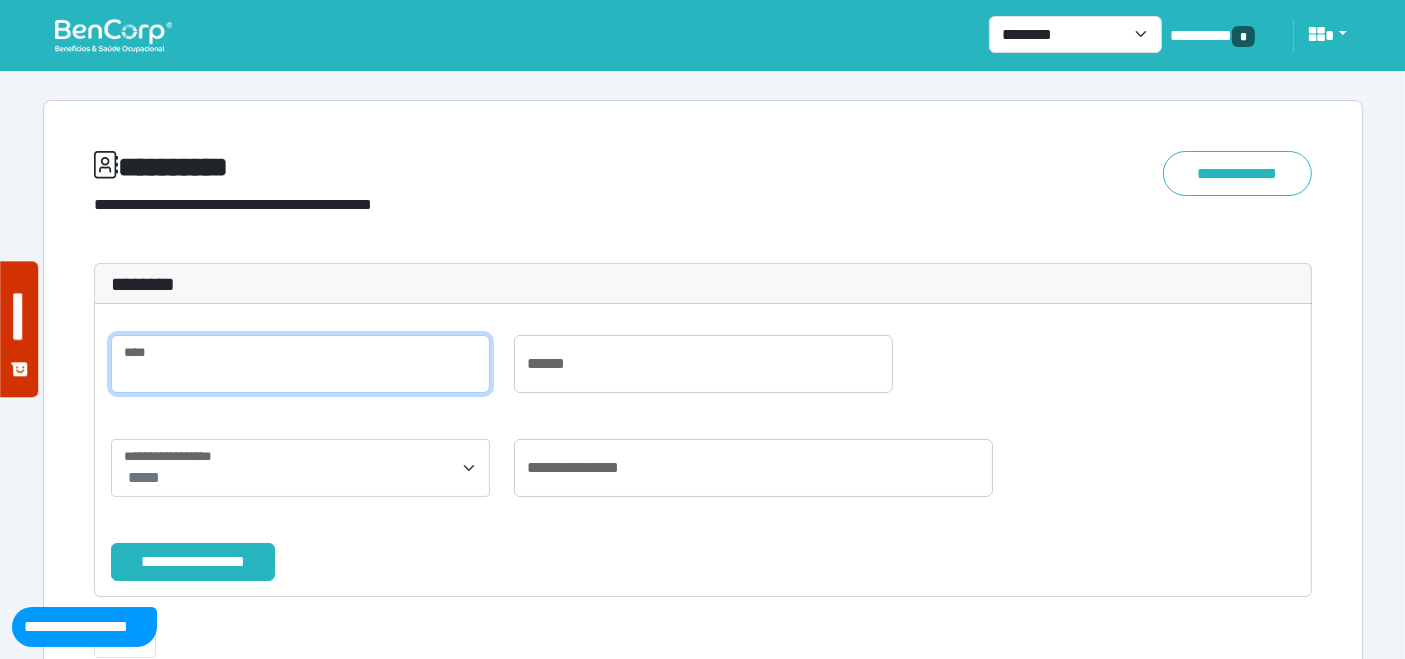 click at bounding box center [300, 364] 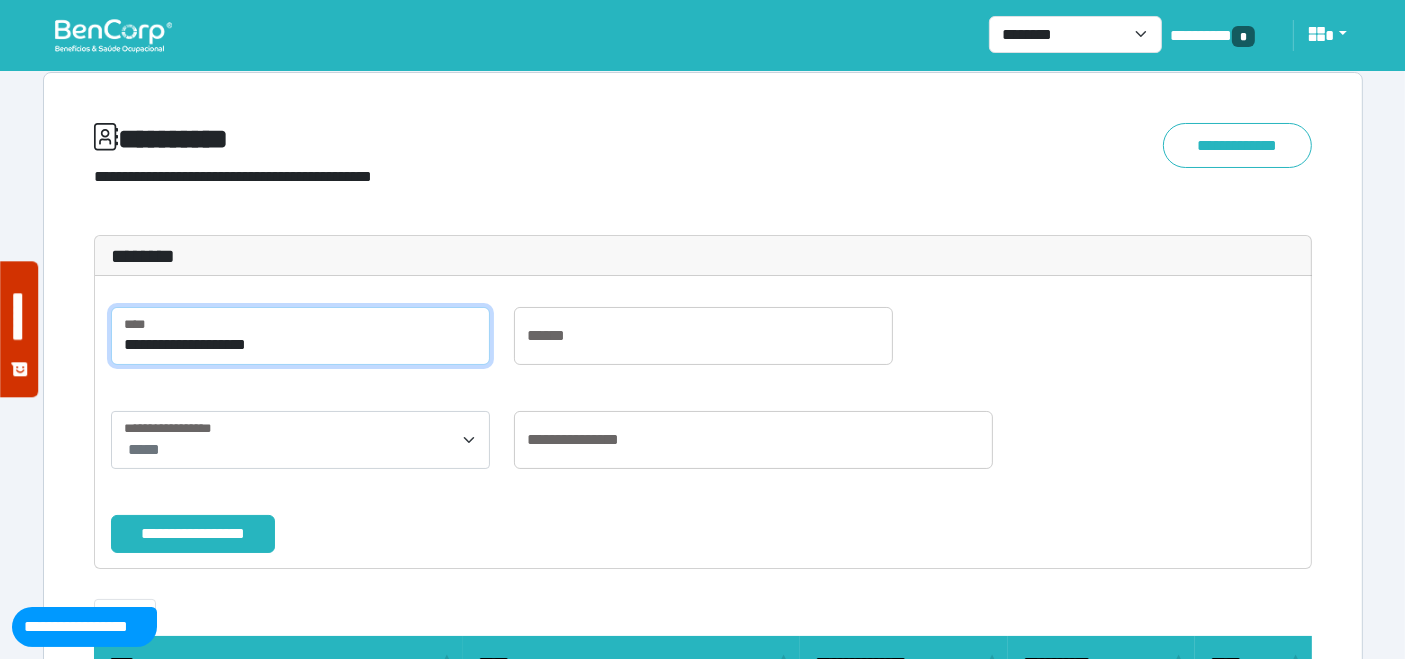 scroll, scrollTop: 222, scrollLeft: 0, axis: vertical 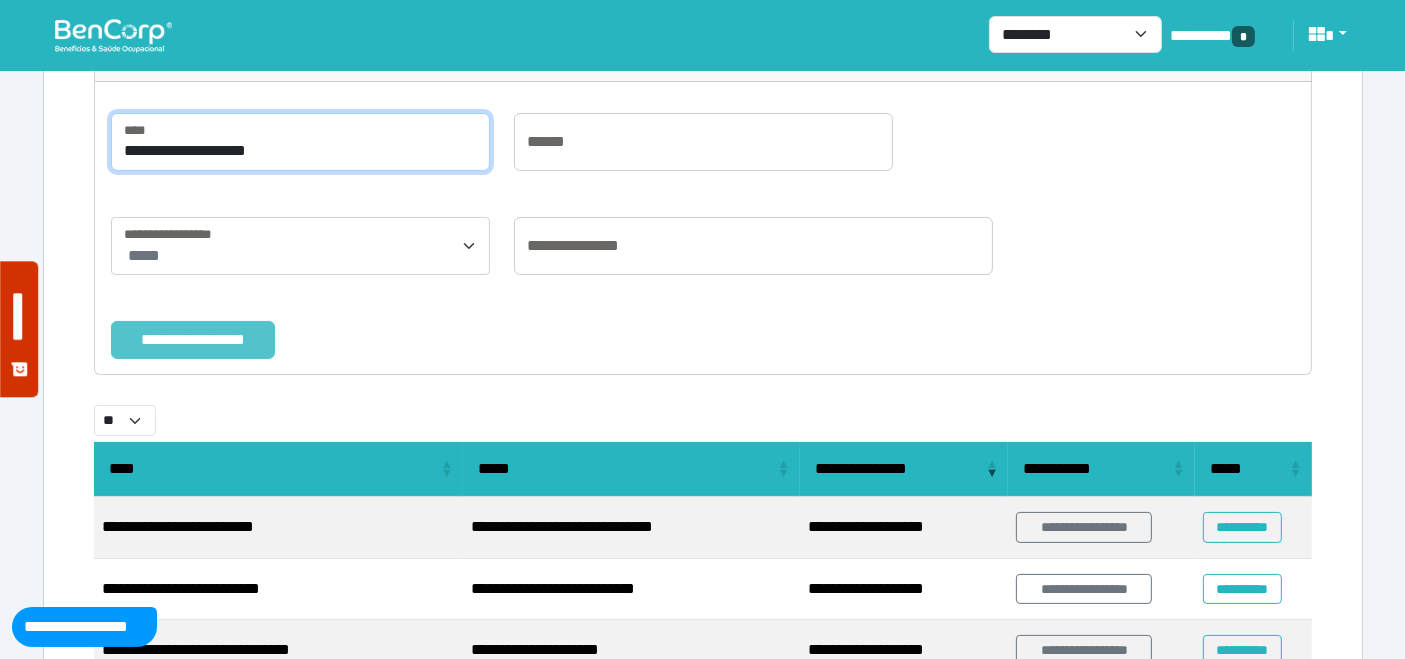 type on "**********" 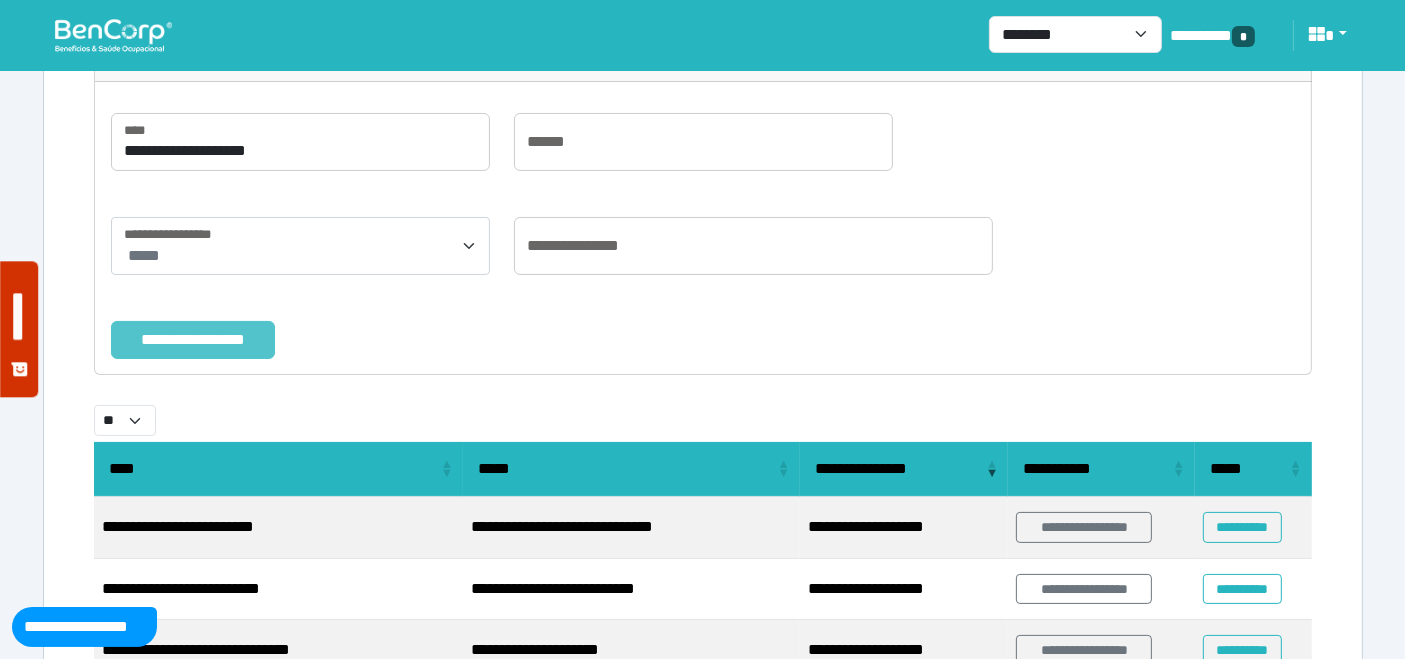 click on "**********" at bounding box center [193, 339] 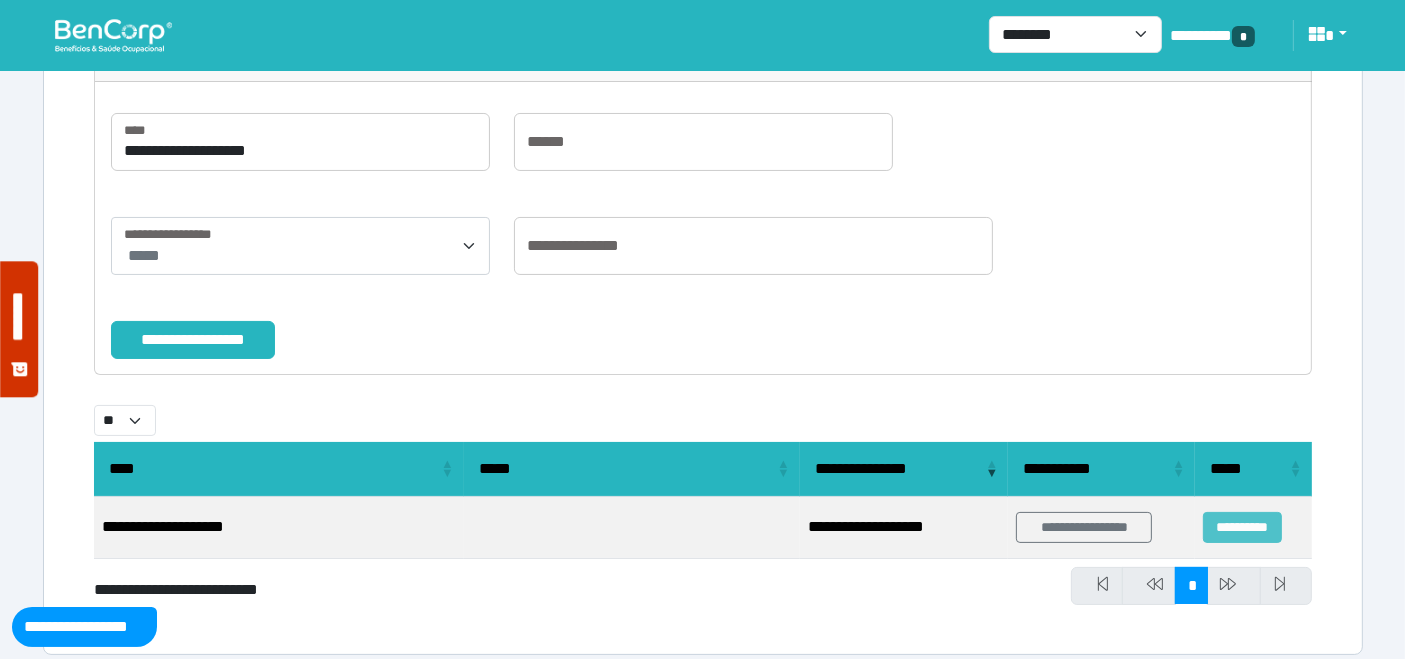click on "**********" at bounding box center [1242, 527] 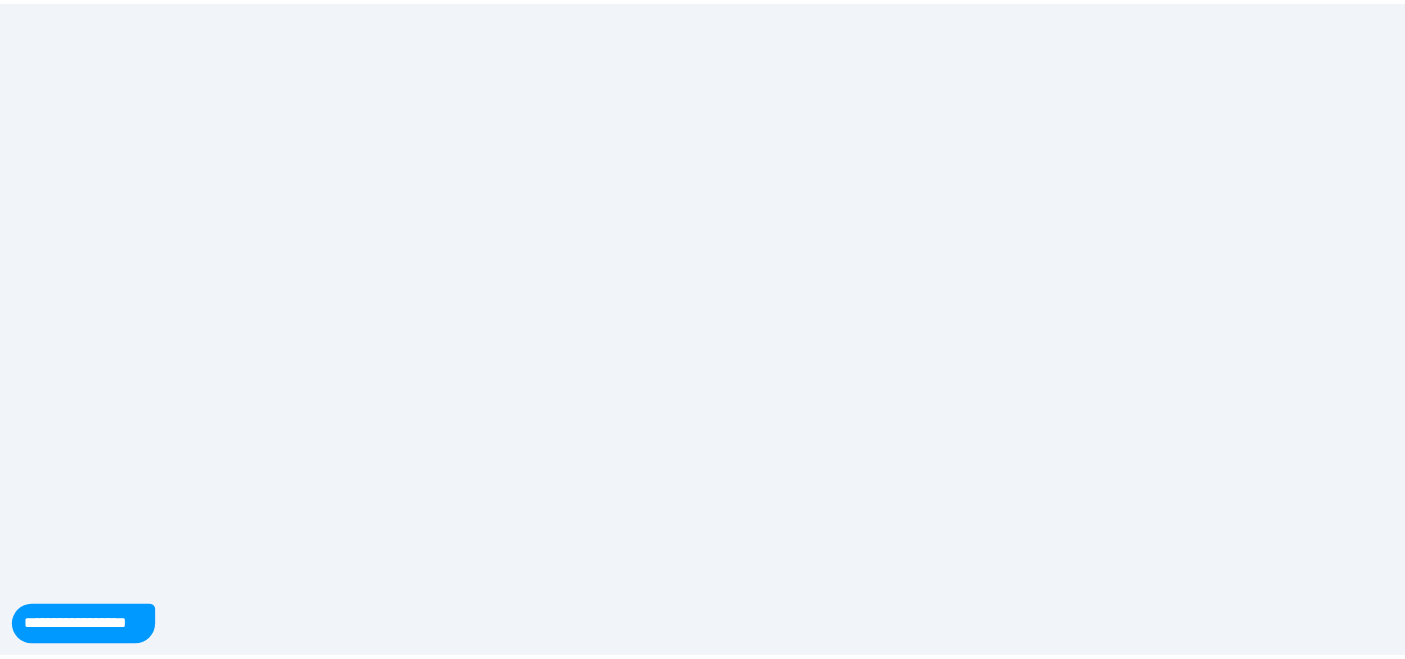 scroll, scrollTop: 0, scrollLeft: 0, axis: both 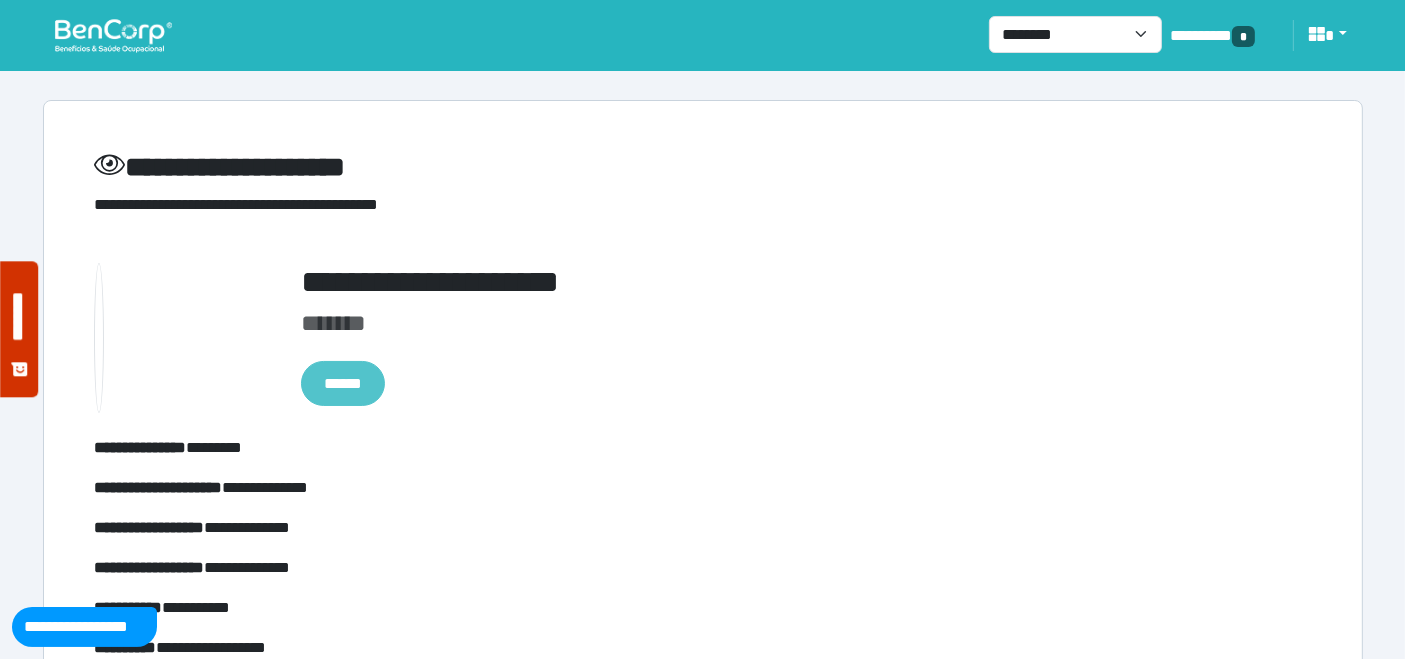 click on "******" at bounding box center (343, 383) 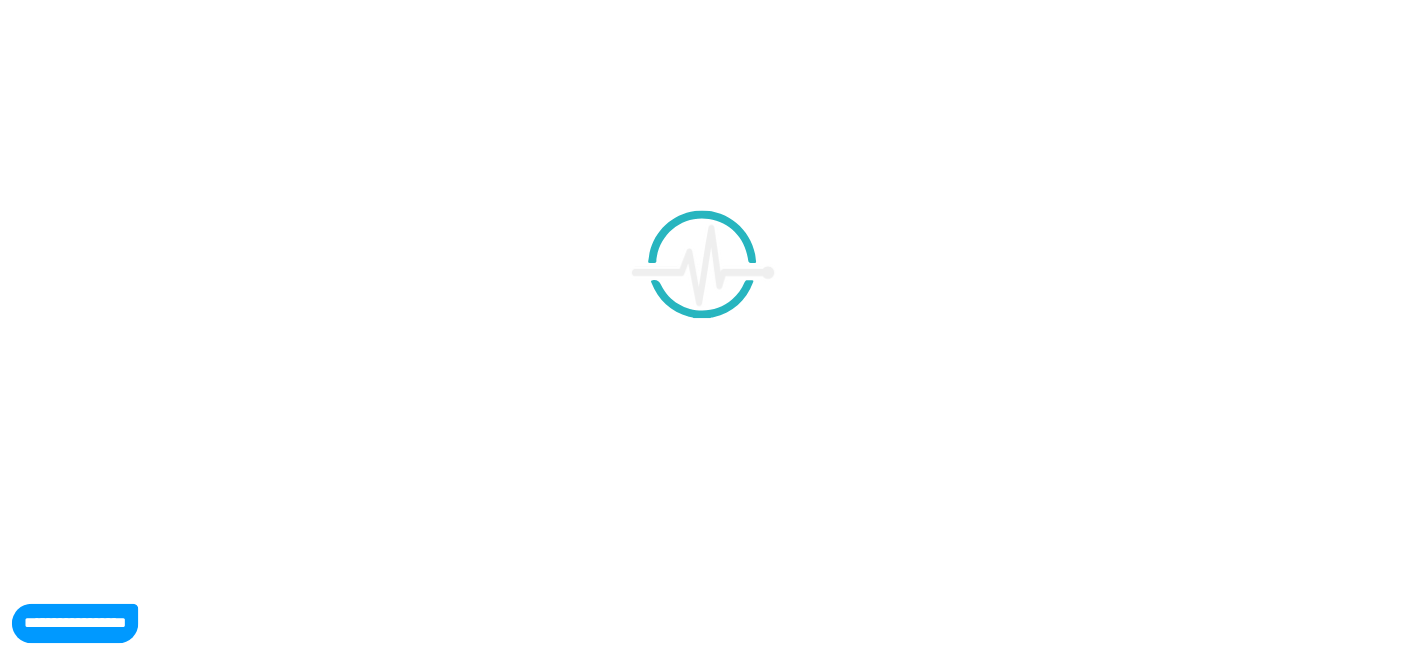 scroll, scrollTop: 0, scrollLeft: 0, axis: both 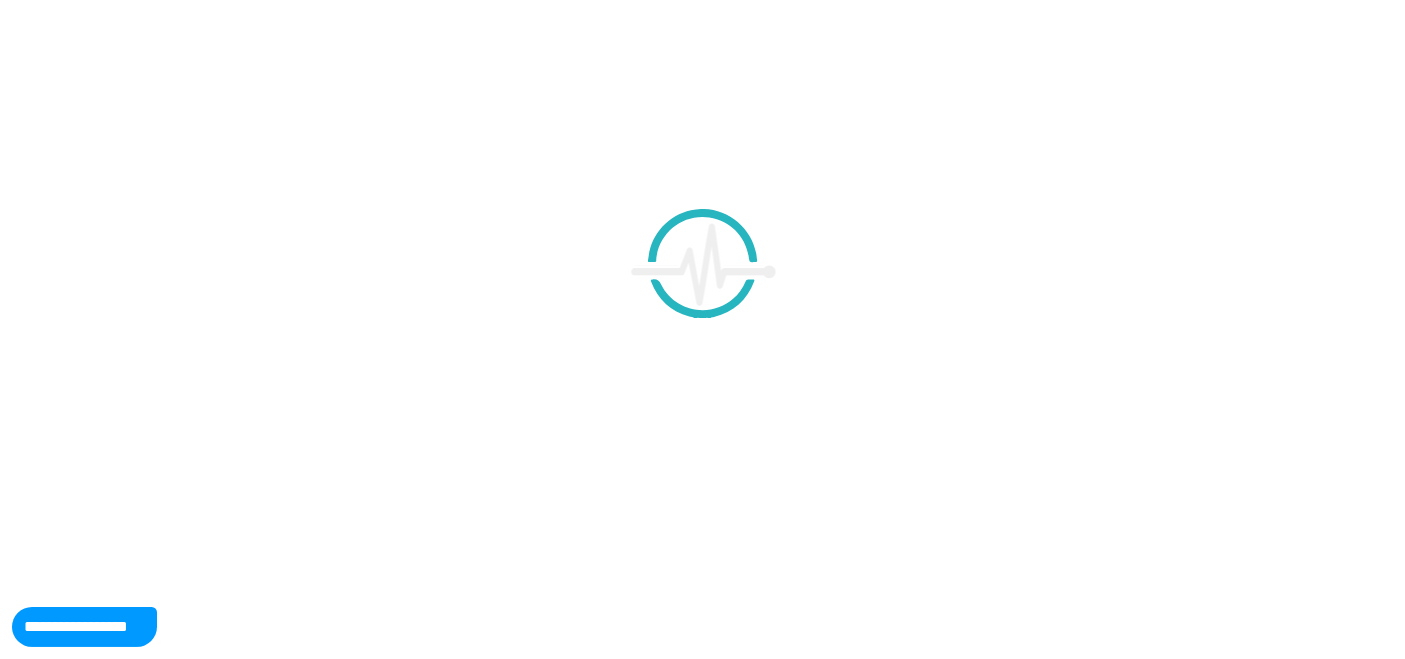 type on "**********" 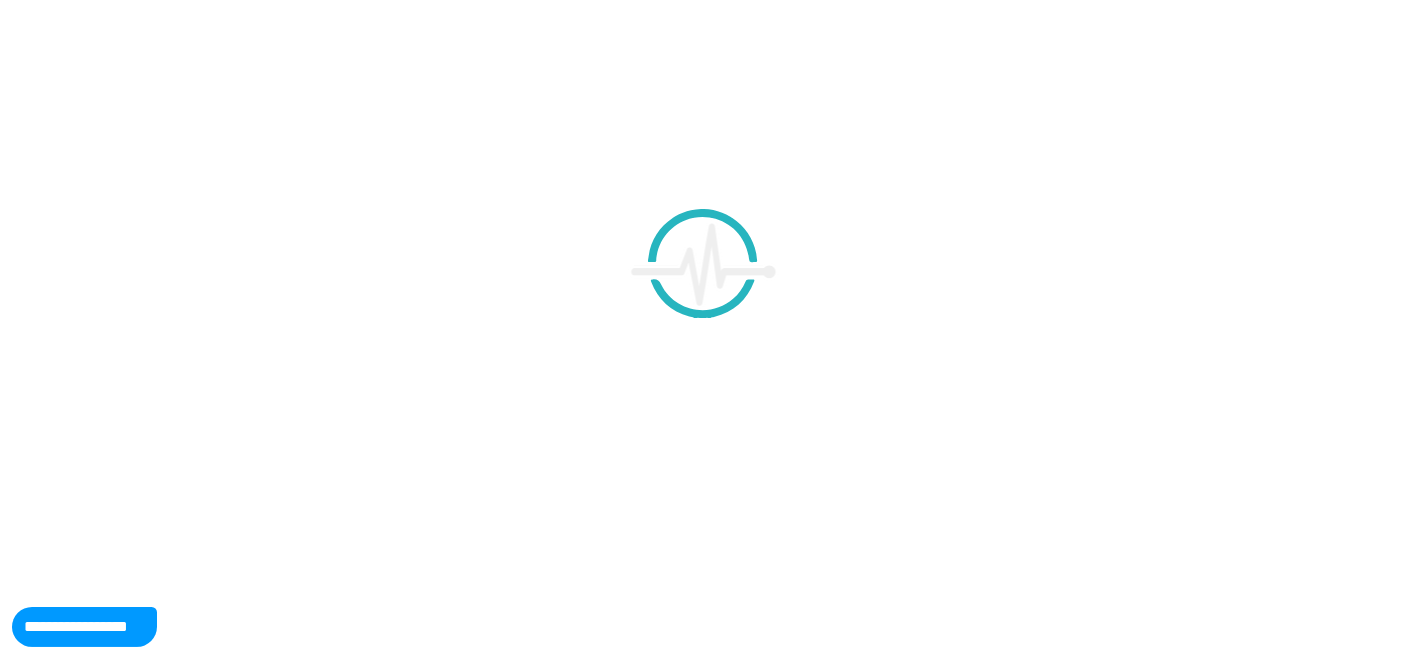 type on "**********" 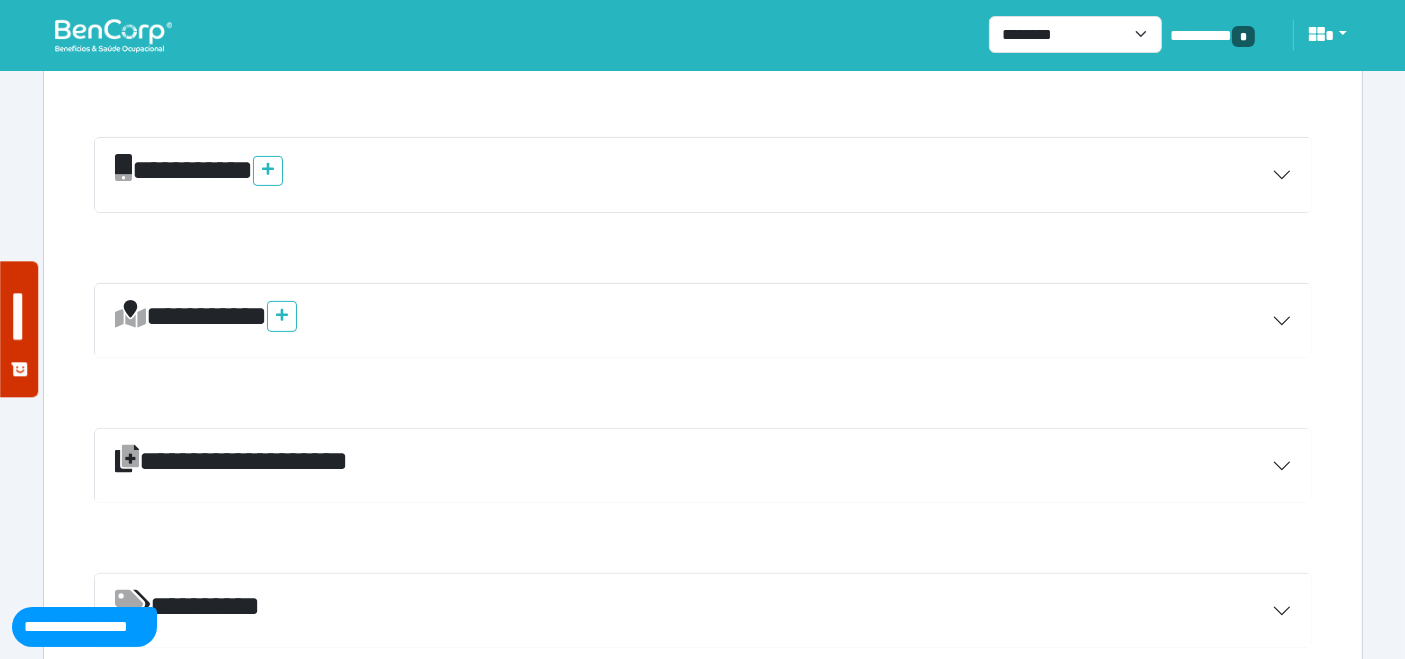 scroll, scrollTop: 750, scrollLeft: 0, axis: vertical 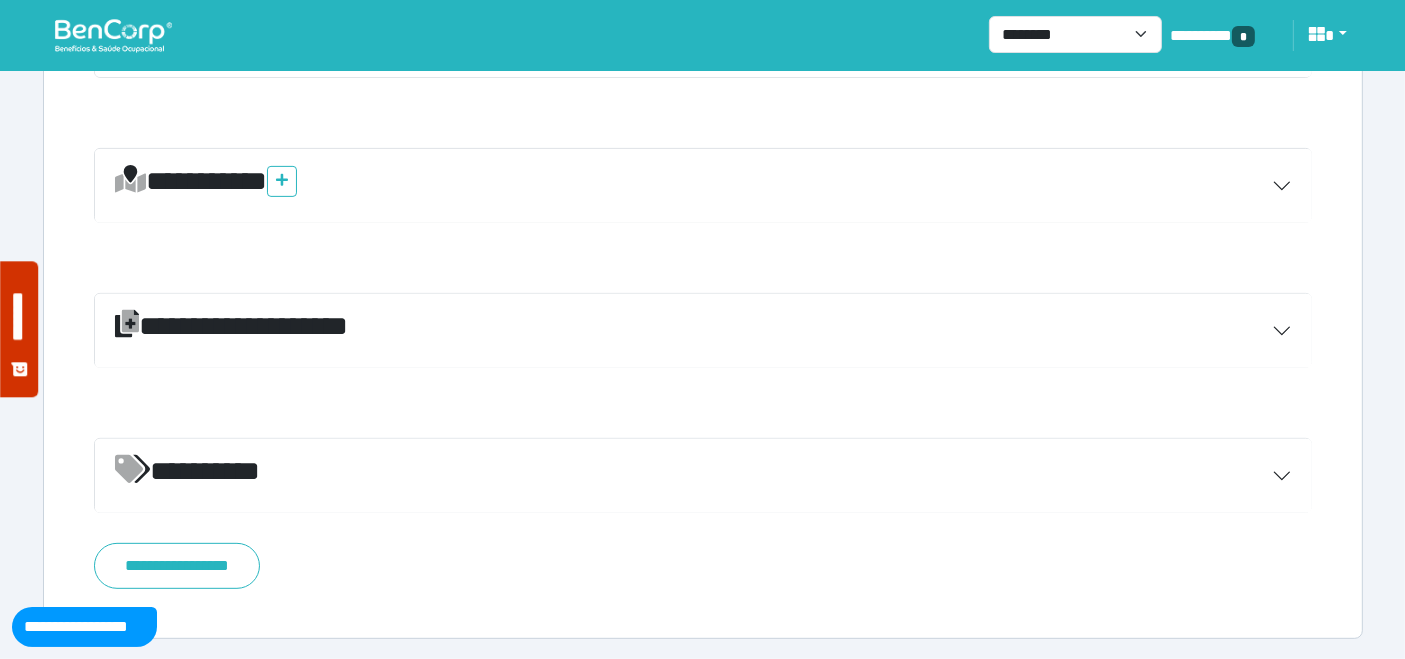 click on "*********" at bounding box center (703, 476) 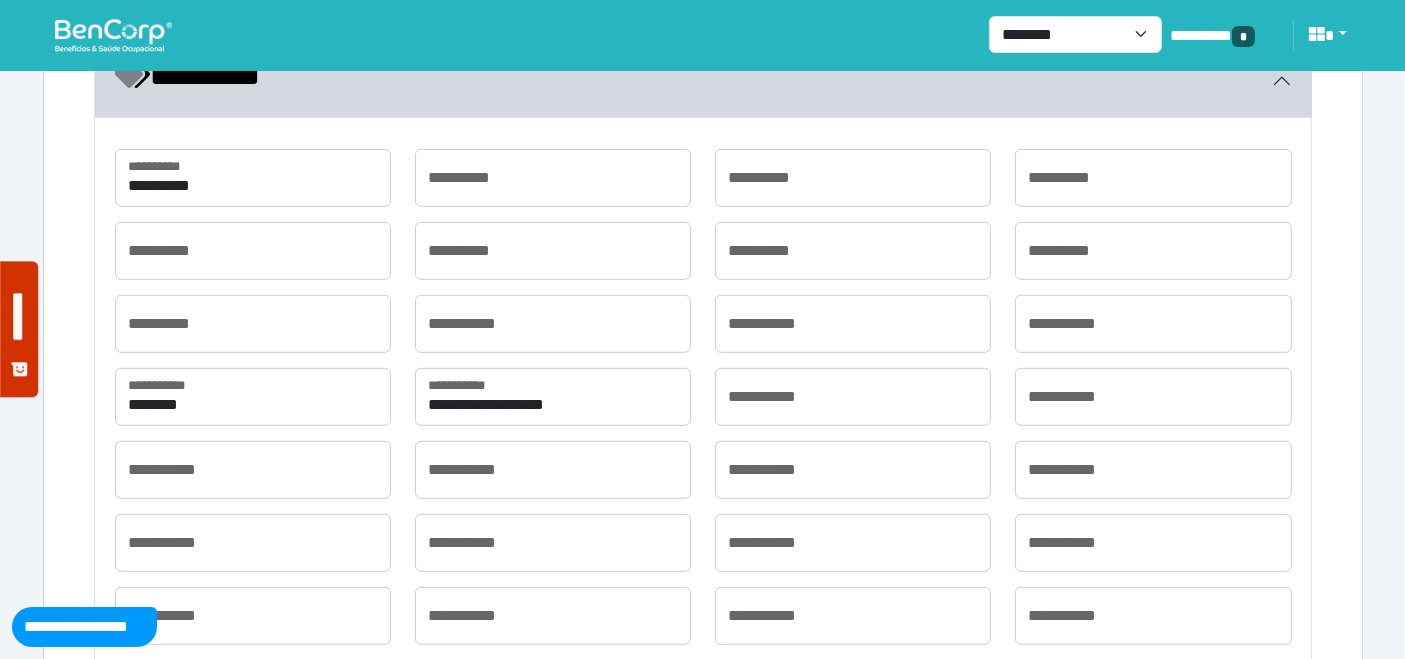 scroll, scrollTop: 1194, scrollLeft: 0, axis: vertical 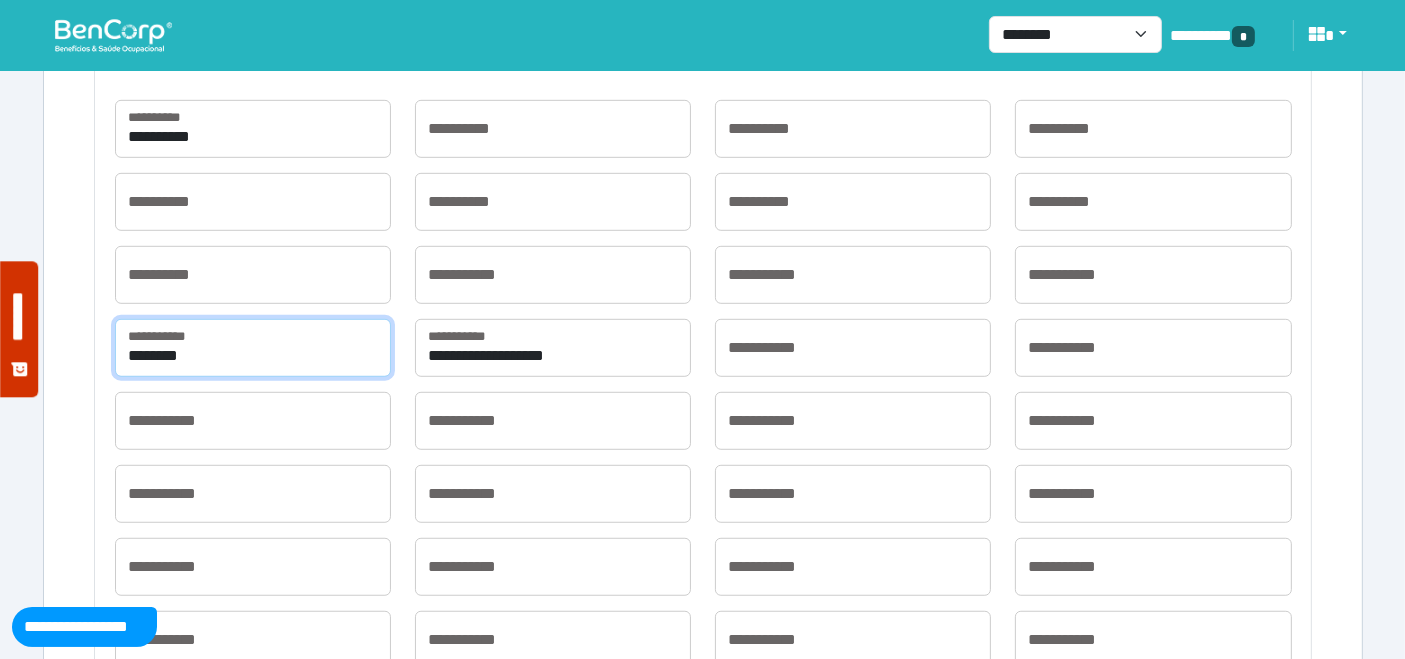 drag, startPoint x: 235, startPoint y: 347, endPoint x: 102, endPoint y: 347, distance: 133 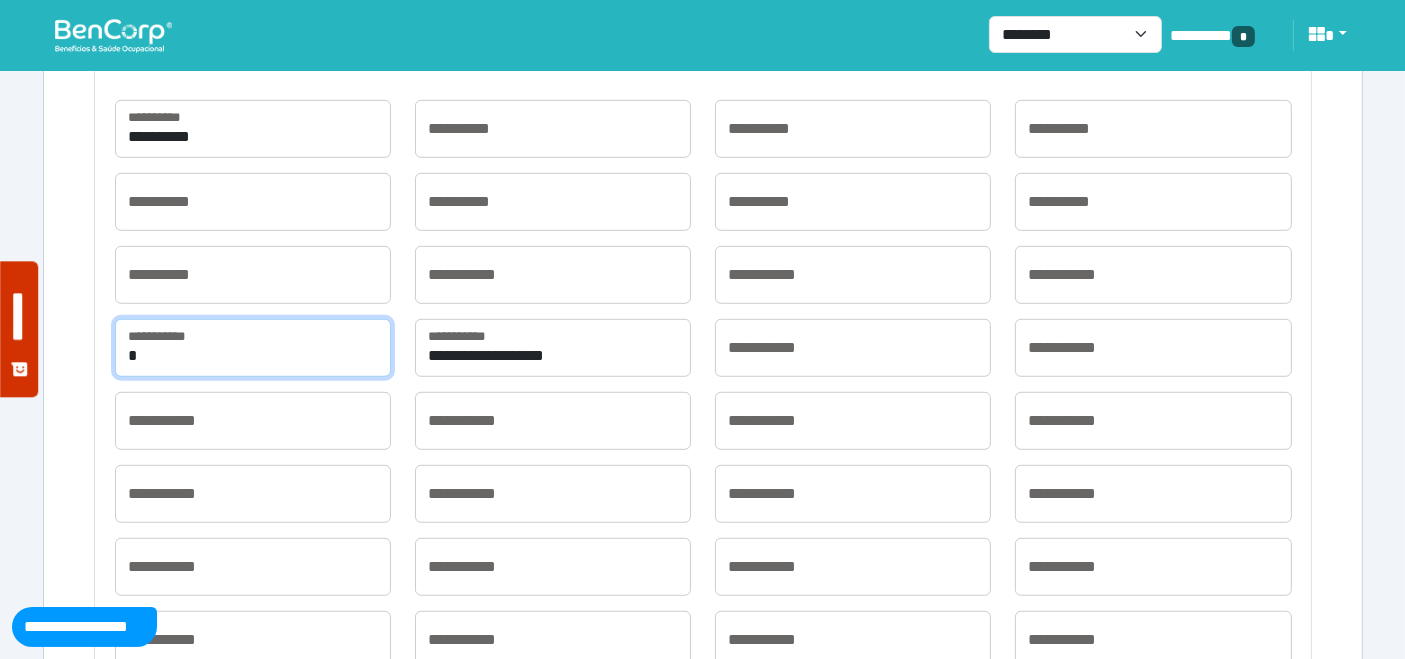 type on "**********" 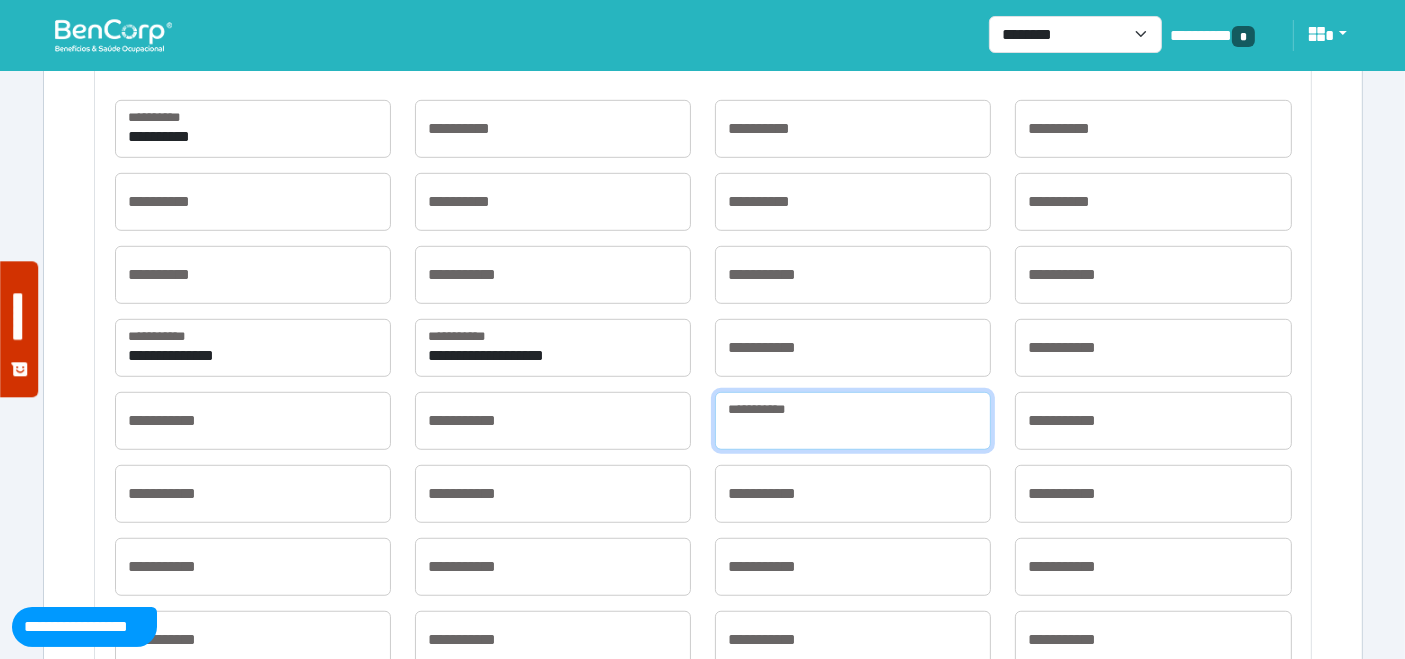 click at bounding box center (853, 421) 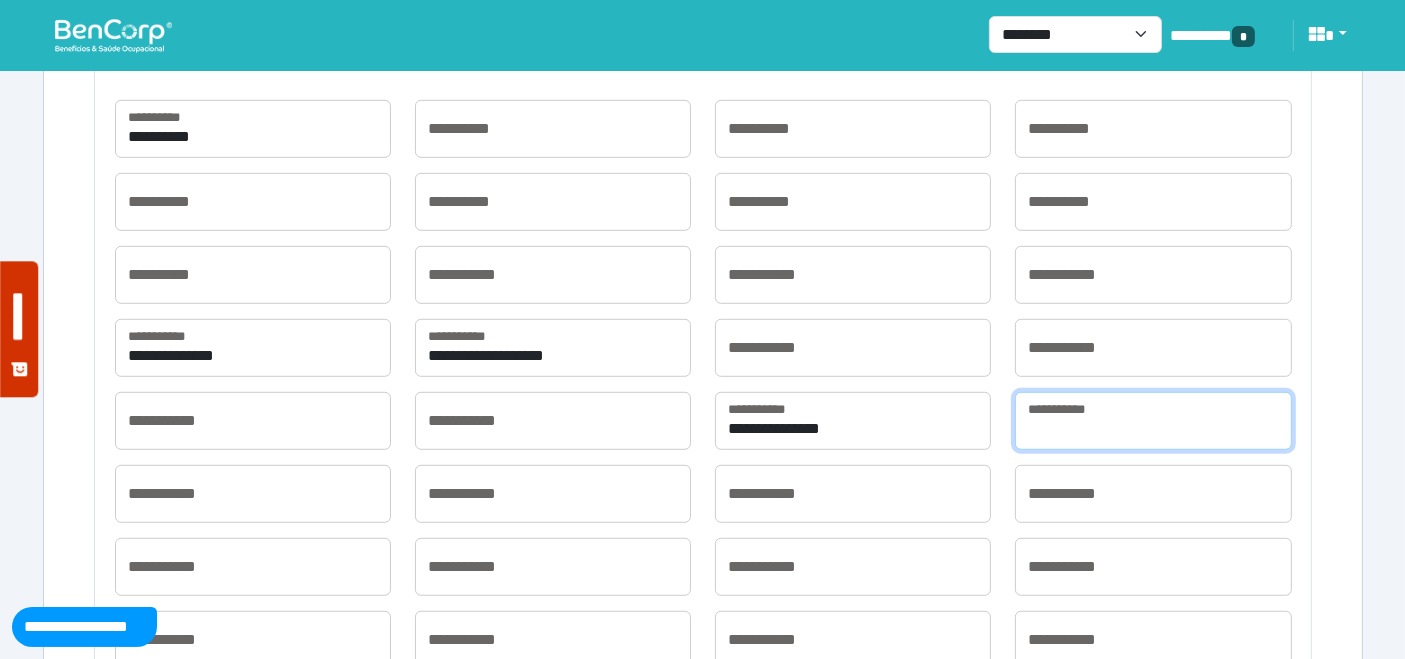 click at bounding box center [1153, 421] 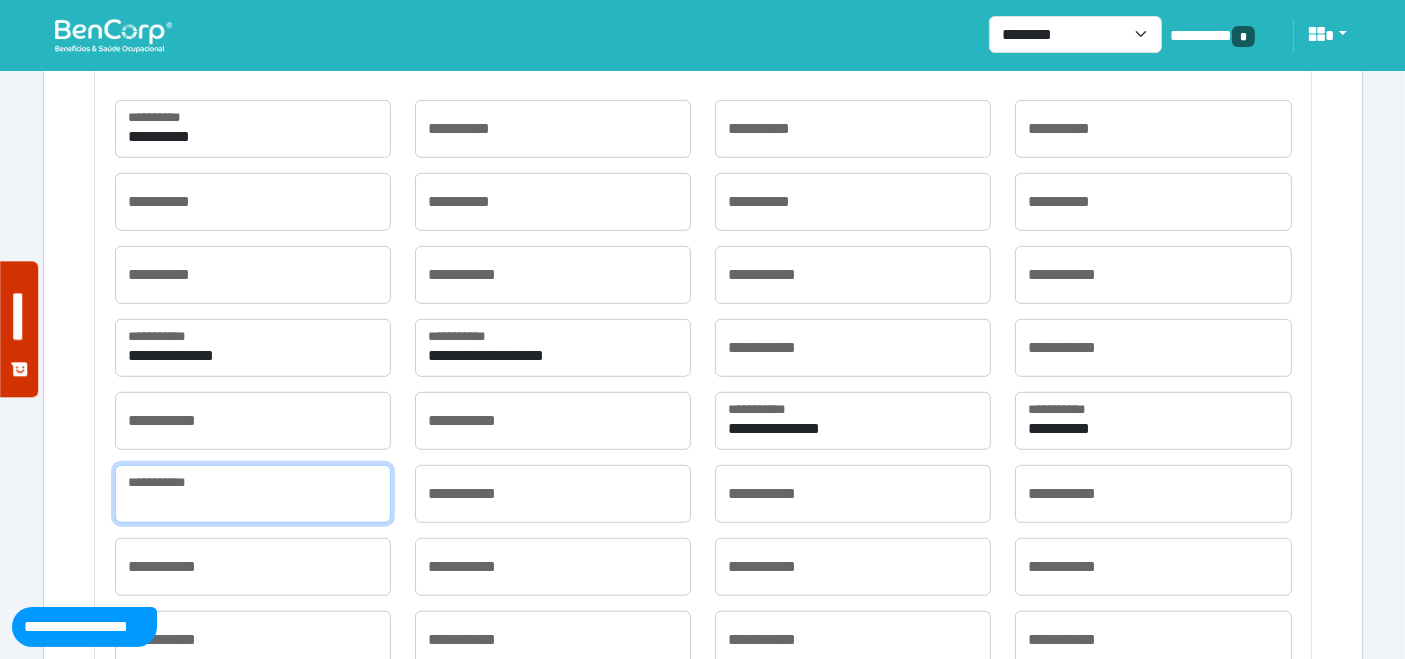 click at bounding box center (253, 494) 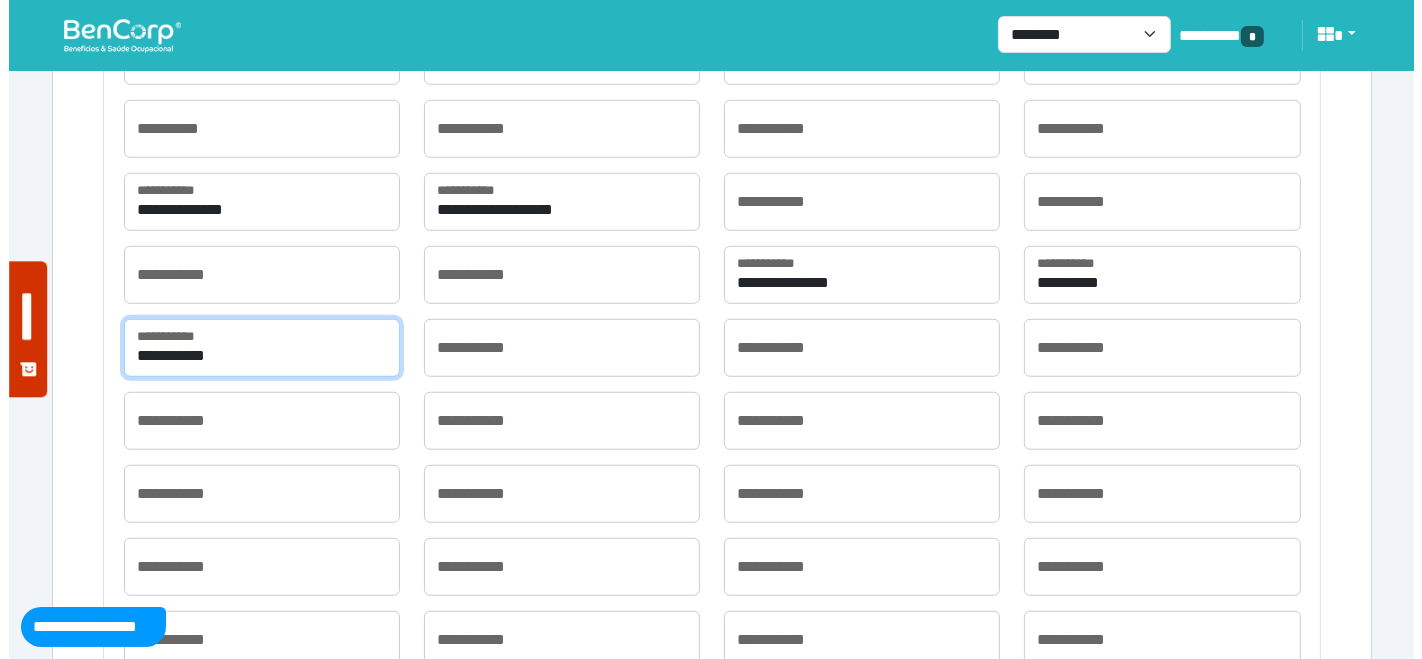 scroll, scrollTop: 1511, scrollLeft: 0, axis: vertical 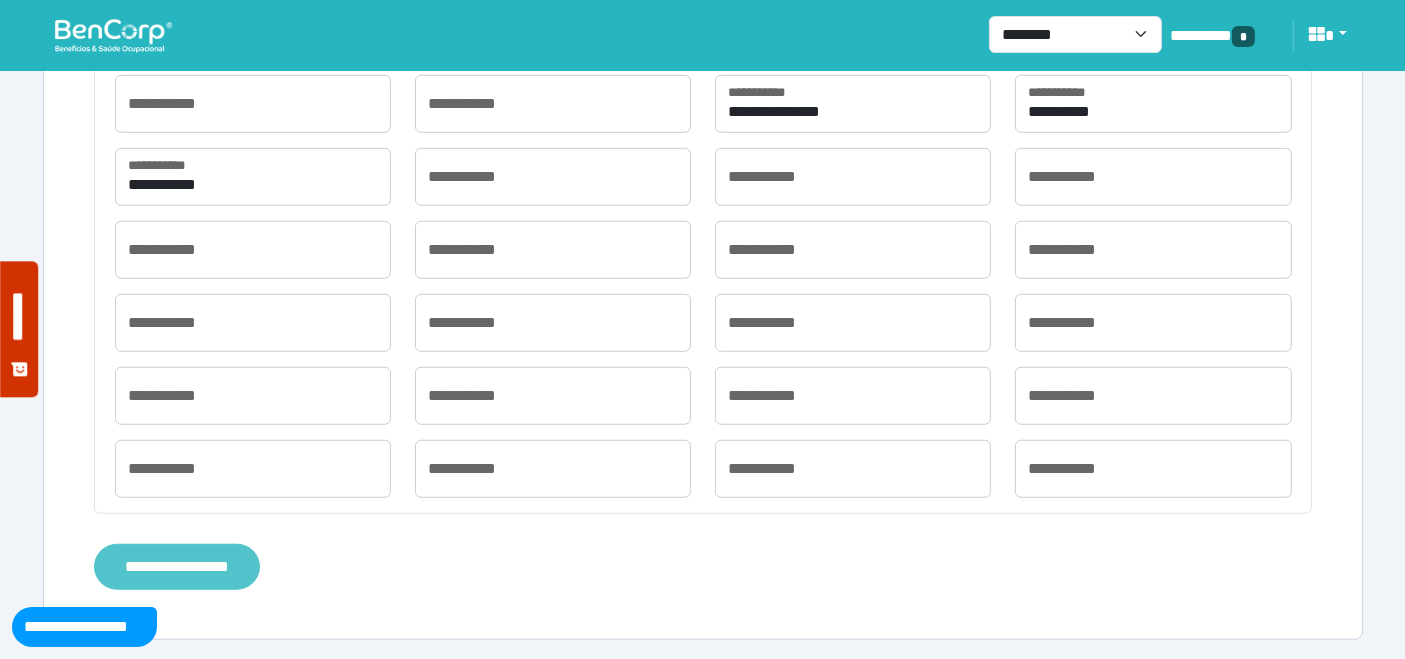 click on "**********" at bounding box center [177, 566] 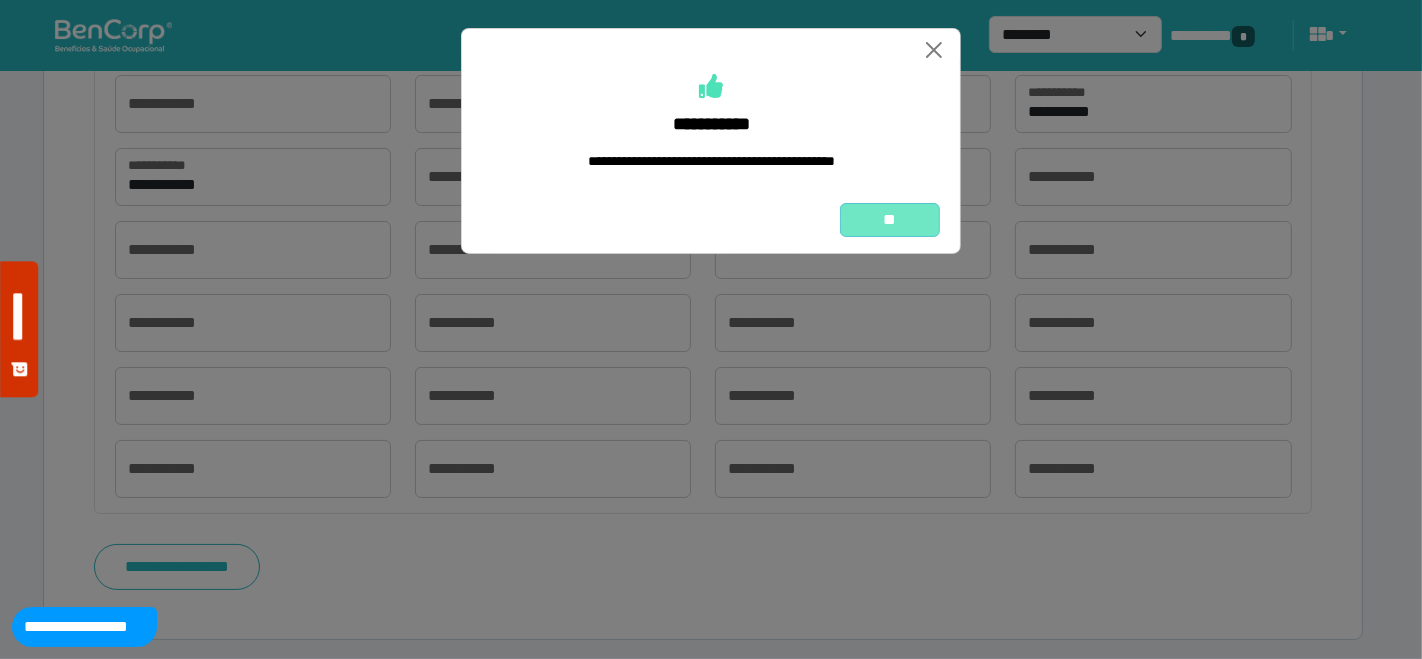click on "**" at bounding box center (890, 219) 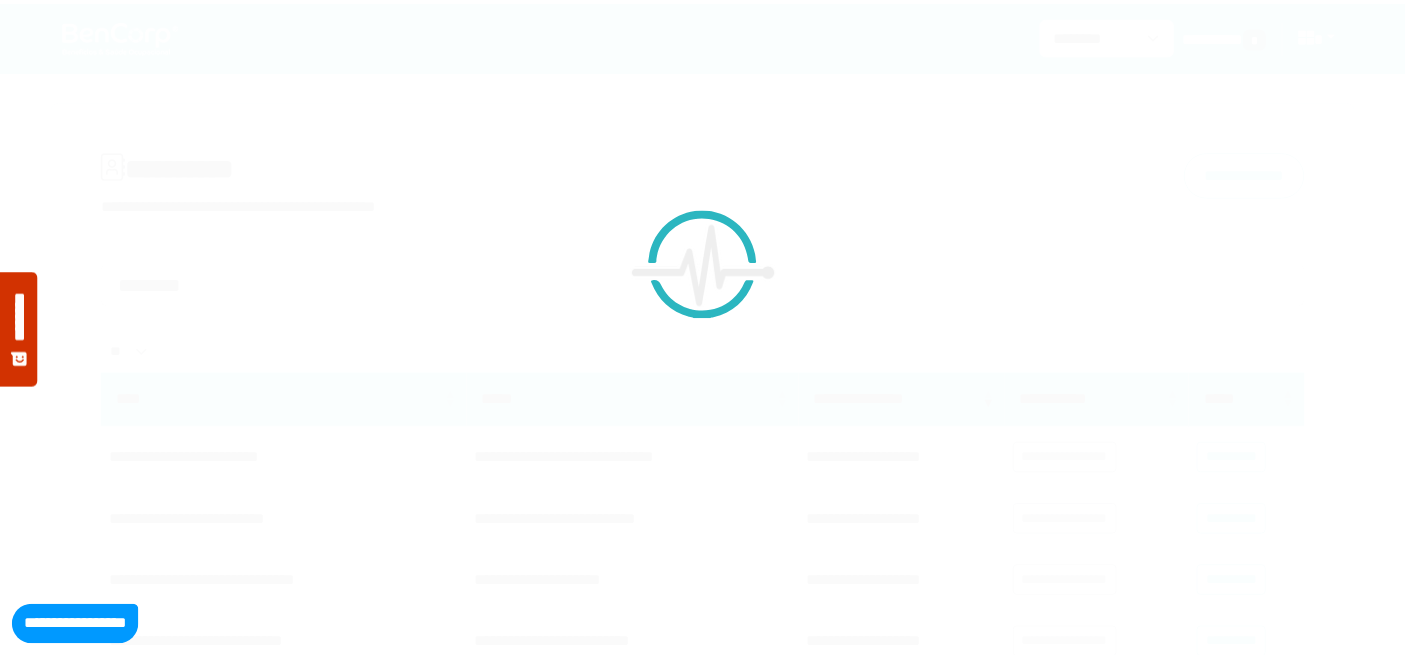scroll, scrollTop: 0, scrollLeft: 0, axis: both 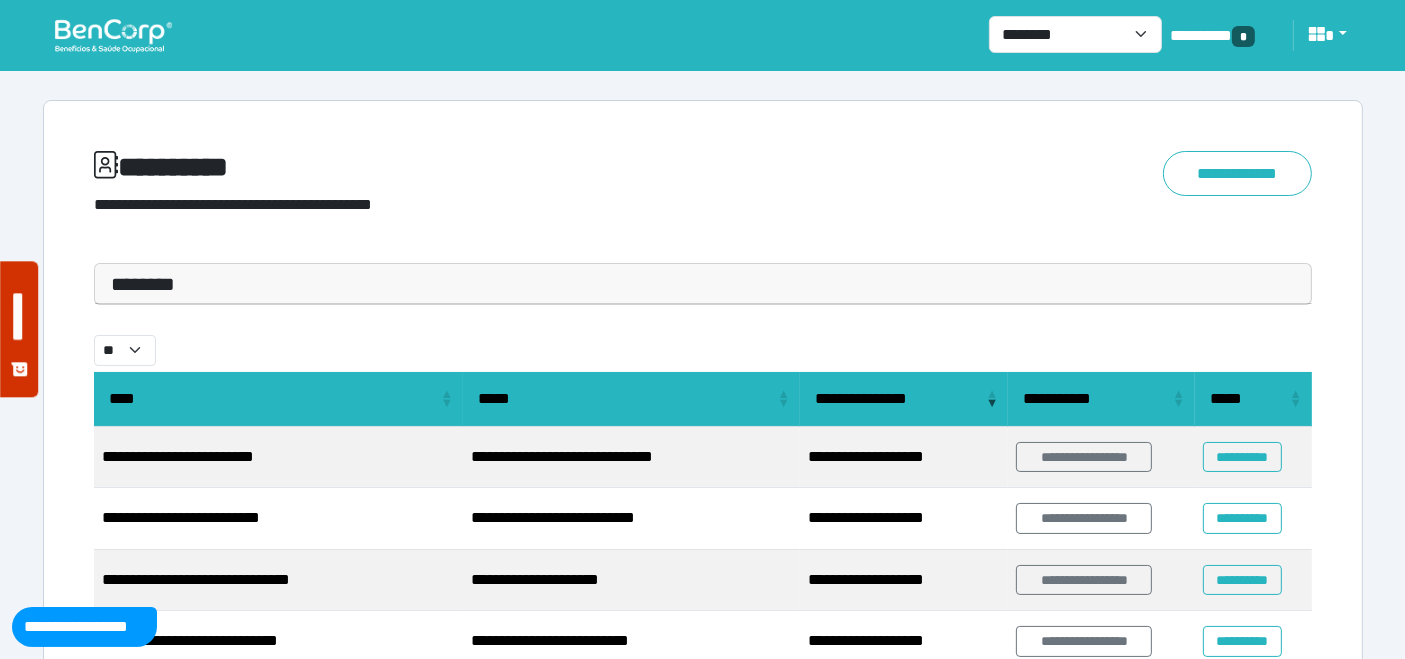 click at bounding box center [113, 35] 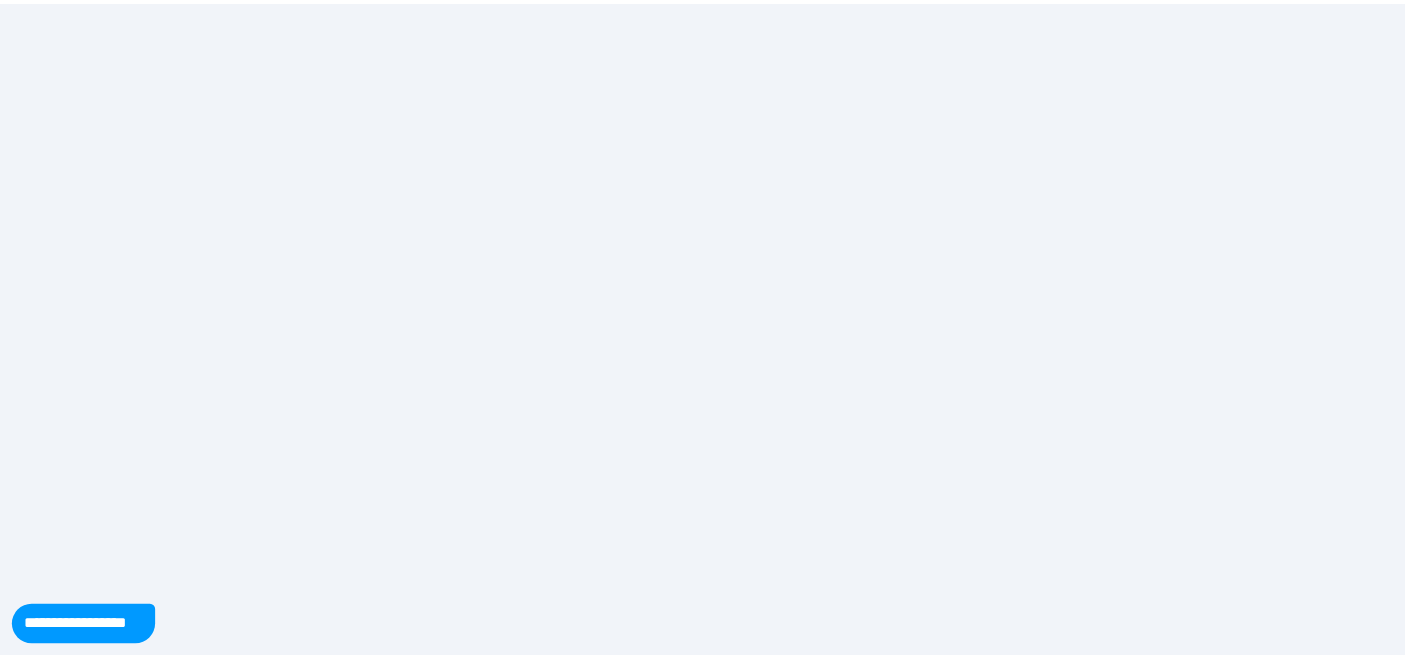 scroll, scrollTop: 0, scrollLeft: 0, axis: both 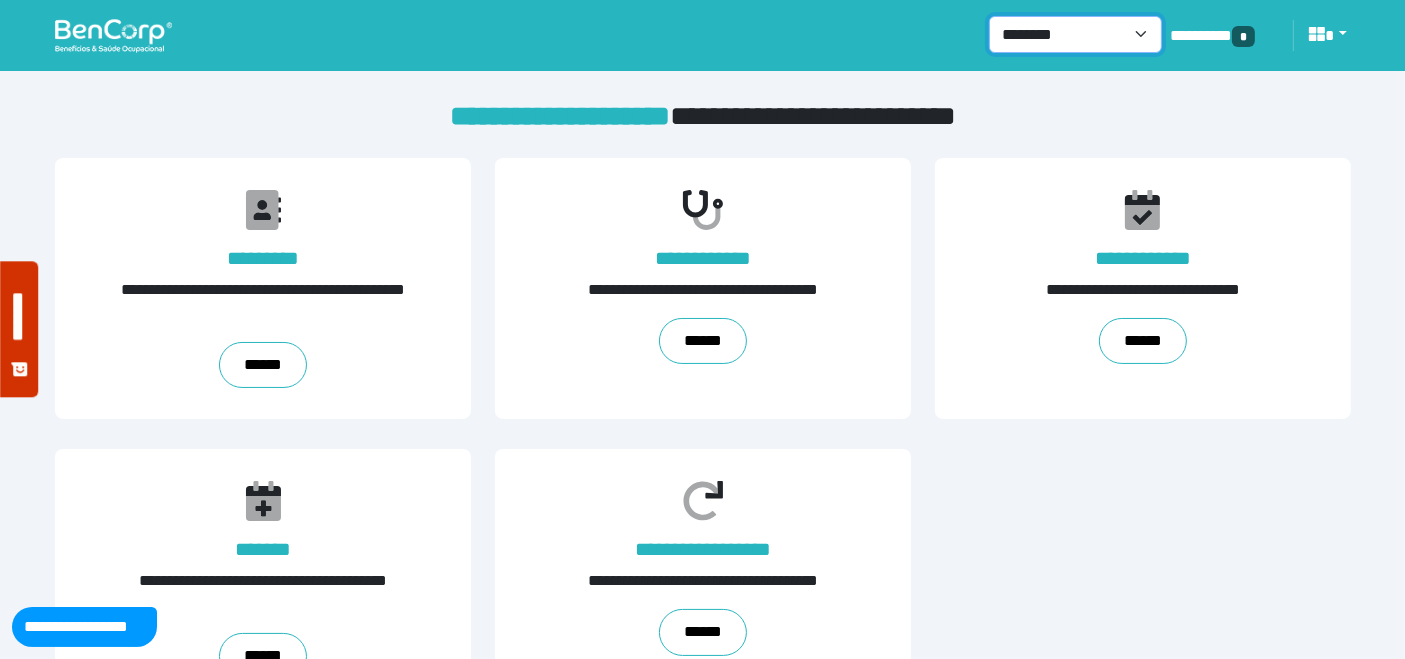 click on "**********" at bounding box center [1075, 34] 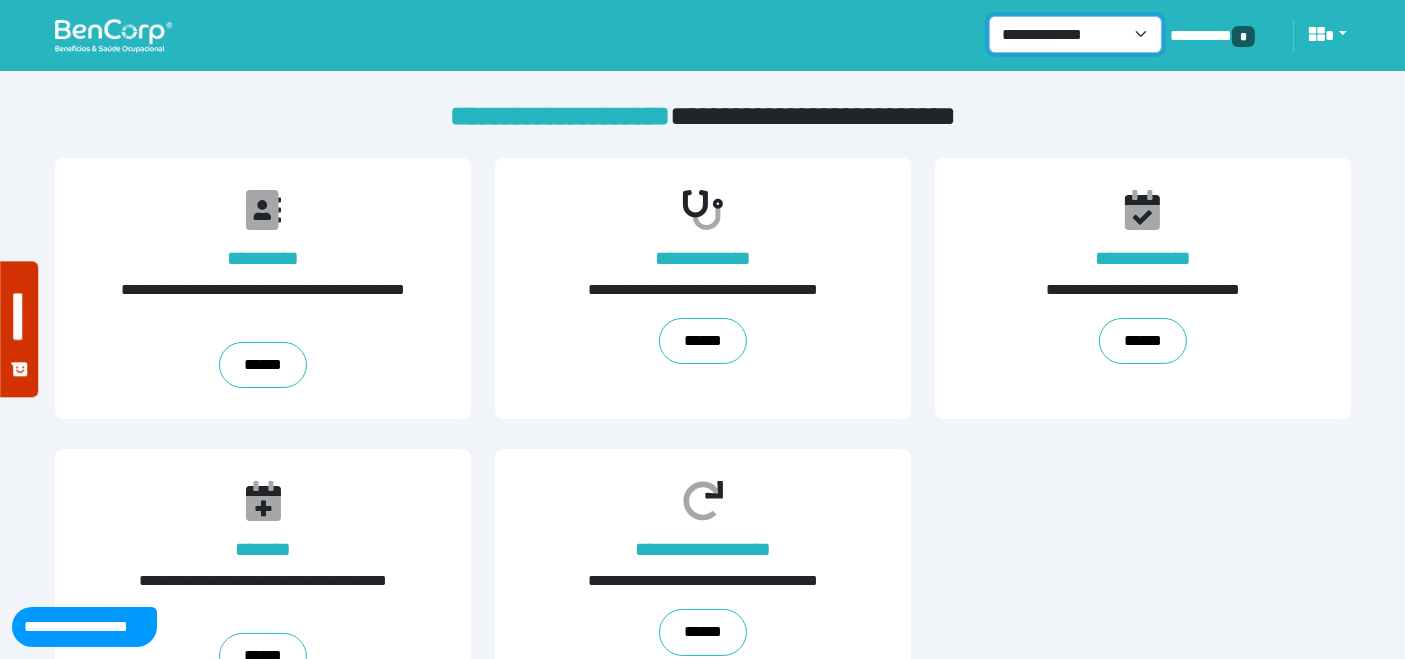 click on "**********" at bounding box center (1075, 34) 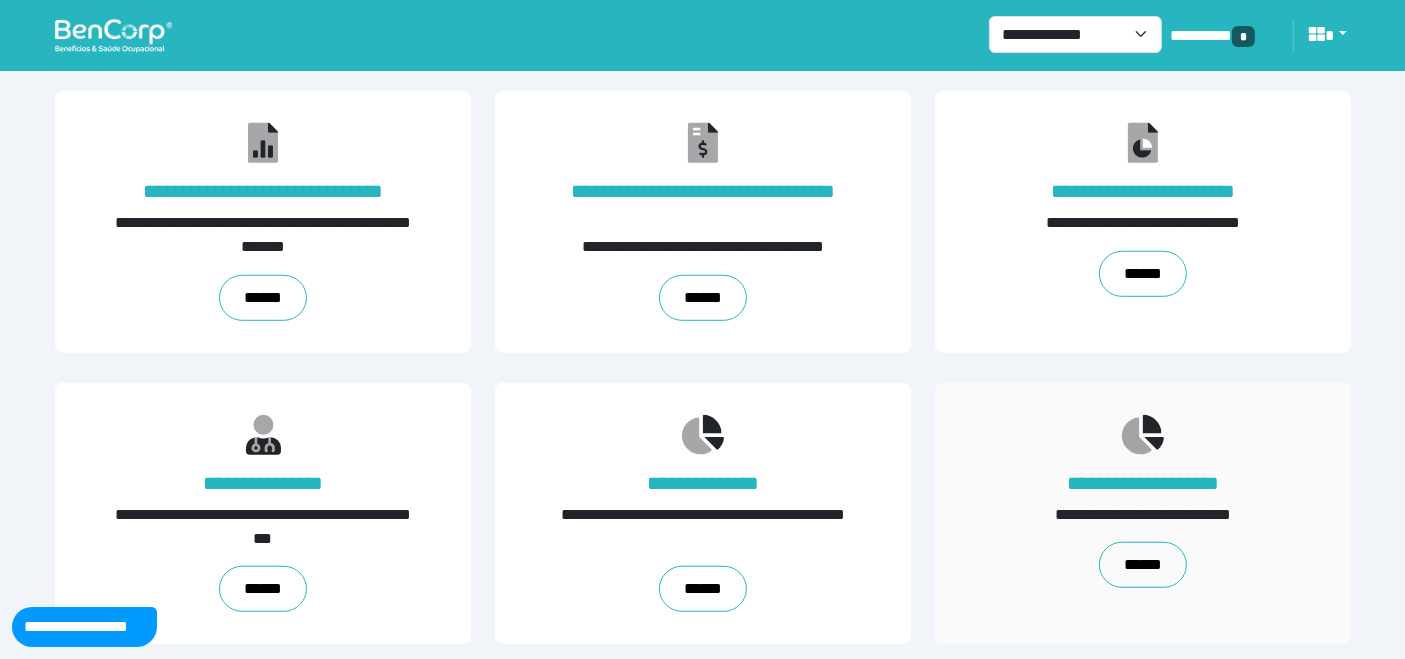 scroll, scrollTop: 1246, scrollLeft: 0, axis: vertical 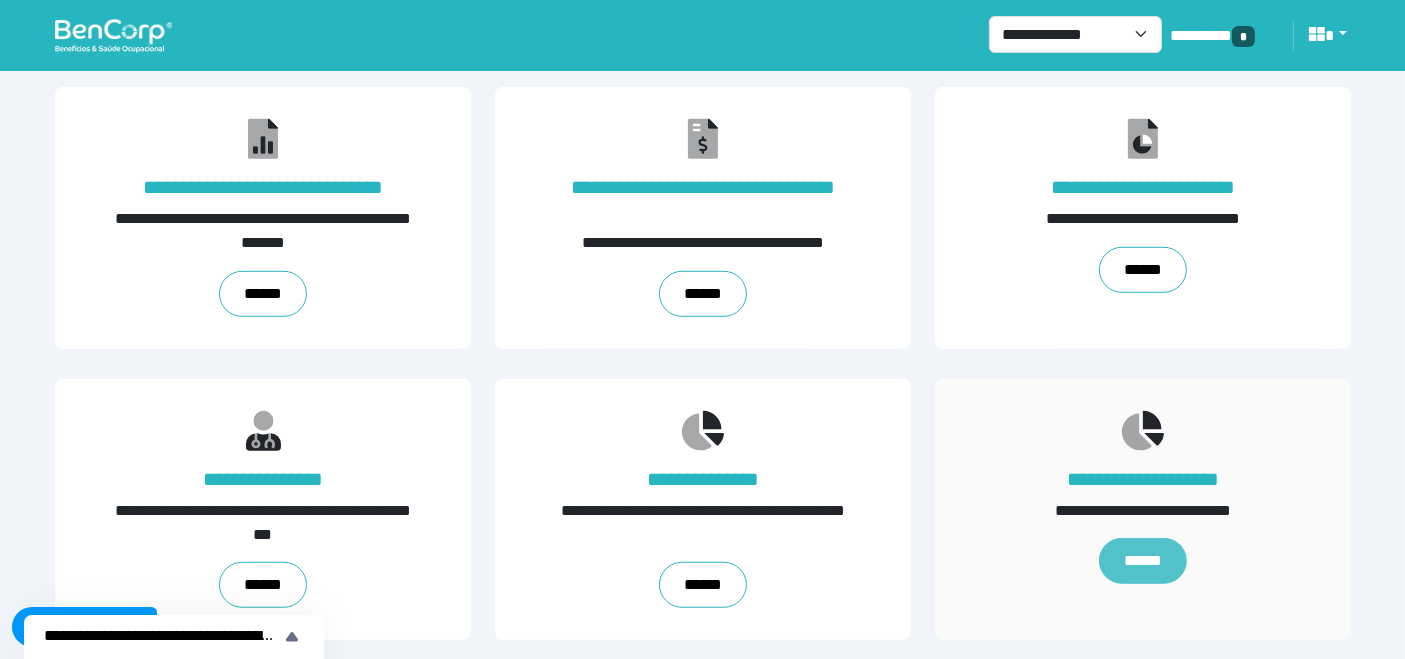 click on "******" at bounding box center (1142, 561) 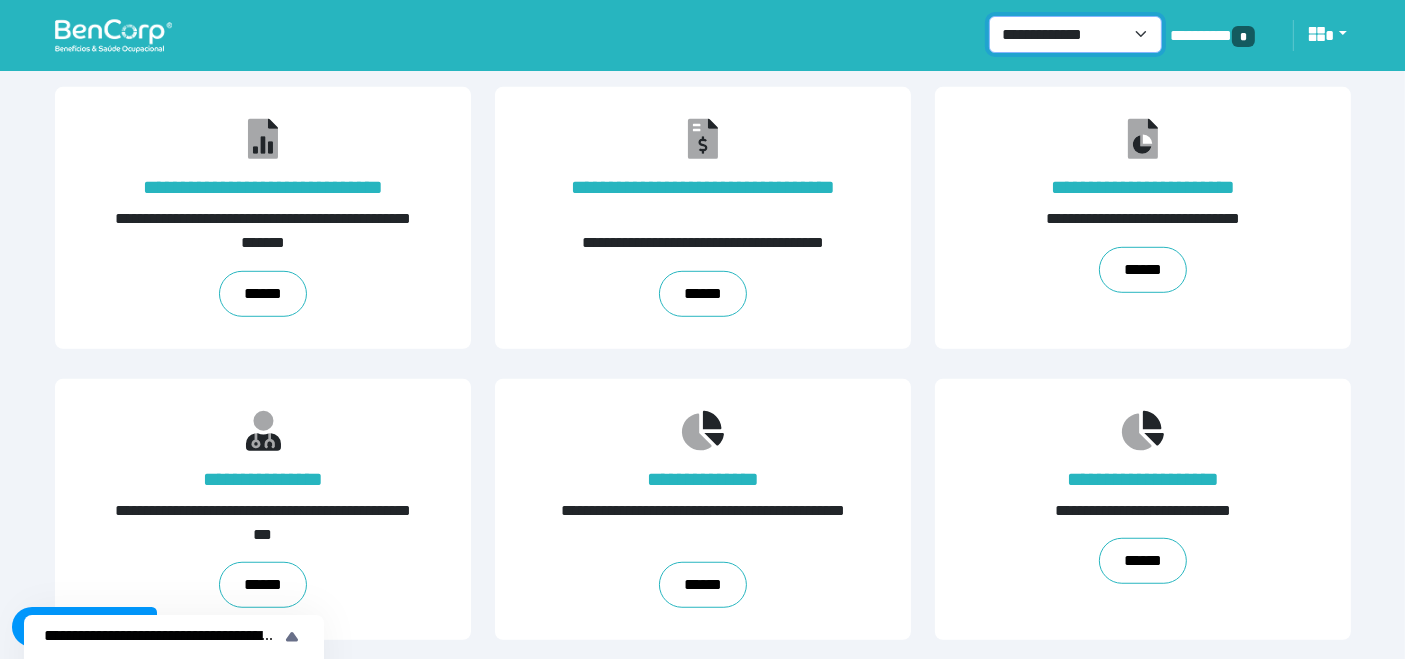 click on "**********" at bounding box center (1075, 34) 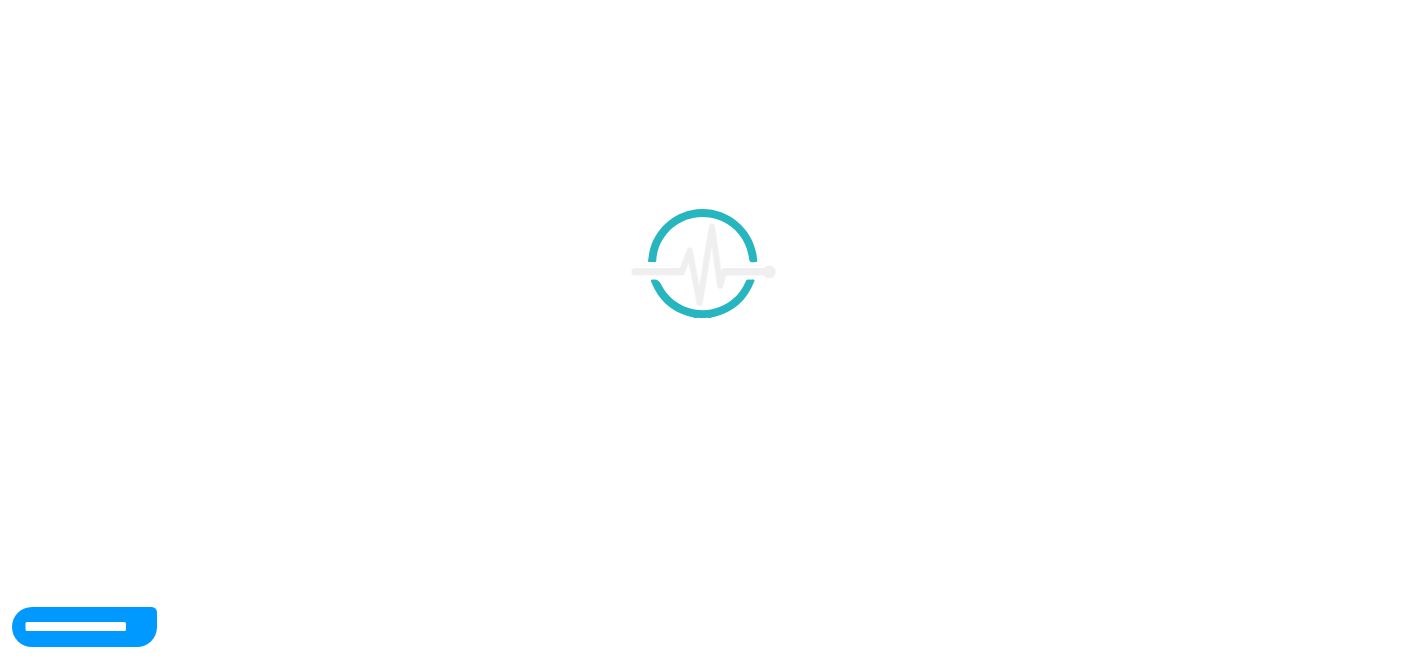 scroll, scrollTop: 0, scrollLeft: 0, axis: both 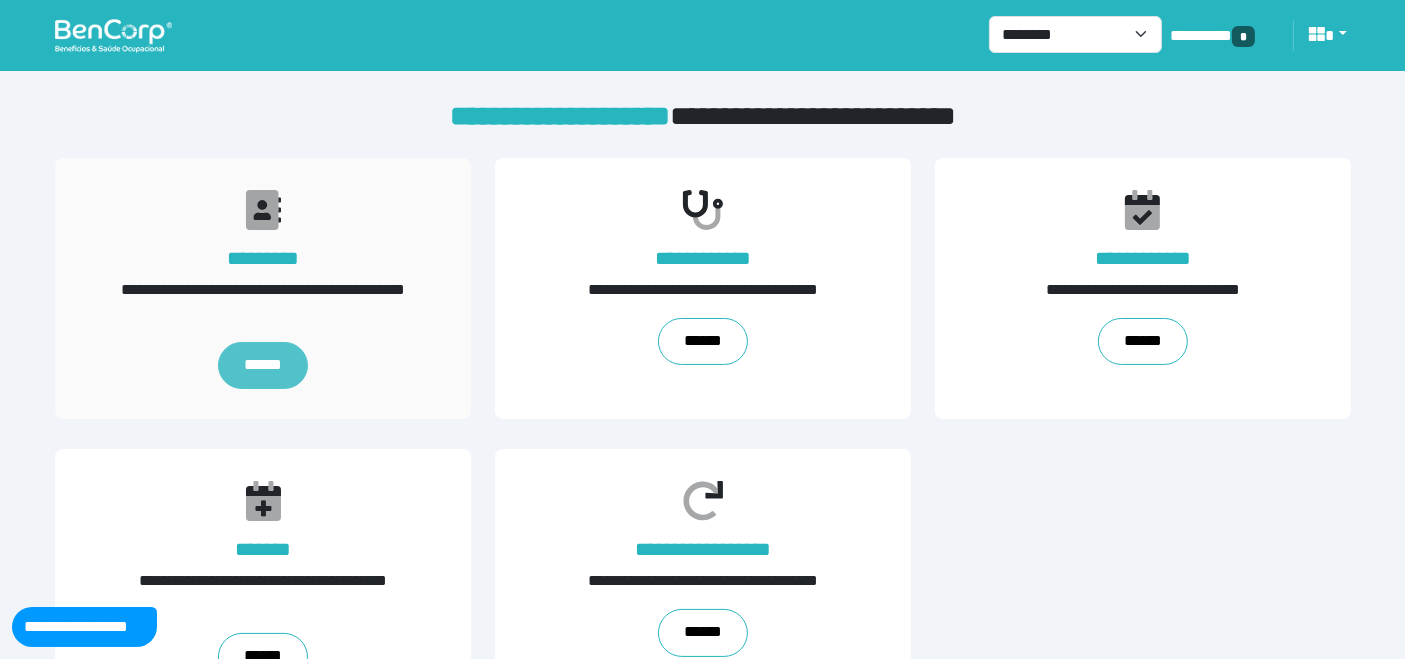 click on "******" at bounding box center [262, 366] 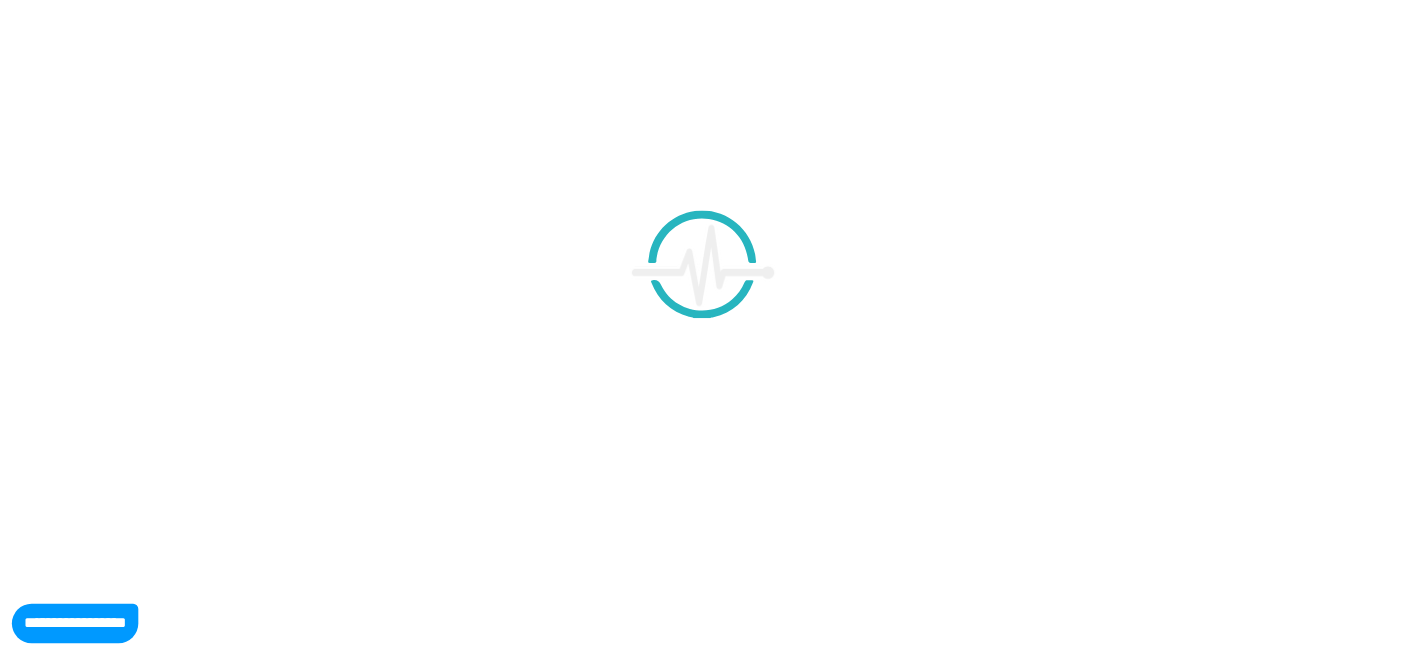 scroll, scrollTop: 0, scrollLeft: 0, axis: both 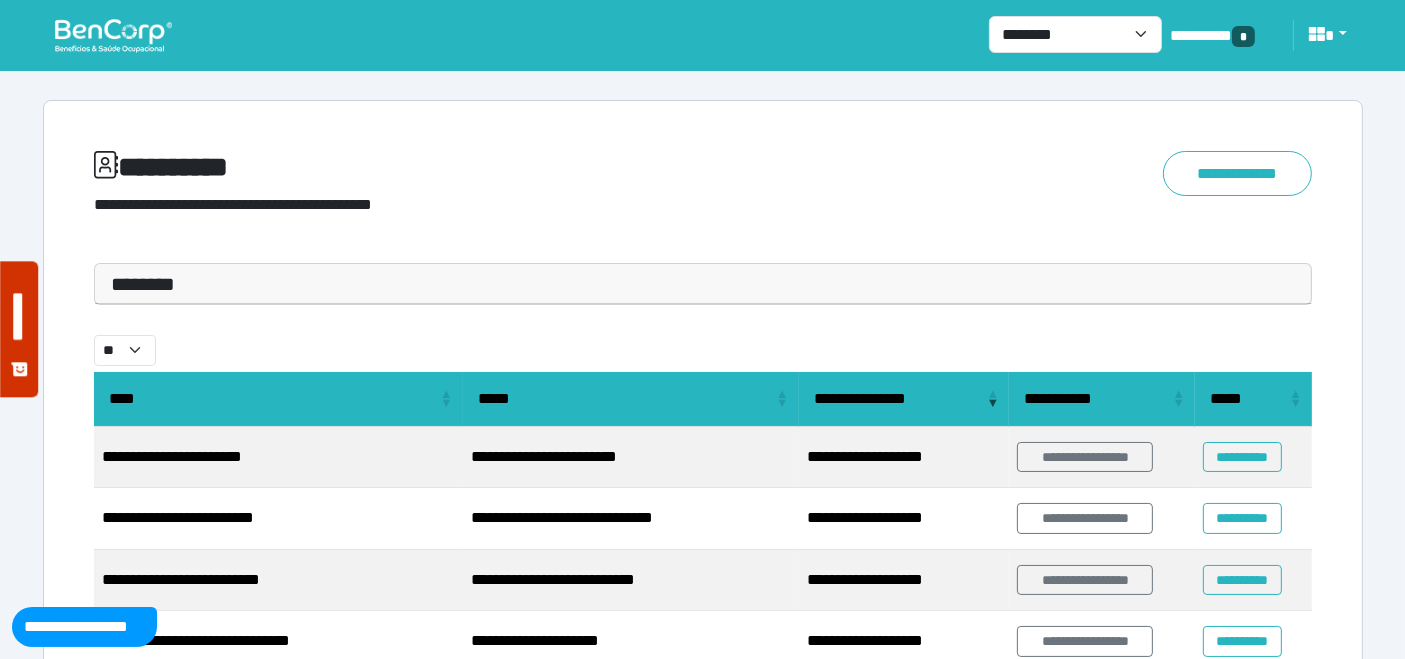 click on "********" at bounding box center [703, 284] 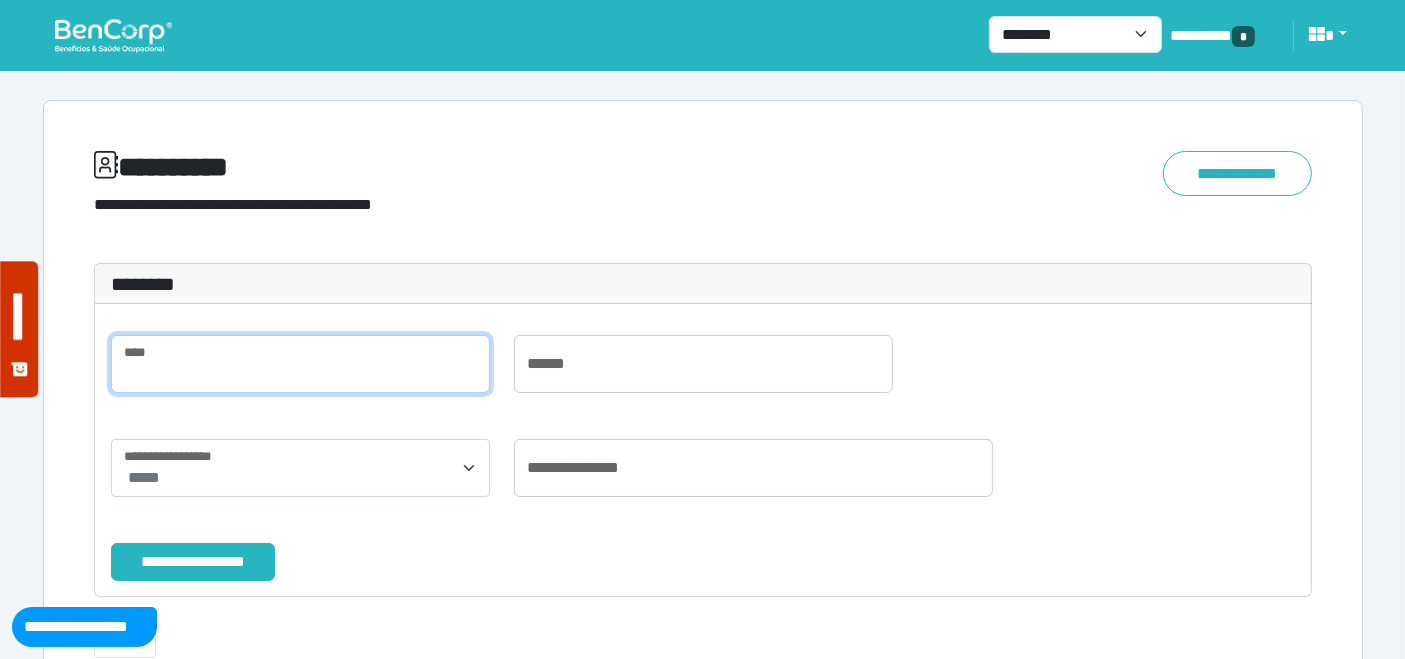 click at bounding box center [300, 364] 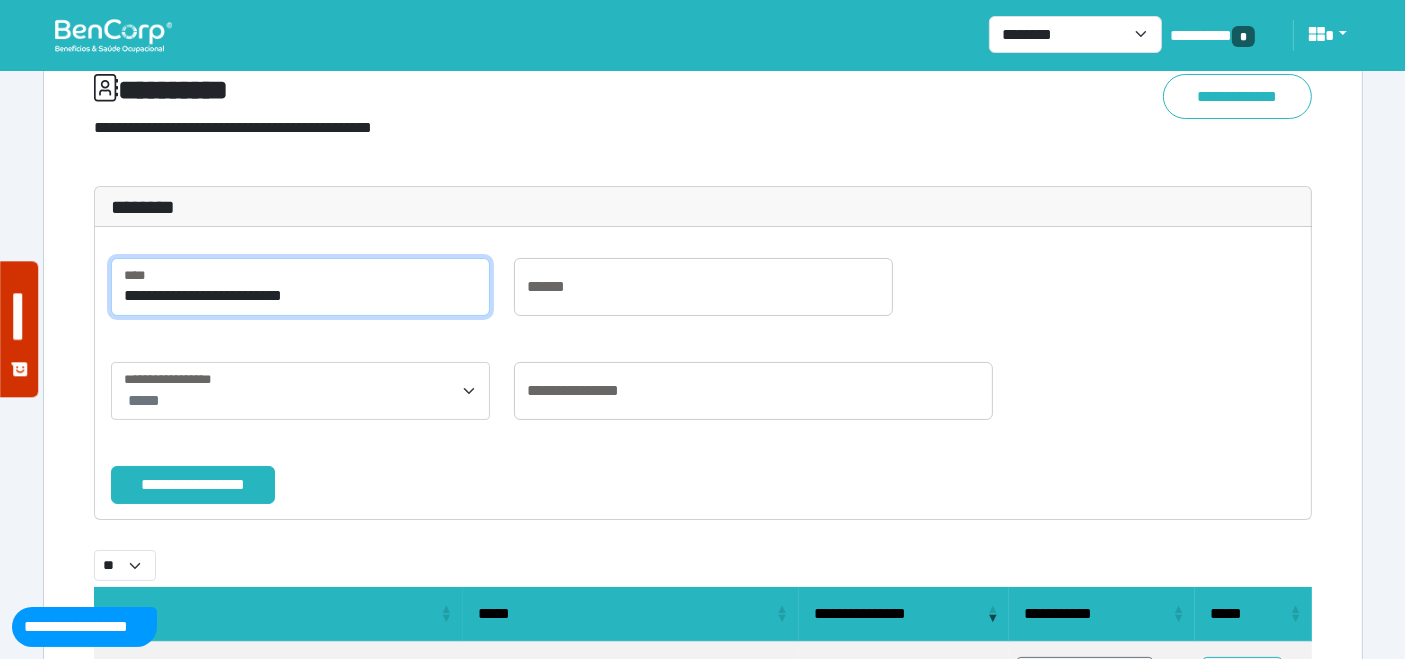 scroll, scrollTop: 222, scrollLeft: 0, axis: vertical 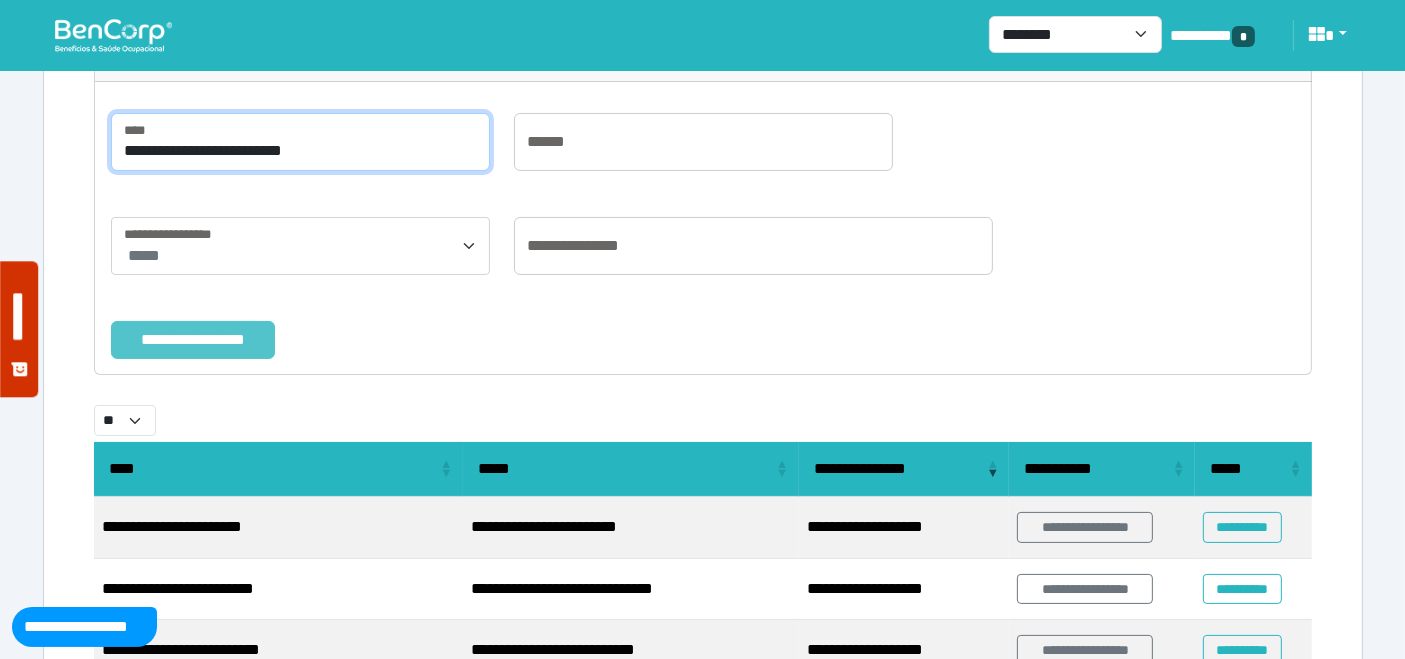 type on "**********" 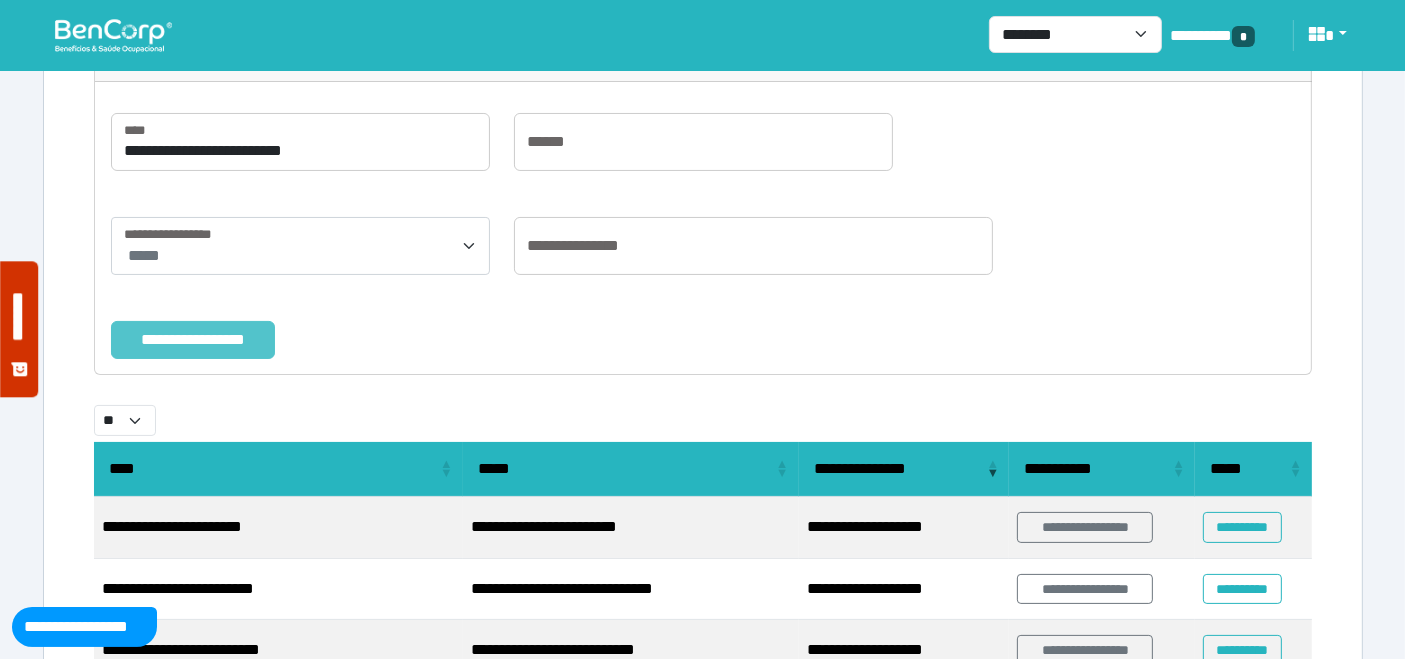 click on "**********" at bounding box center (193, 339) 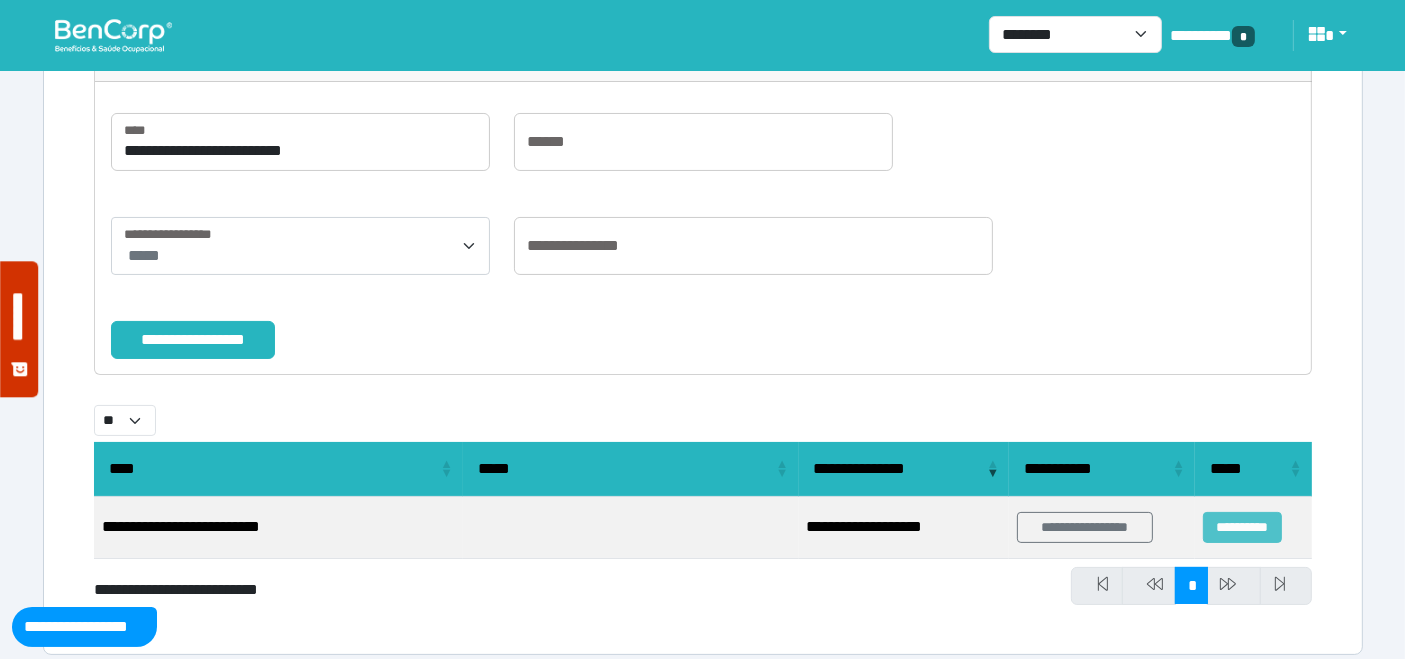 click on "**********" at bounding box center [1242, 527] 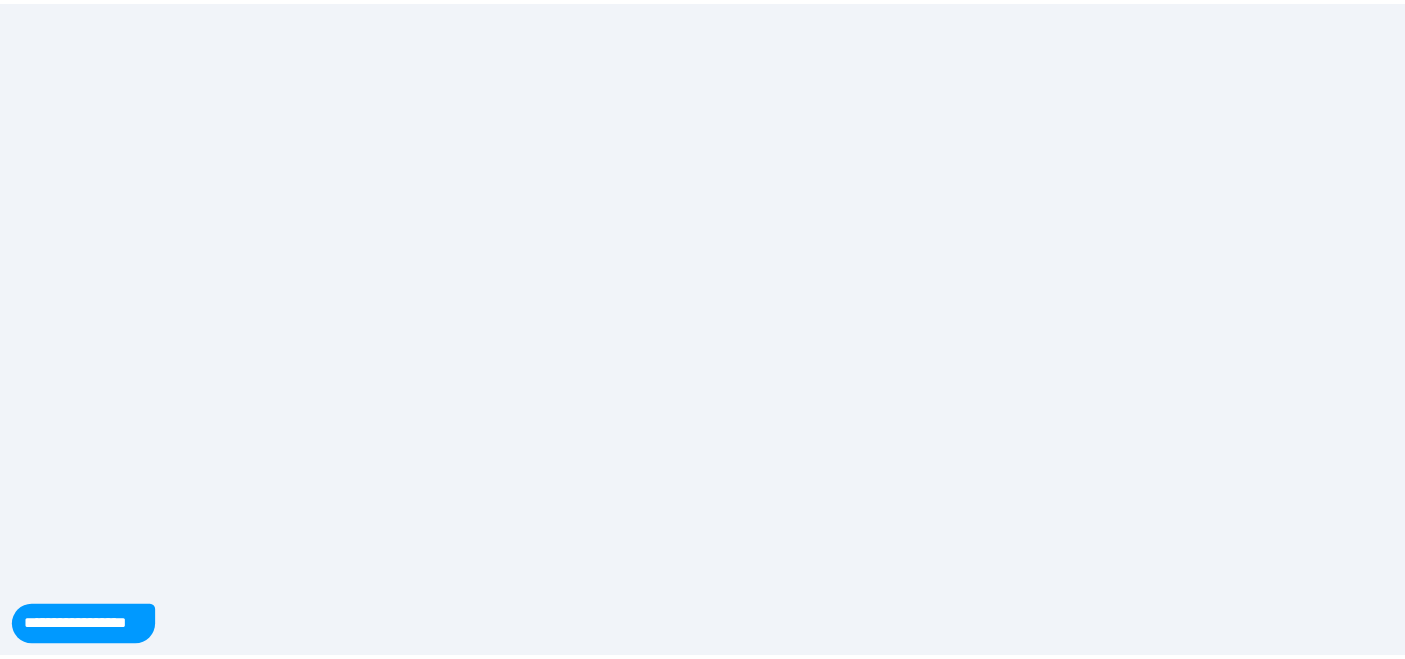 scroll, scrollTop: 0, scrollLeft: 0, axis: both 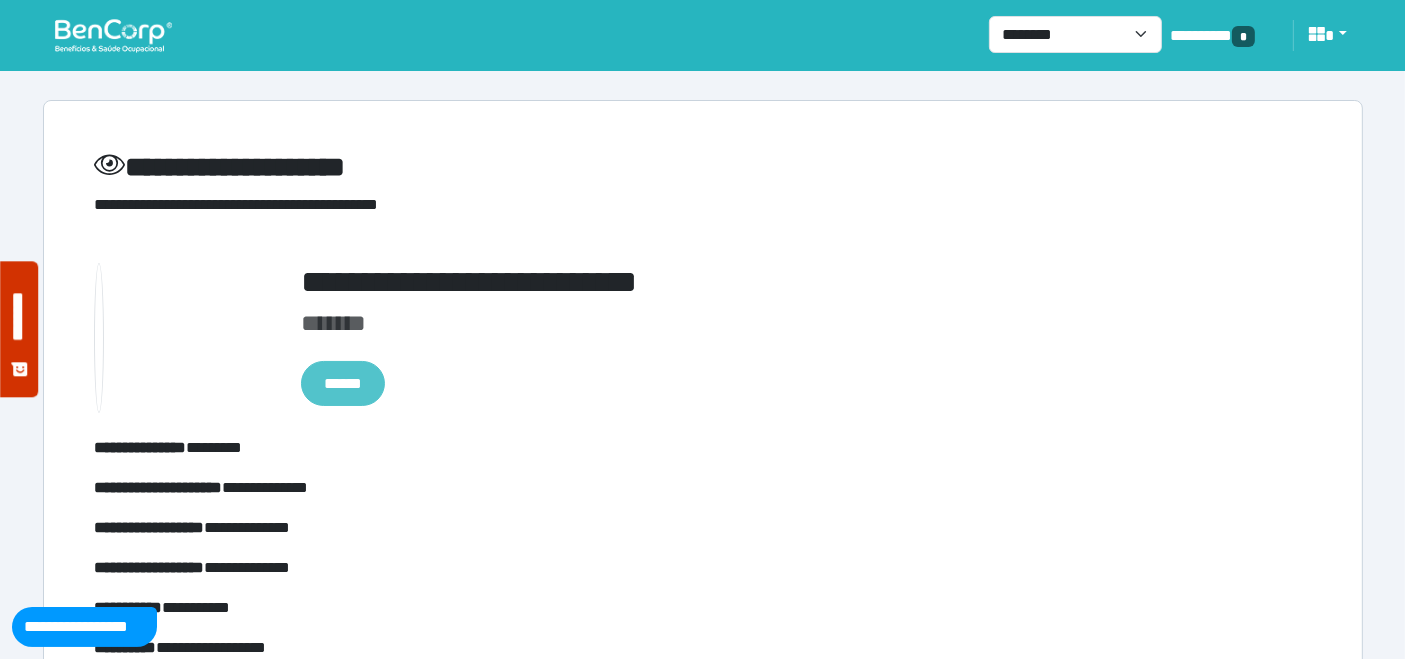 click on "******" at bounding box center (343, 383) 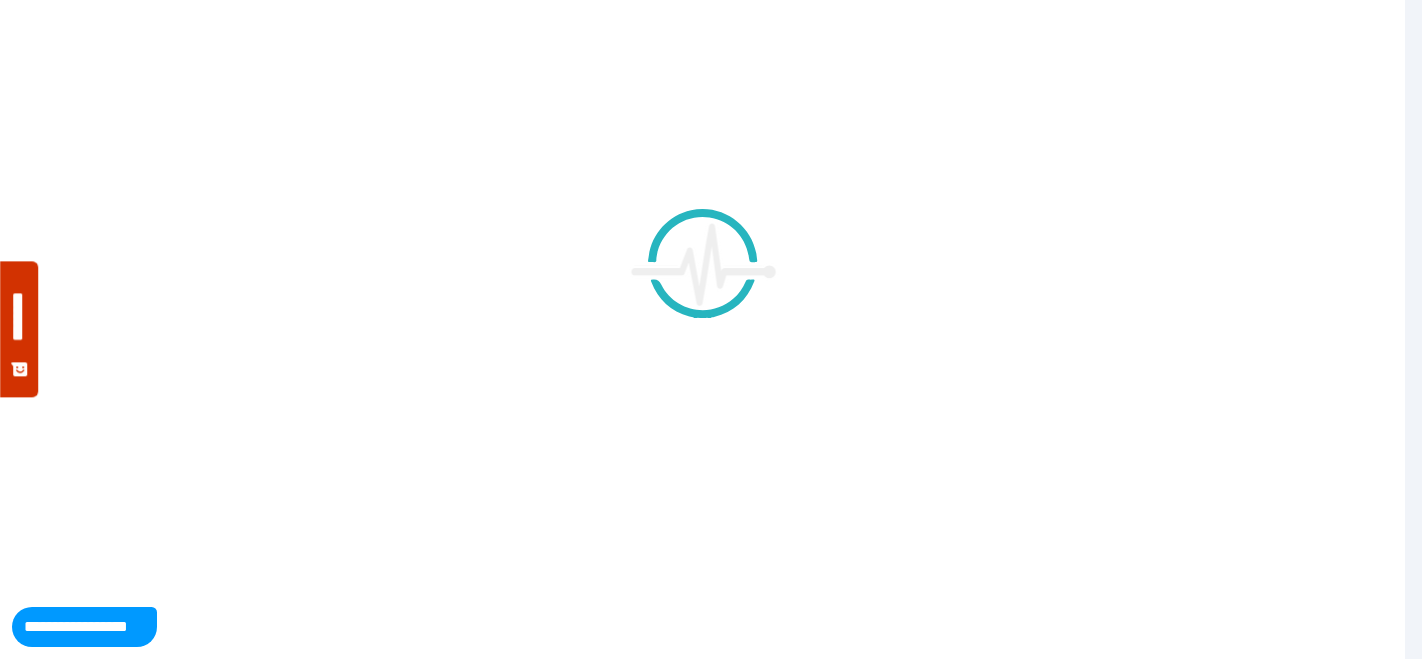 type on "**********" 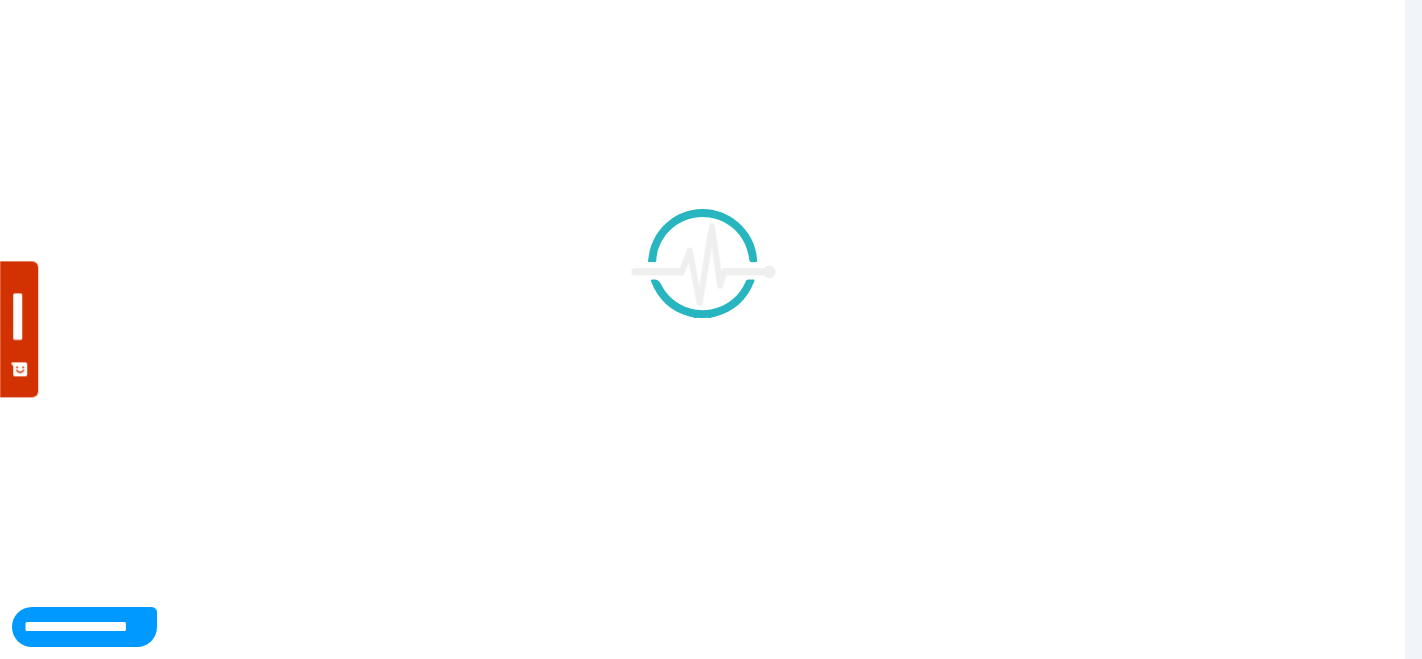 type on "**********" 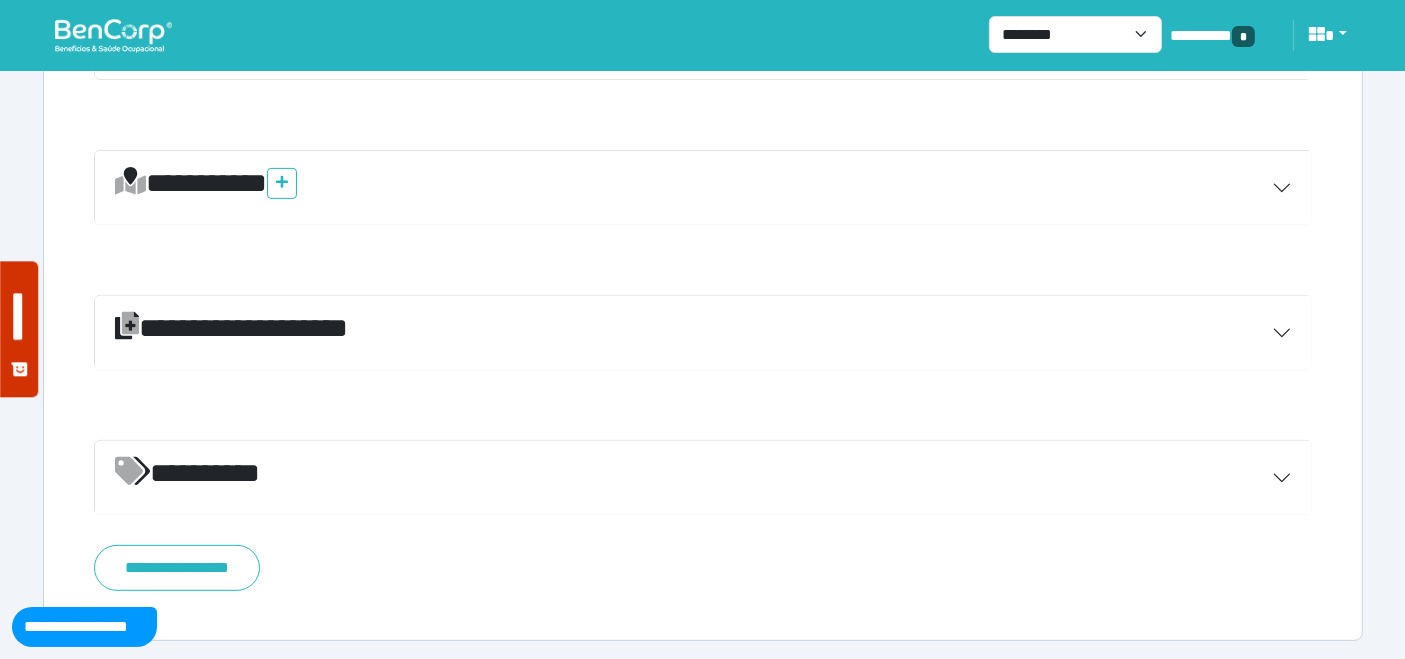 scroll, scrollTop: 750, scrollLeft: 0, axis: vertical 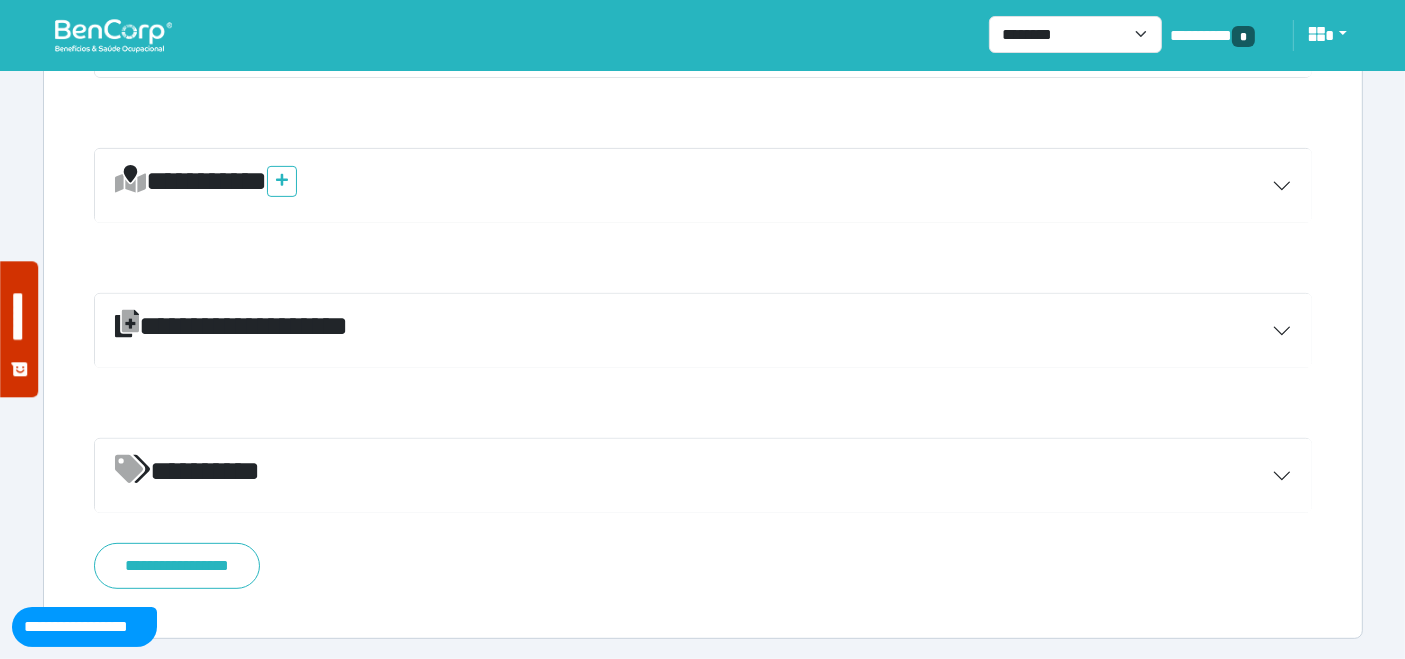 click on "*********" at bounding box center (703, 476) 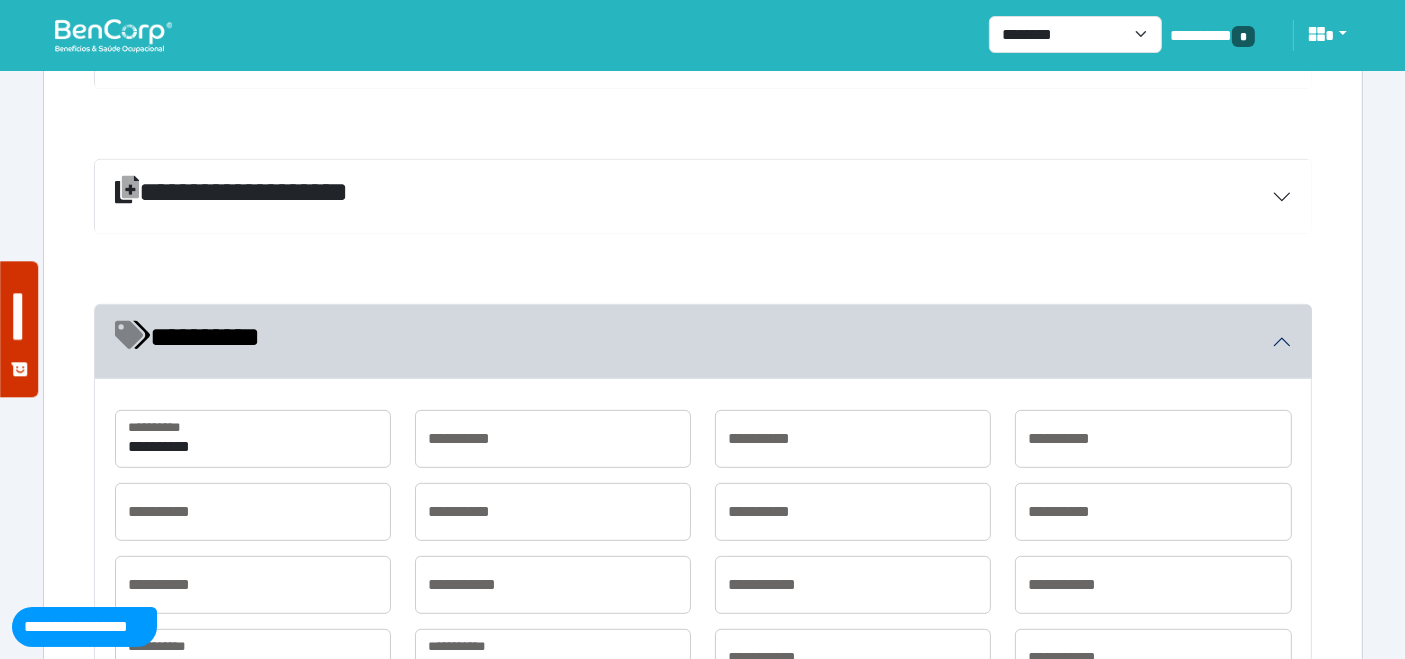 scroll, scrollTop: 1083, scrollLeft: 0, axis: vertical 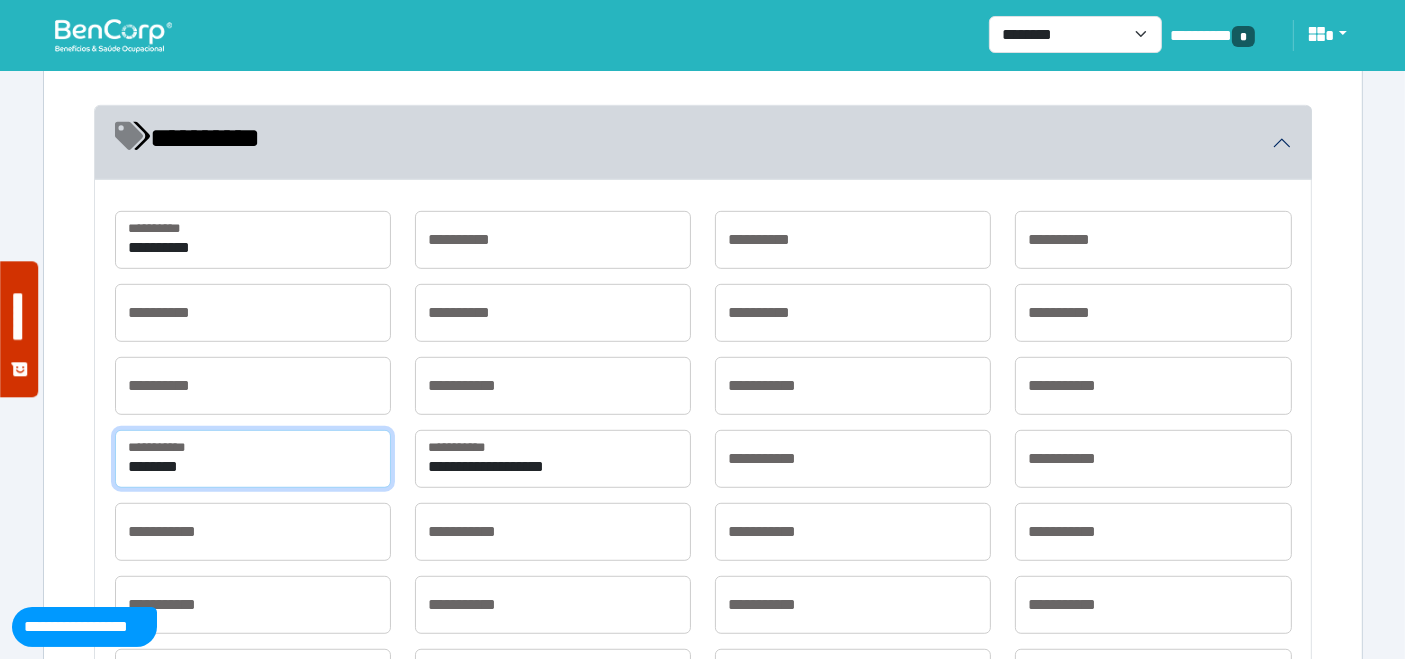 drag, startPoint x: 276, startPoint y: 459, endPoint x: 28, endPoint y: 461, distance: 248.00807 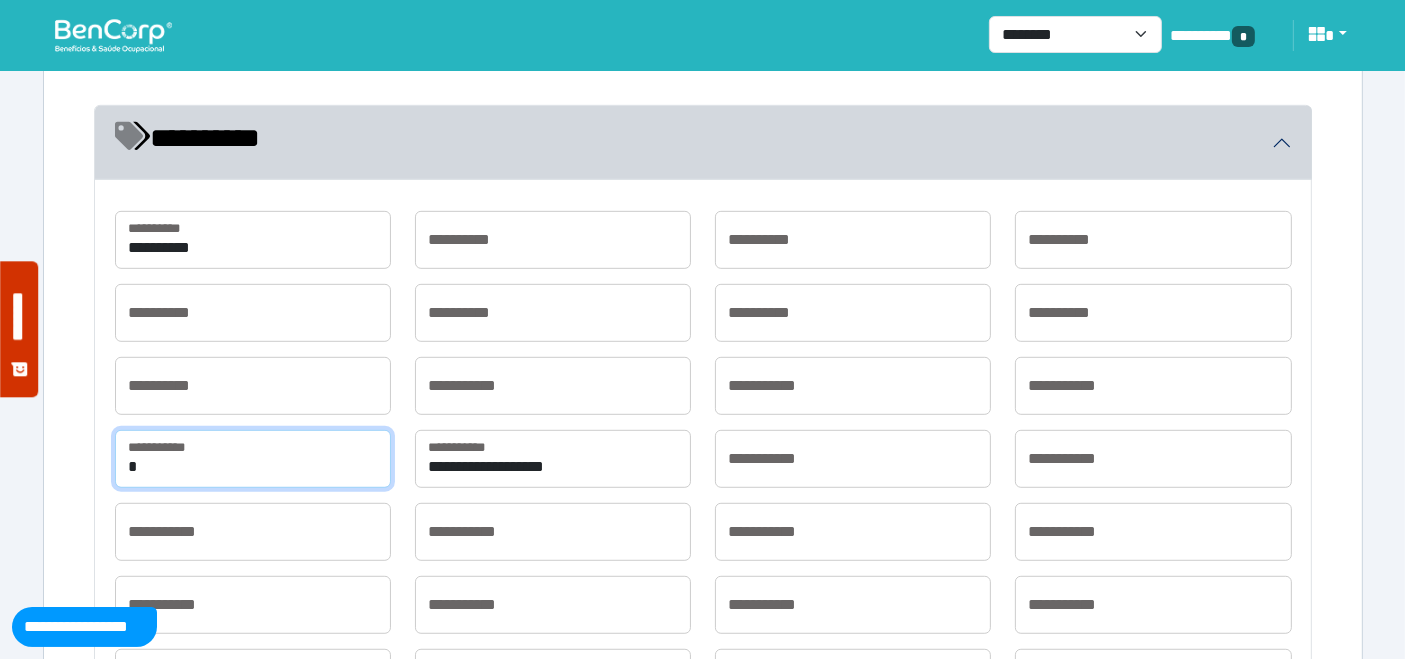 type on "**********" 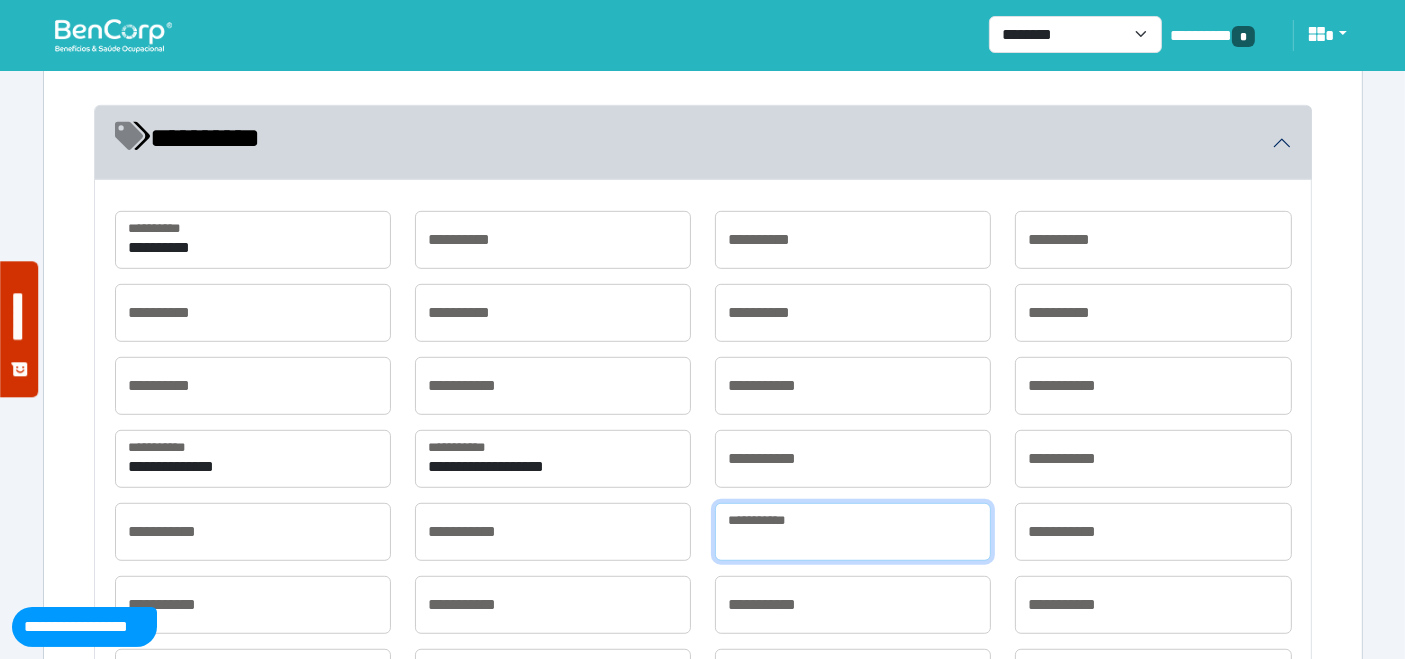 click at bounding box center [853, 532] 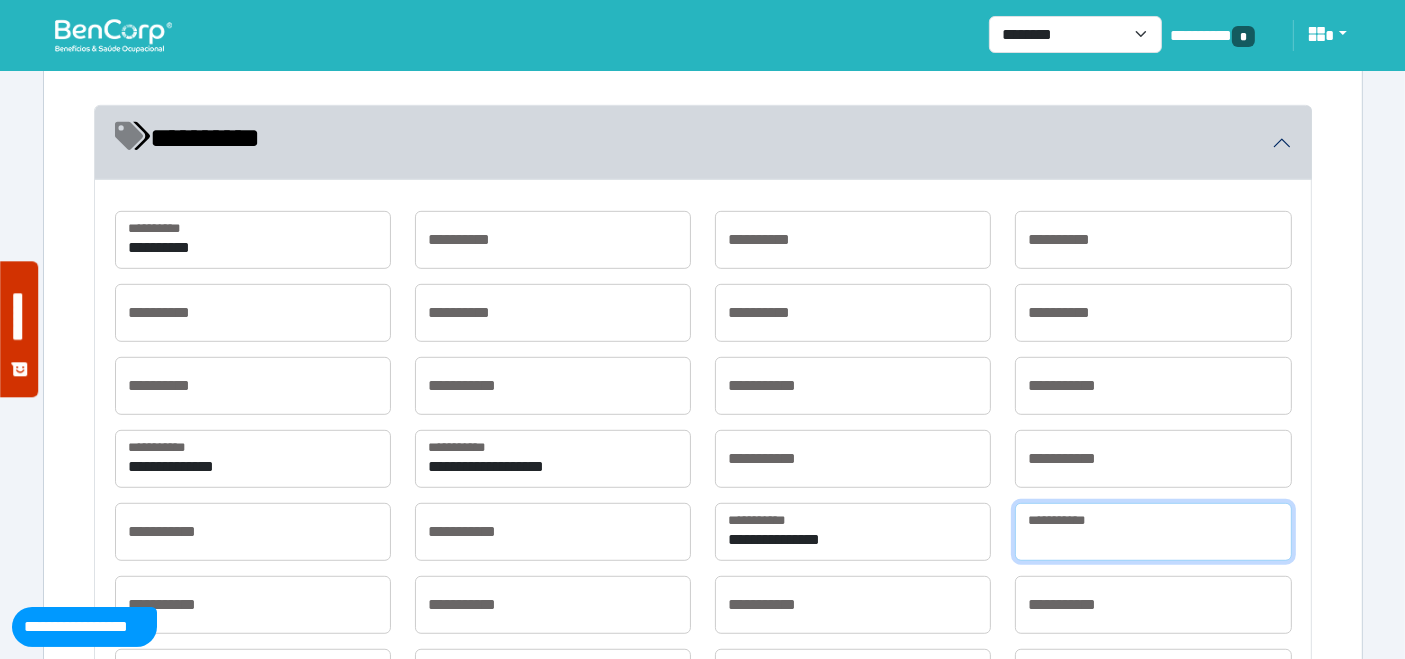 click at bounding box center [1153, 532] 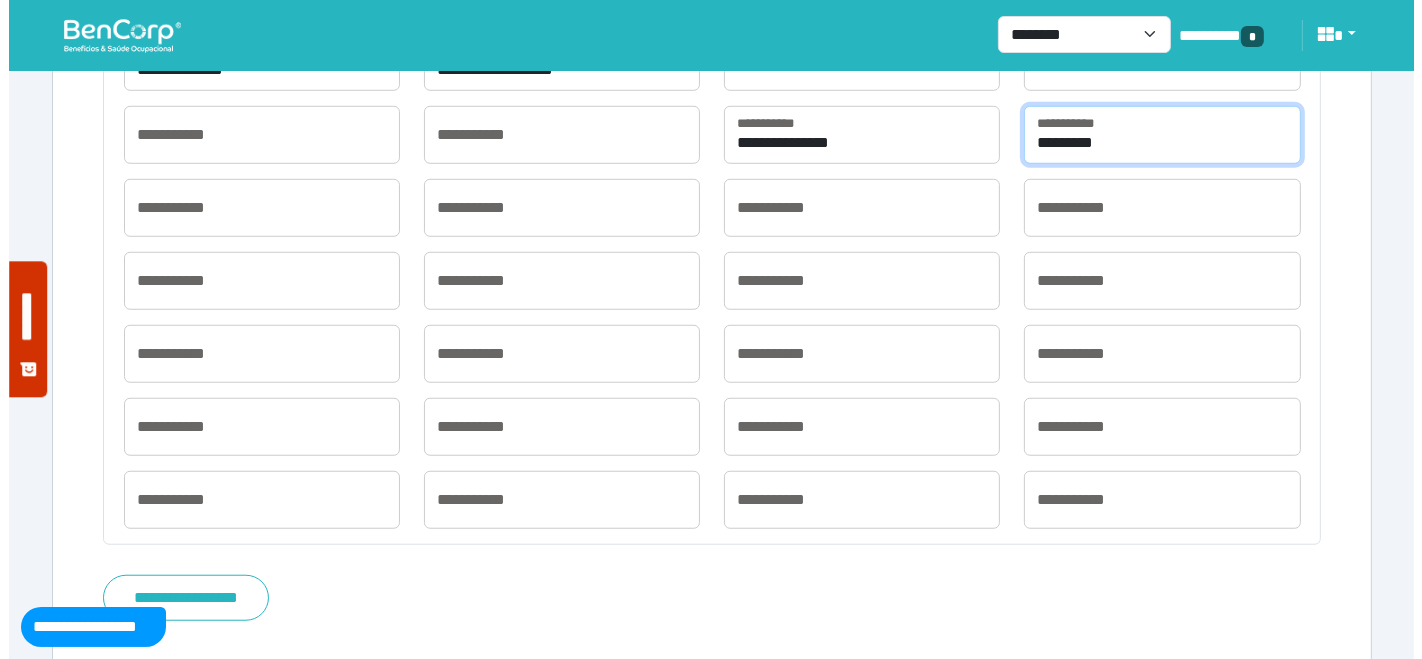 scroll, scrollTop: 1511, scrollLeft: 0, axis: vertical 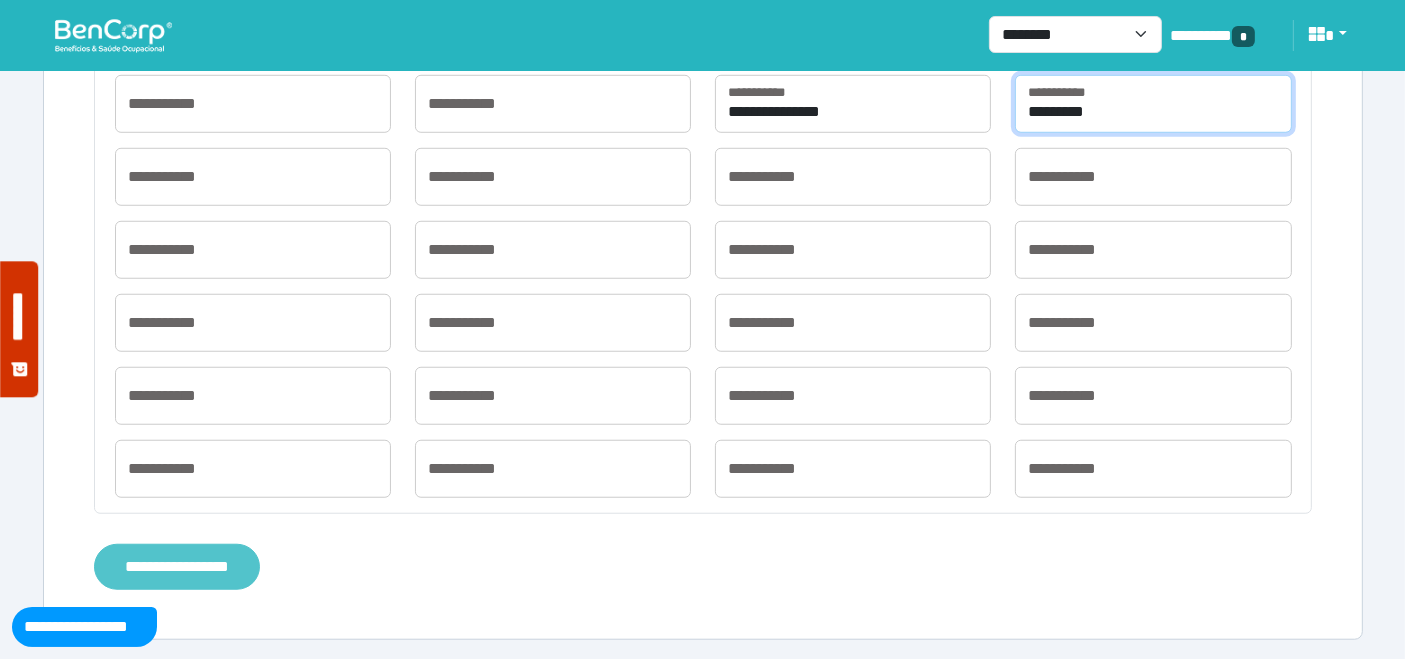 type on "********" 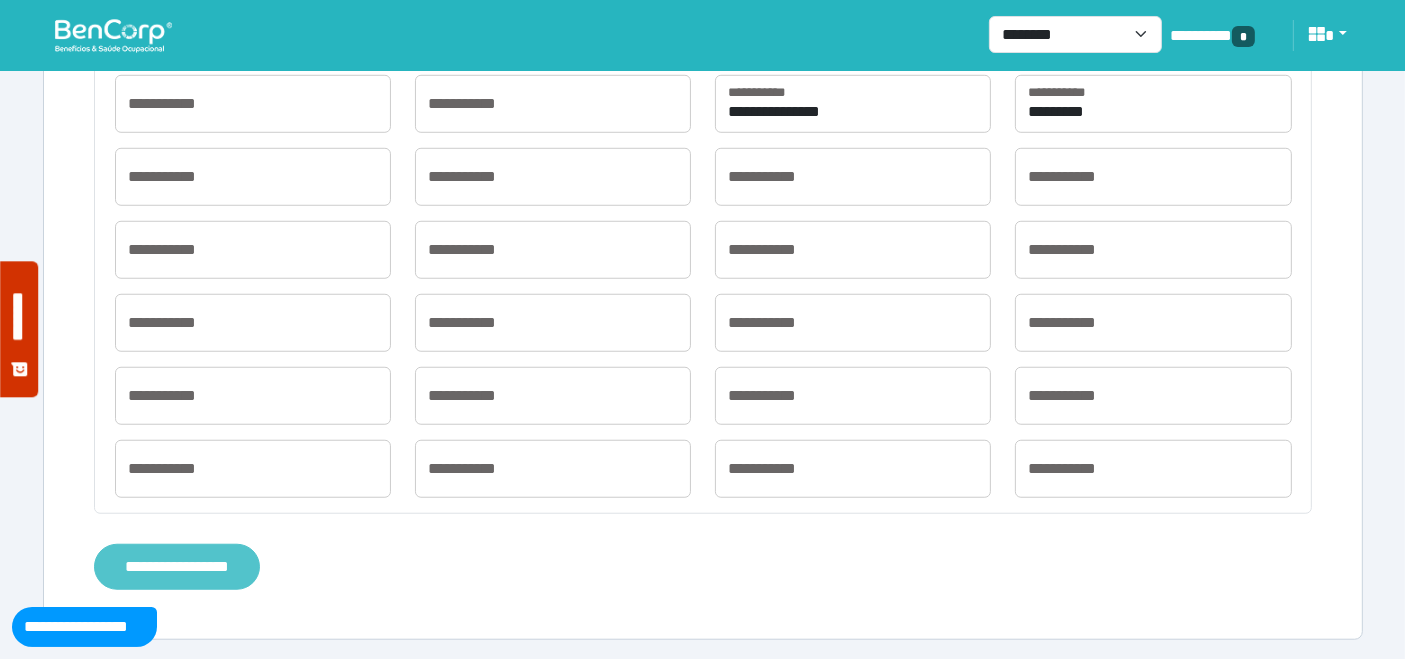 click on "**********" at bounding box center (177, 566) 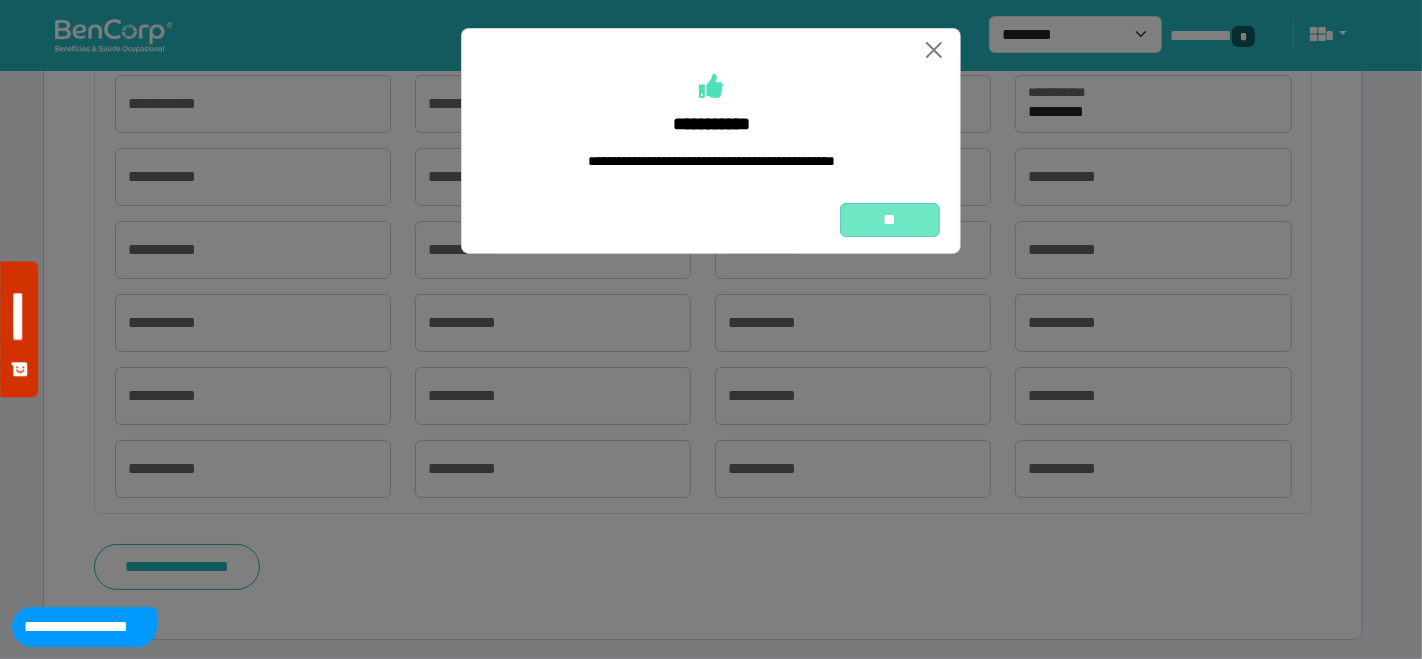 click on "**" at bounding box center (890, 219) 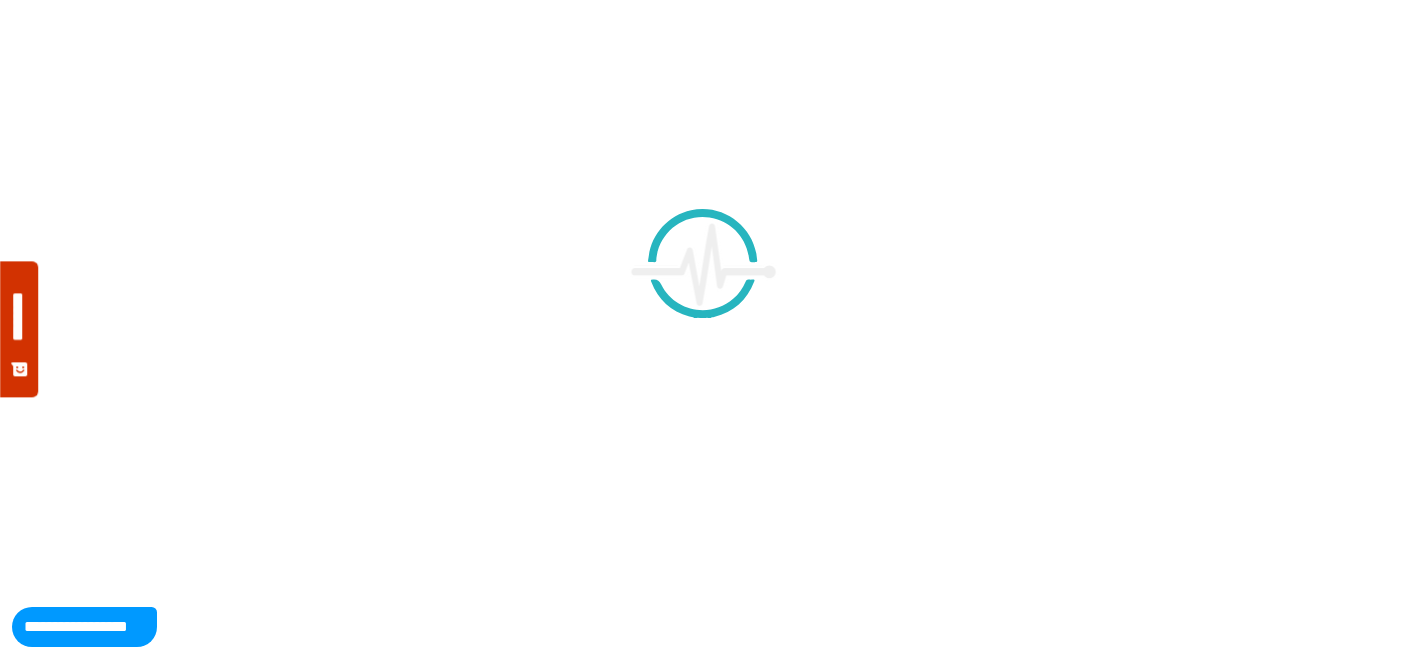 scroll, scrollTop: 0, scrollLeft: 0, axis: both 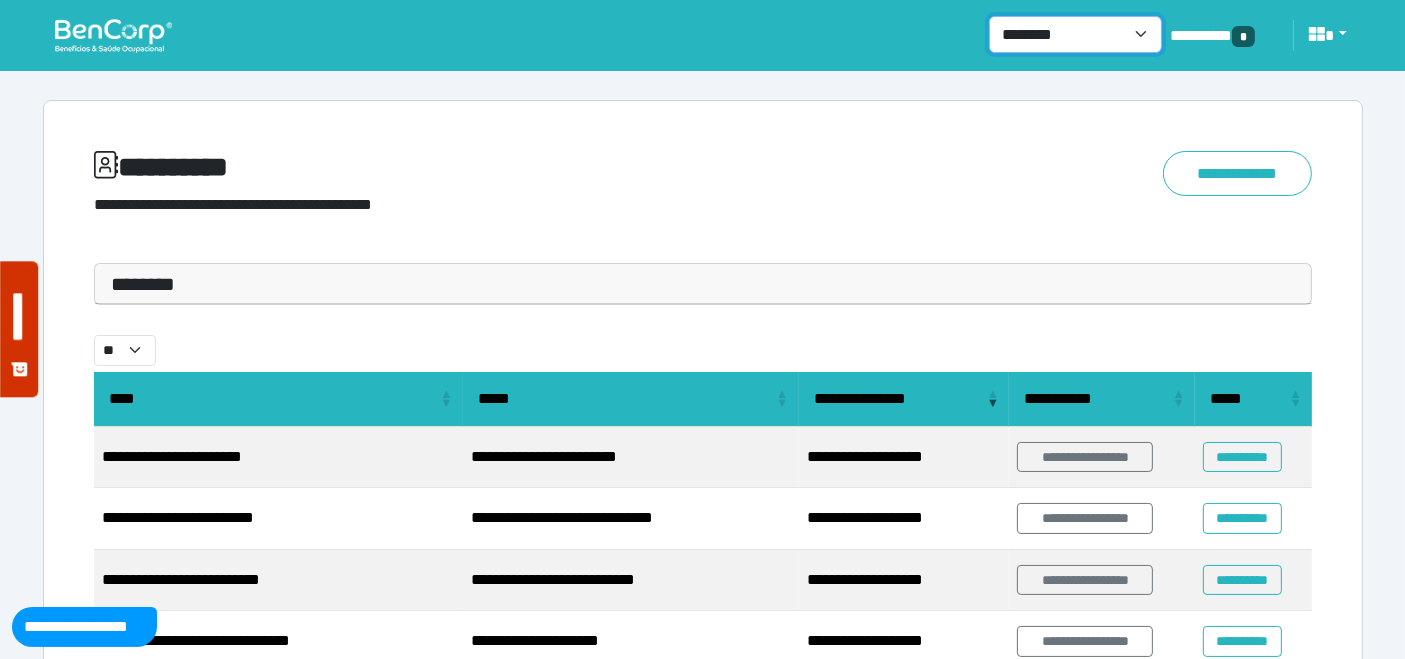 click on "**********" at bounding box center [1075, 34] 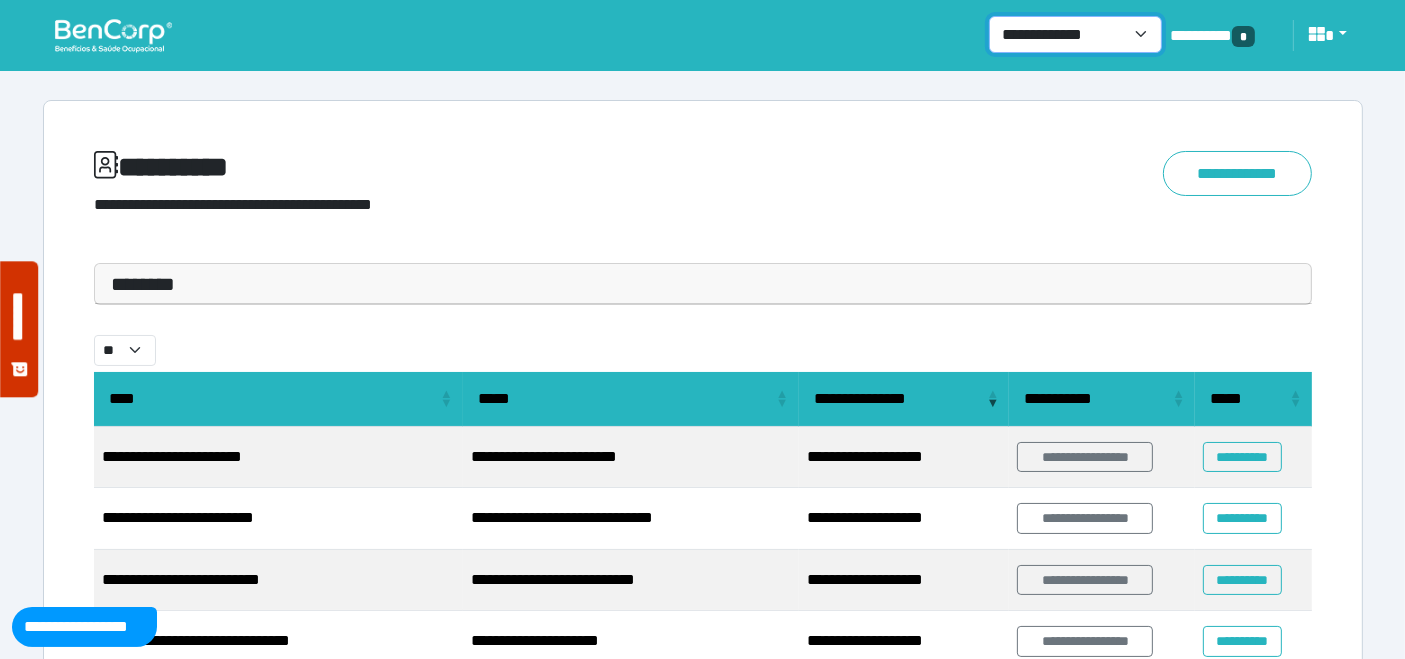 click on "**********" at bounding box center (1075, 34) 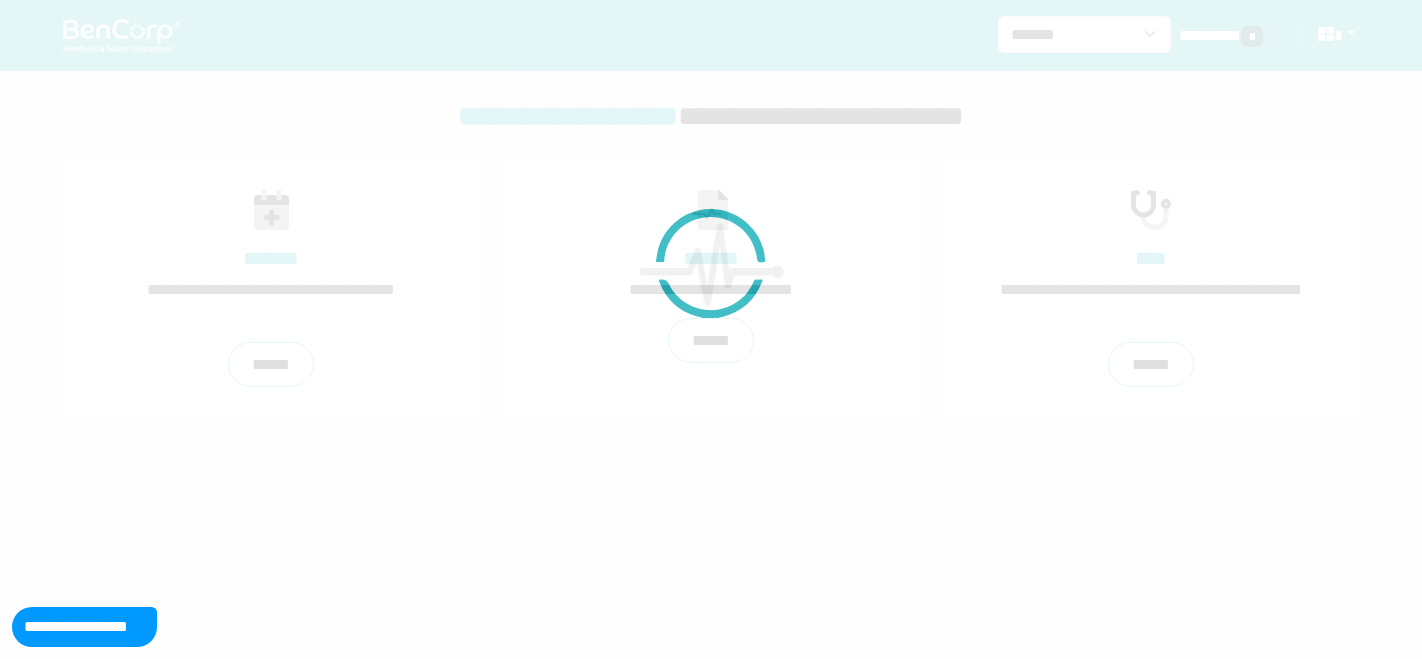 scroll, scrollTop: 0, scrollLeft: 0, axis: both 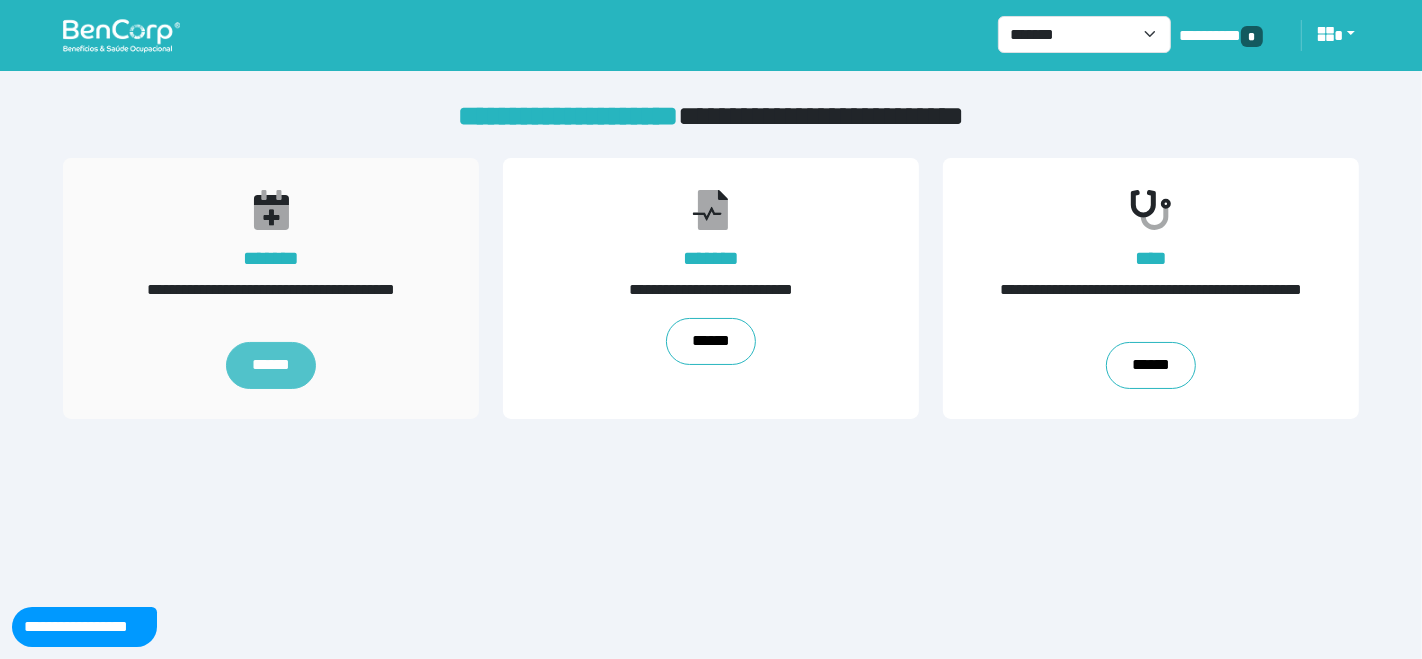 click on "******" at bounding box center [271, 366] 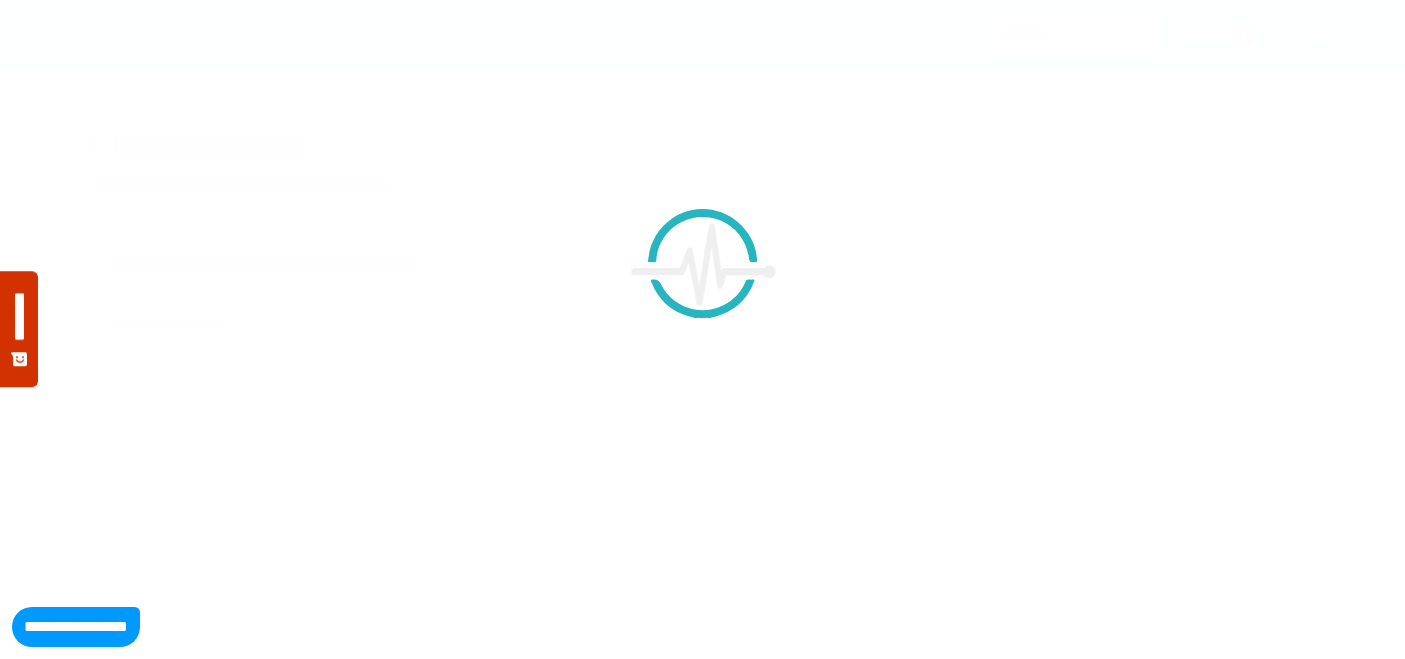scroll, scrollTop: 0, scrollLeft: 0, axis: both 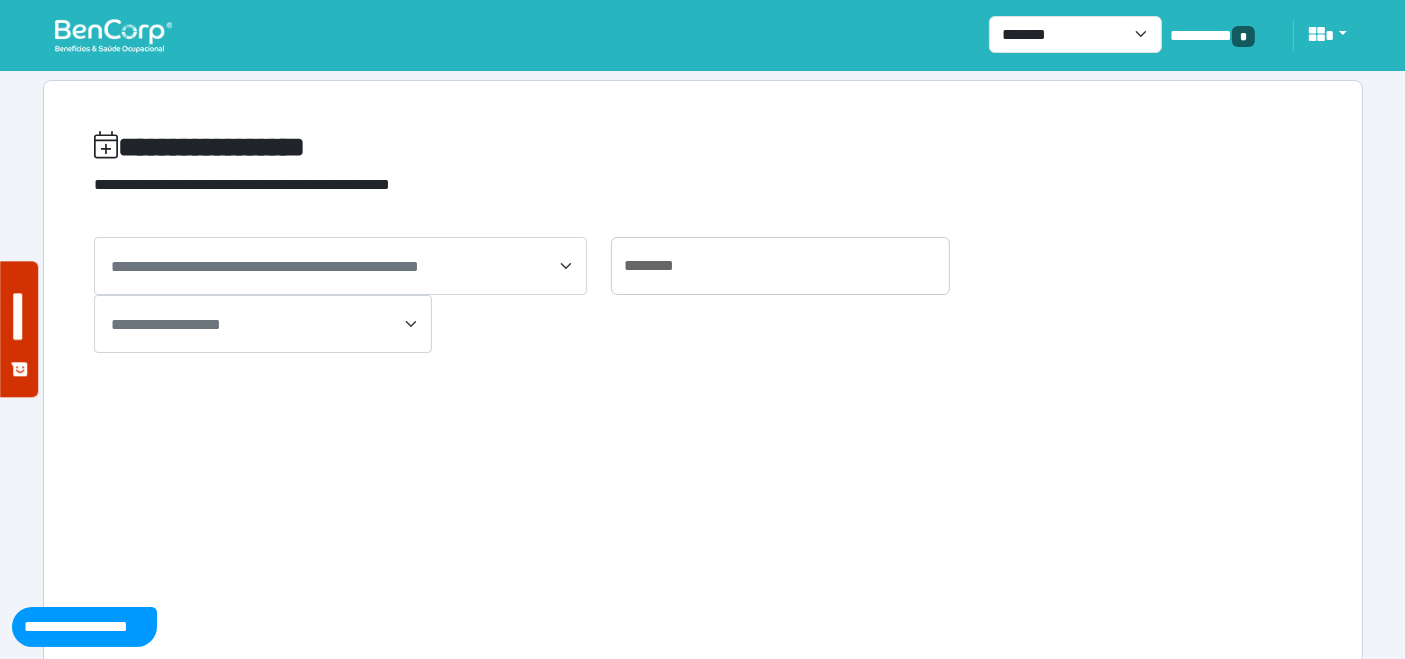 click on "**********" at bounding box center (265, 266) 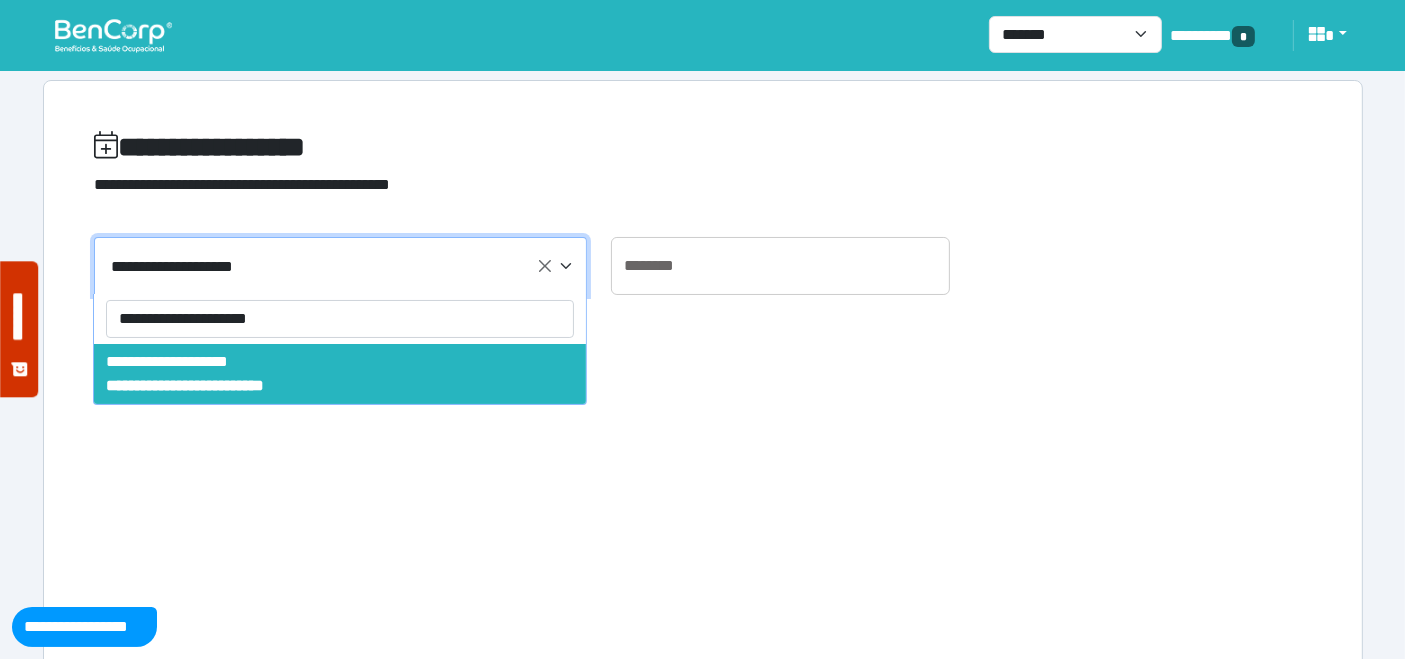 click on "**********" at bounding box center (340, 319) 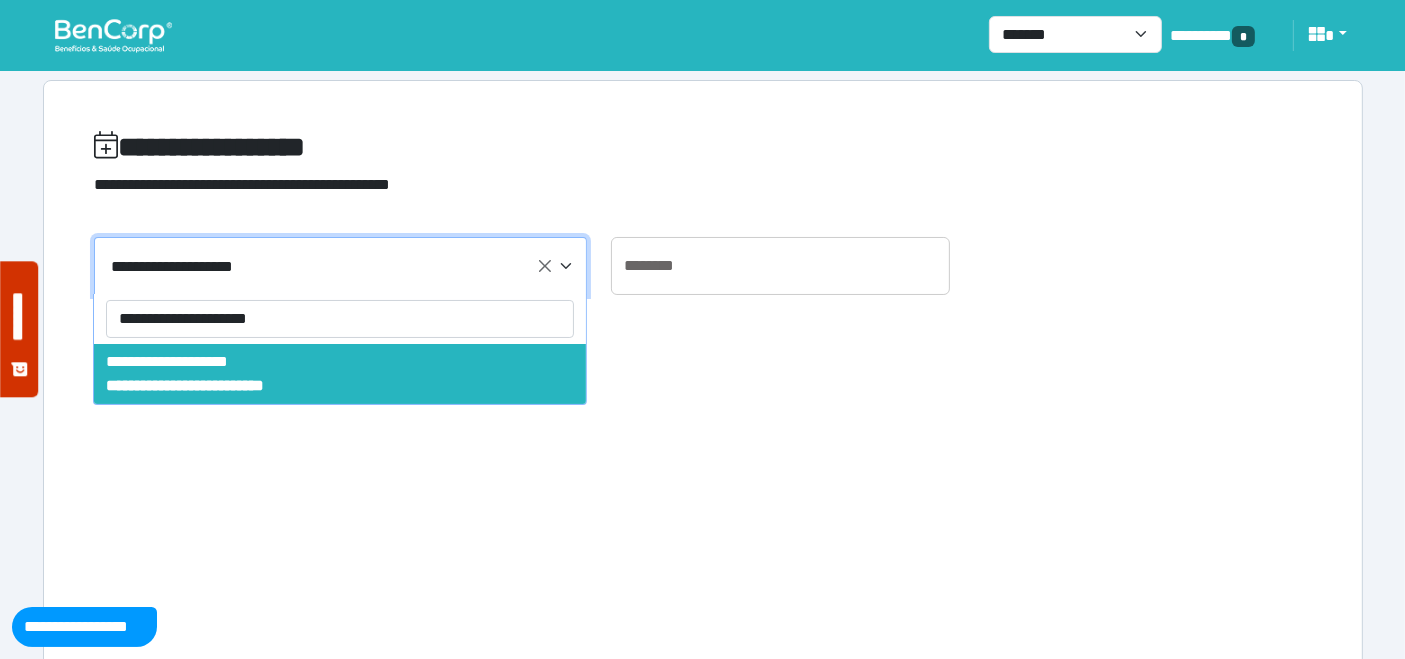 click on "**********" at bounding box center [340, 319] 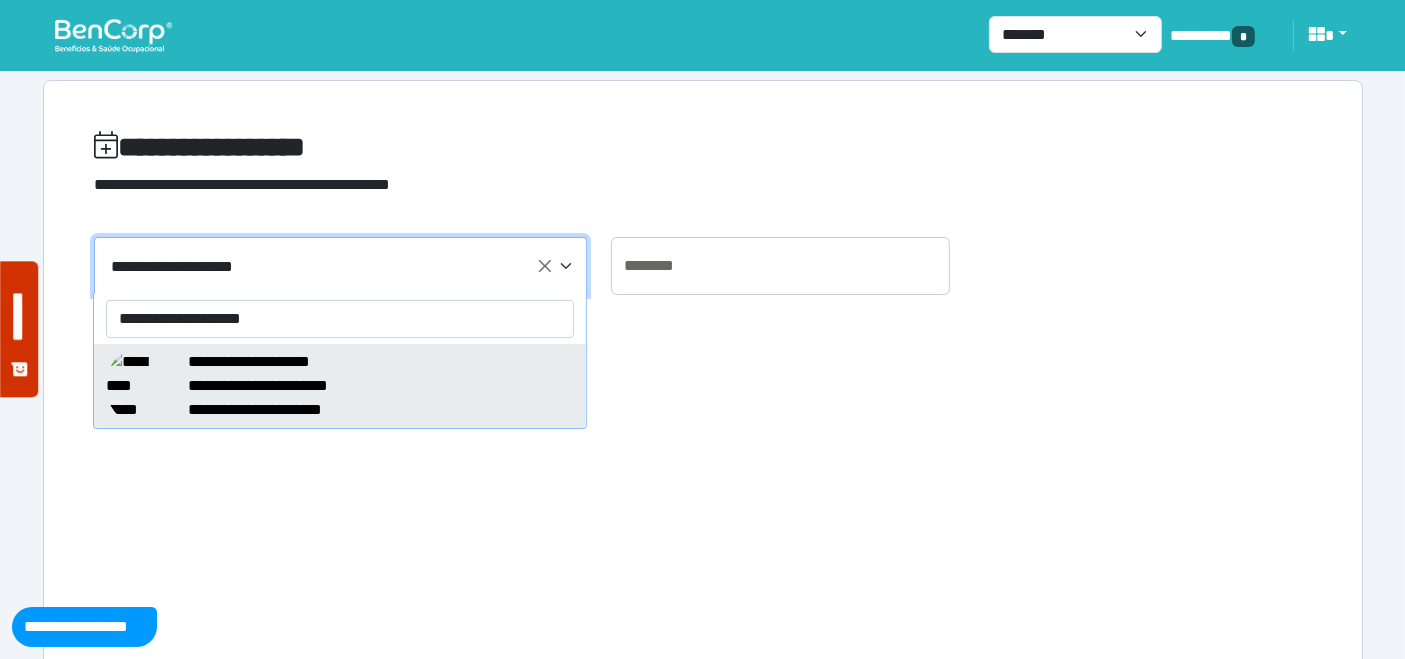 type on "**********" 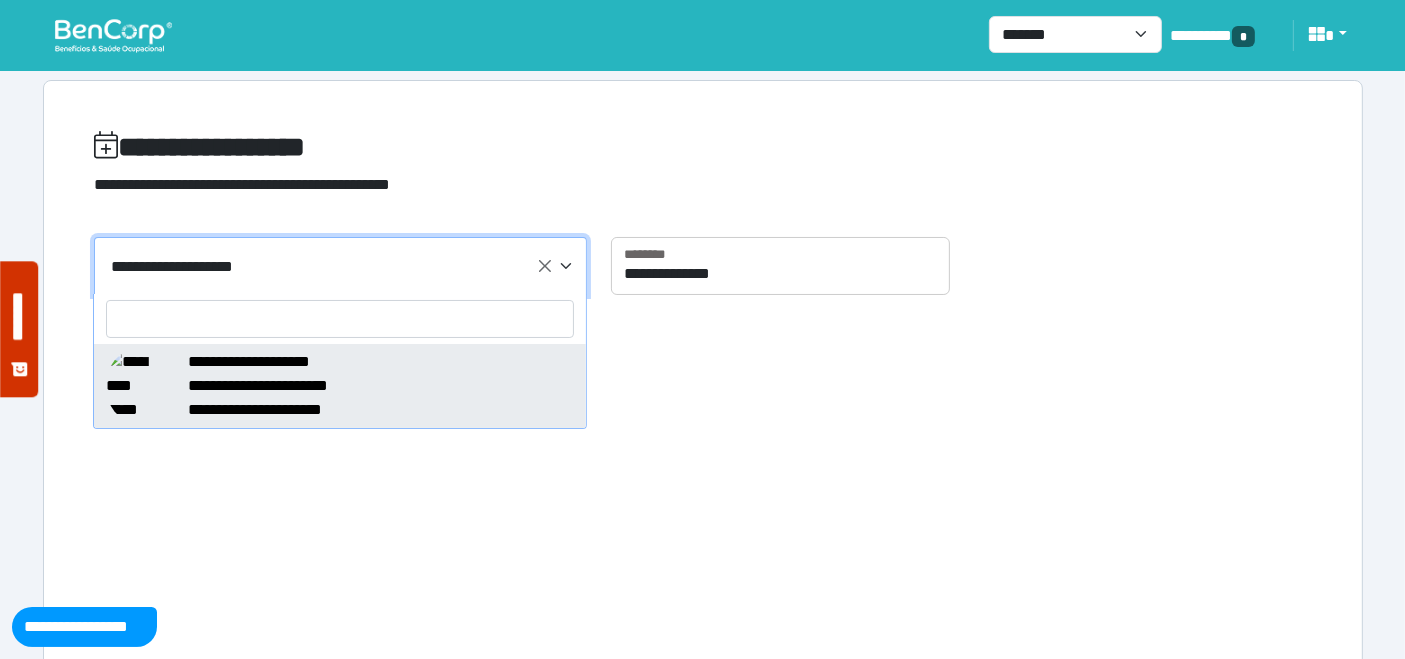 select on "*****" 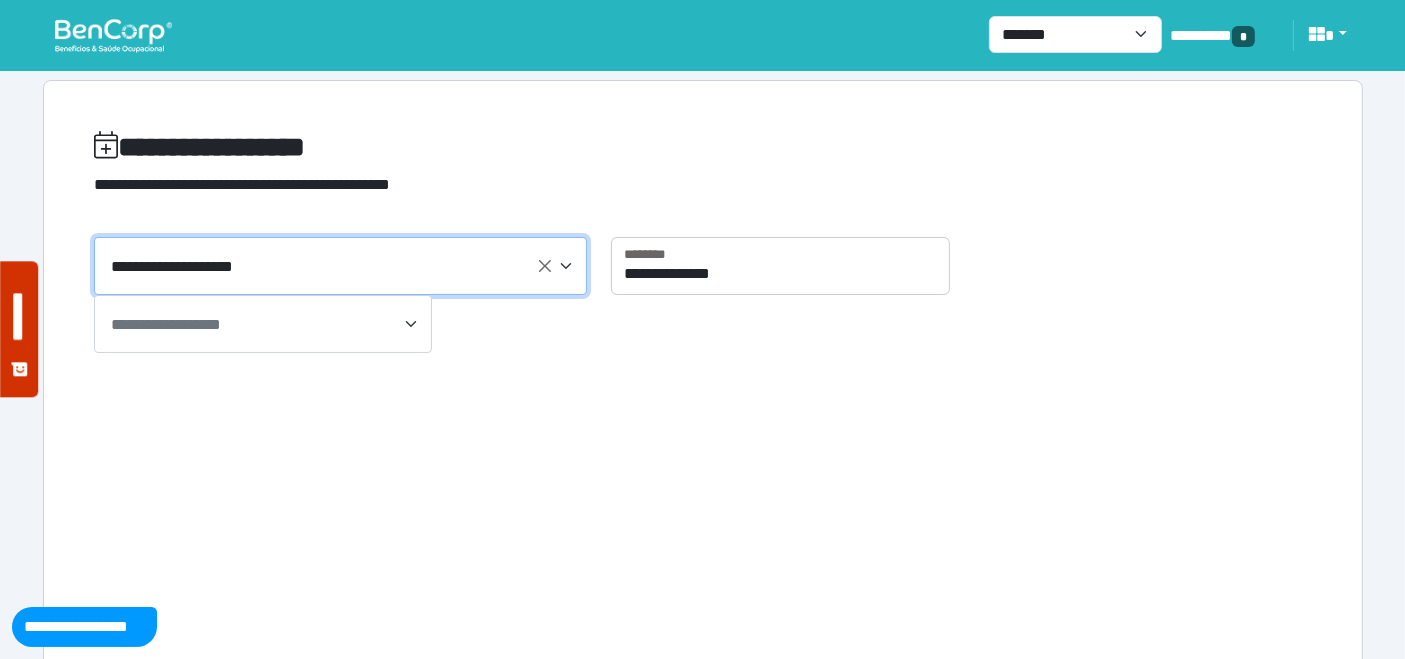 click on "**********" at bounding box center (166, 324) 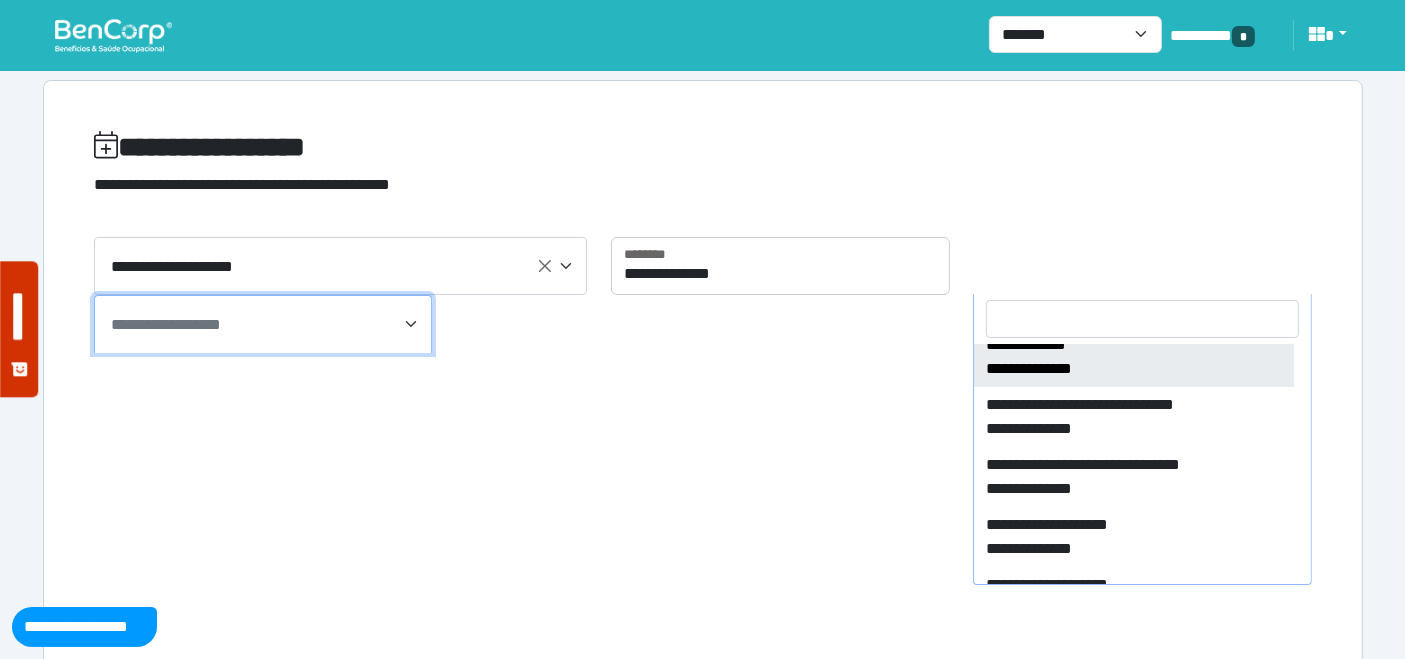 scroll, scrollTop: 1599, scrollLeft: 0, axis: vertical 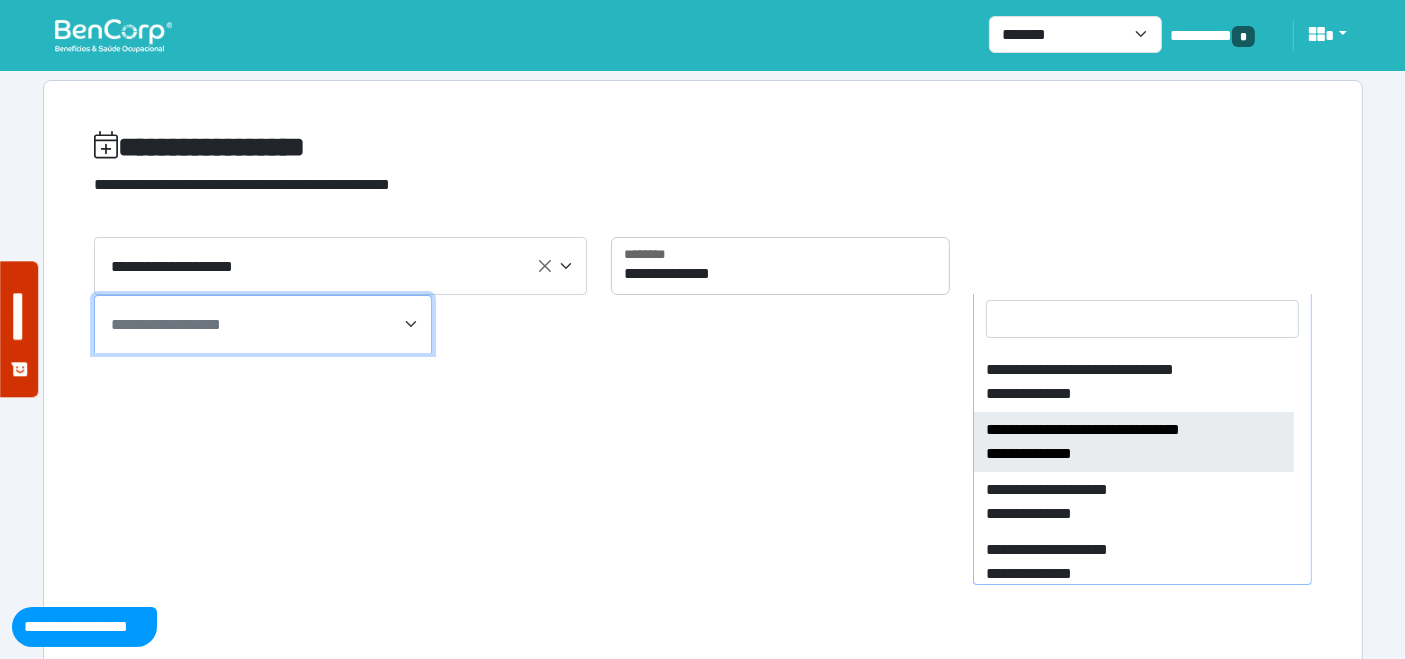select on "****" 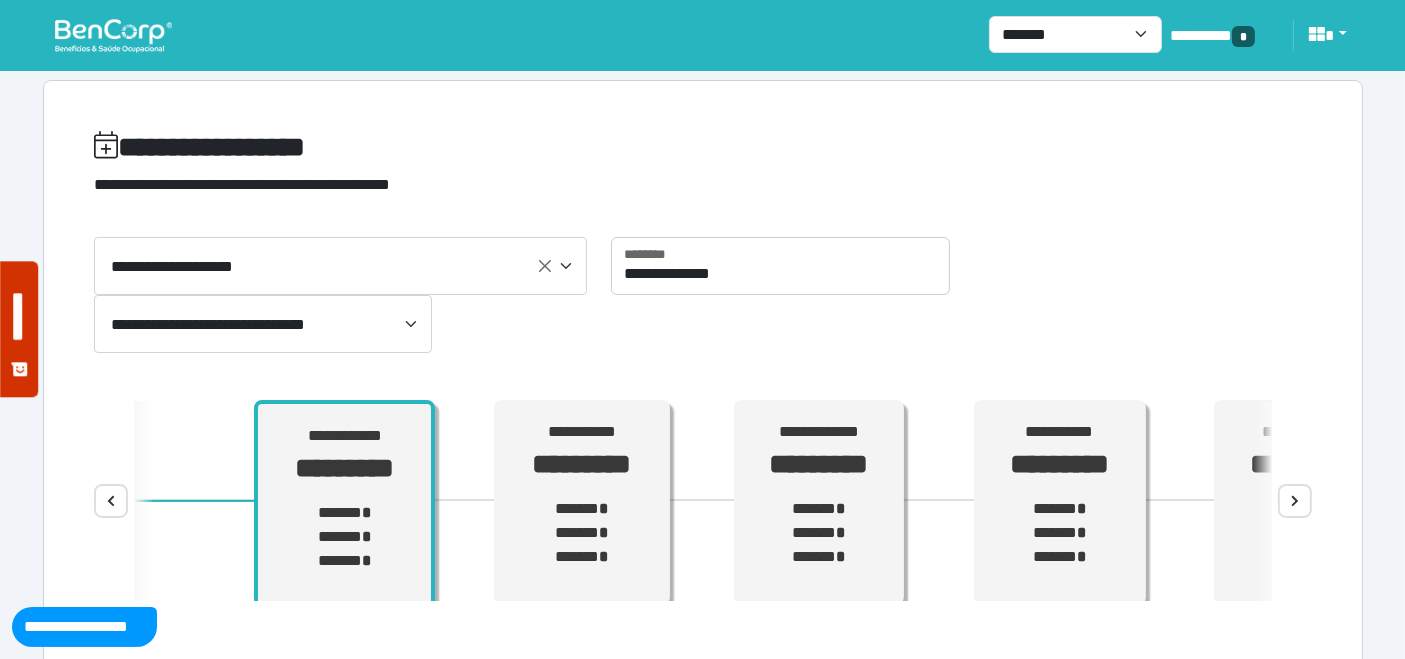 click on "****" at bounding box center (1295, 501) 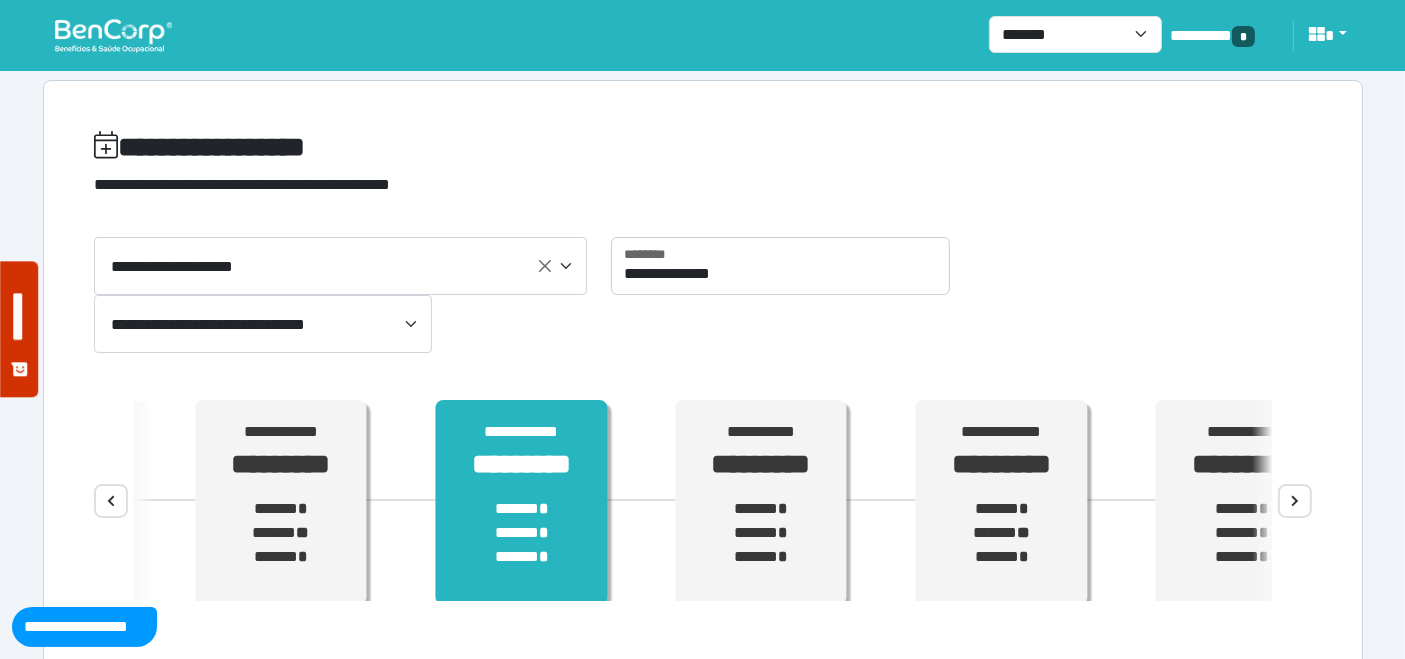 click on "*********" at bounding box center [521, 464] 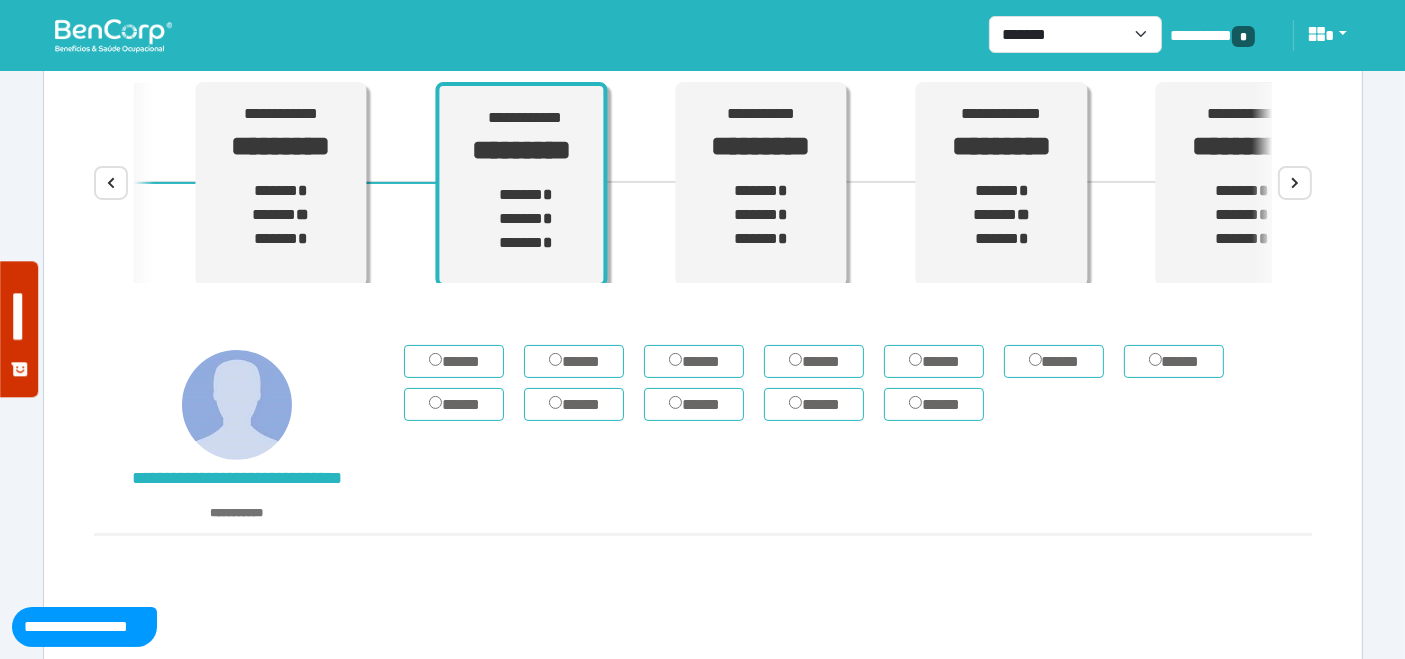 scroll, scrollTop: 333, scrollLeft: 0, axis: vertical 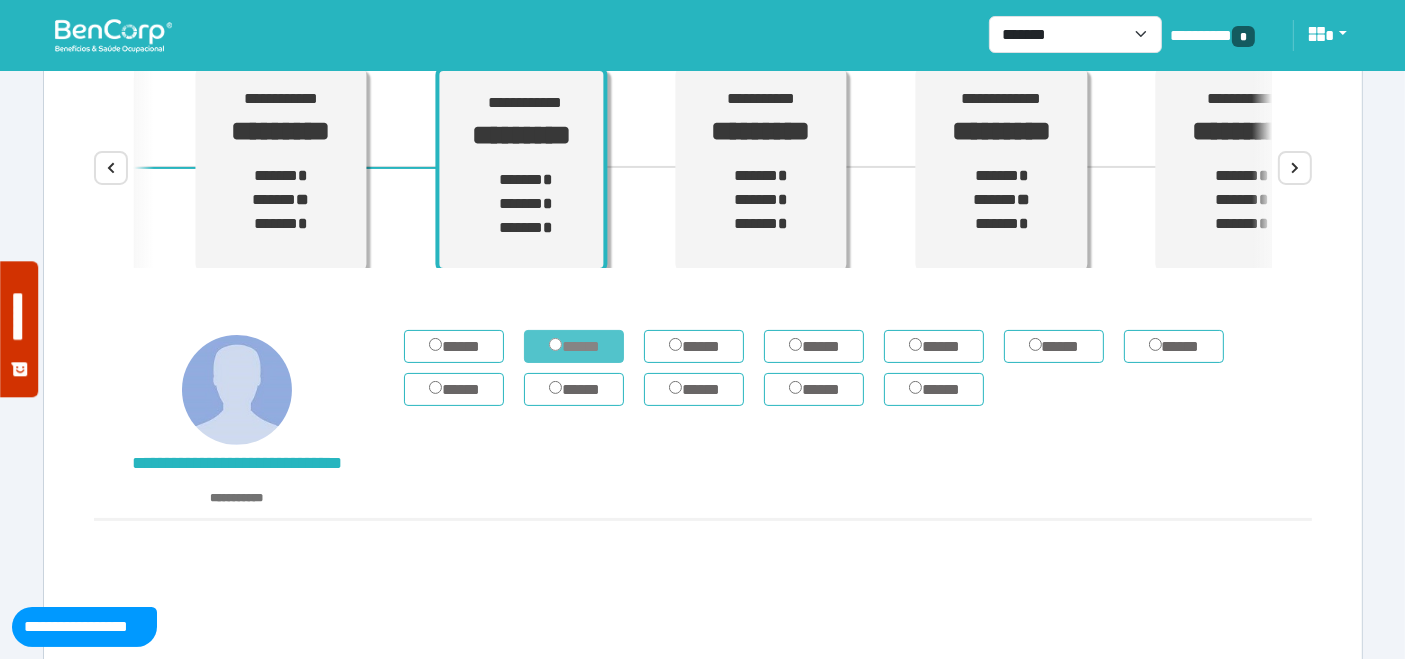 click on "*****" at bounding box center [574, 346] 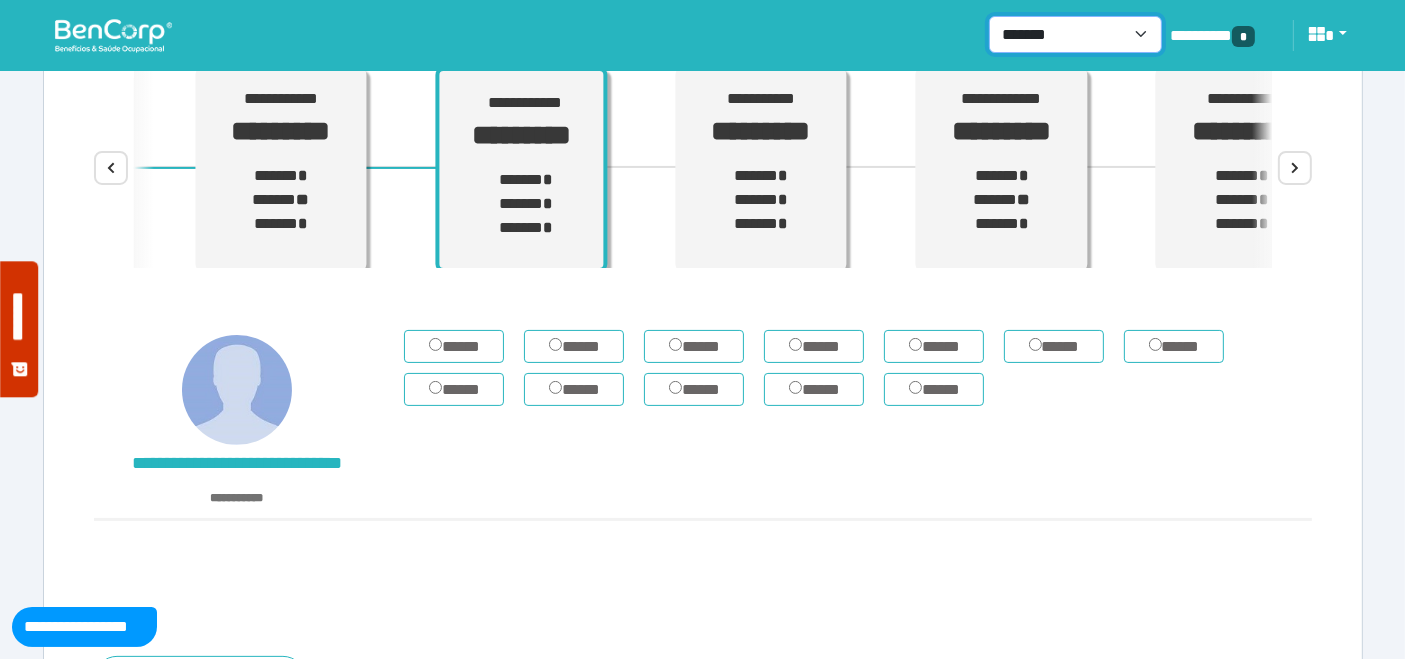 drag, startPoint x: 1138, startPoint y: 35, endPoint x: 1102, endPoint y: 44, distance: 37.107952 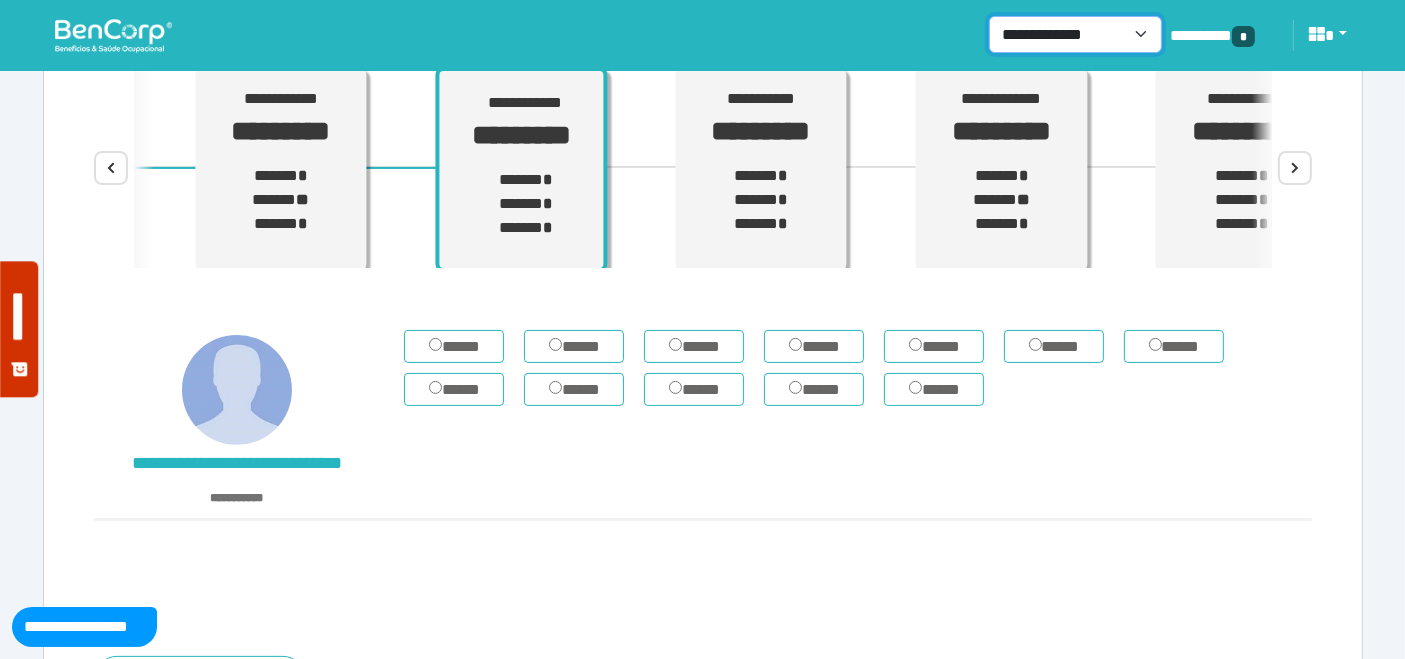 click on "**********" at bounding box center [1075, 34] 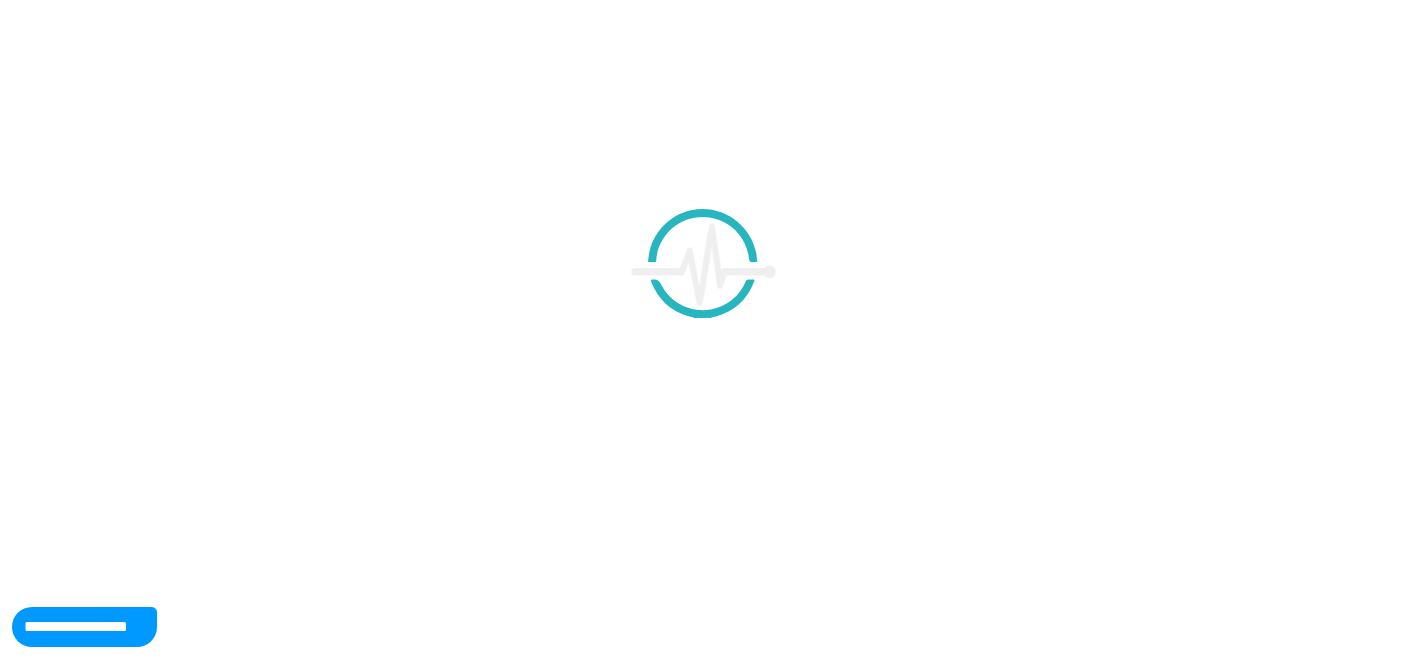 scroll, scrollTop: 0, scrollLeft: 0, axis: both 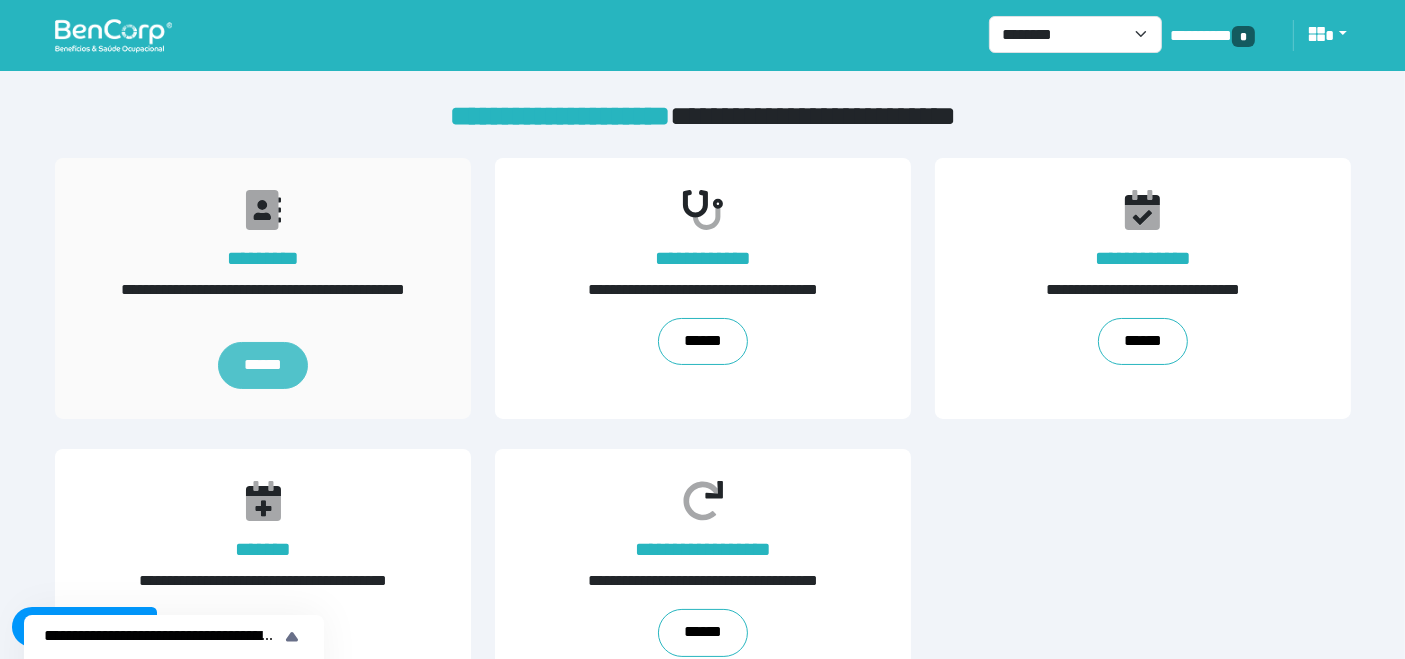 click on "******" at bounding box center (262, 366) 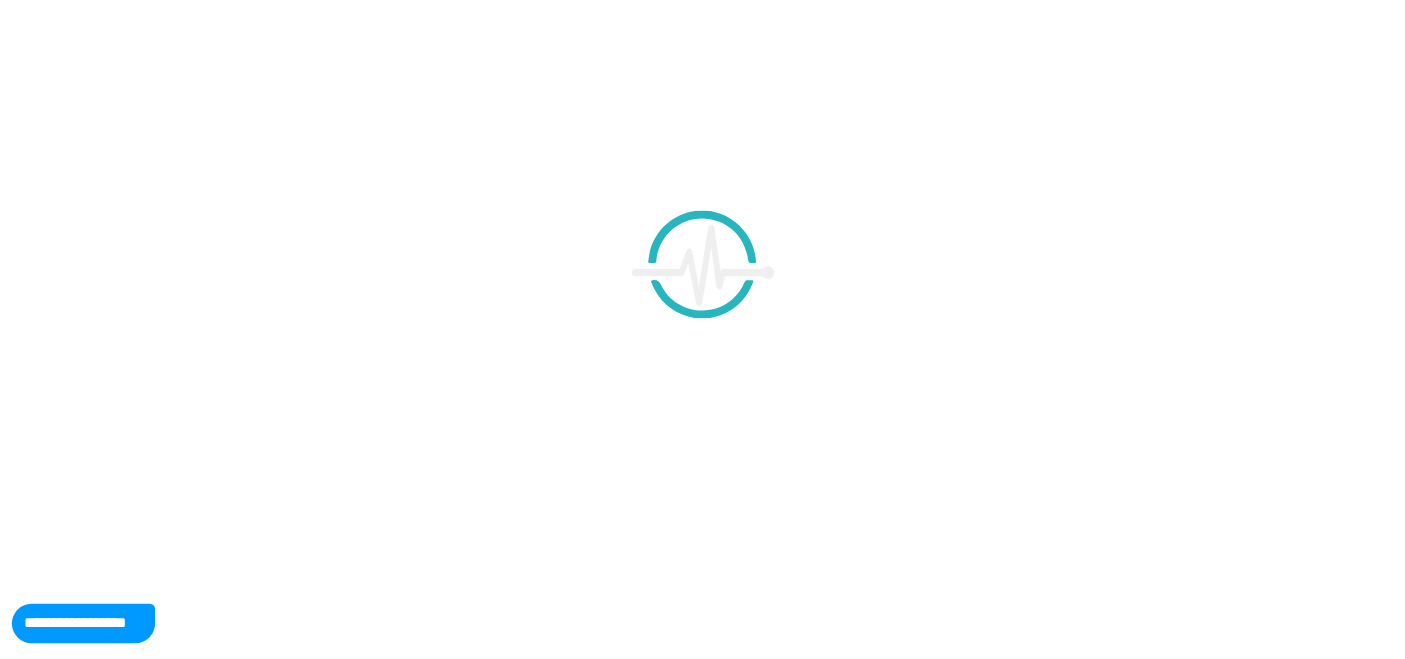 scroll, scrollTop: 0, scrollLeft: 0, axis: both 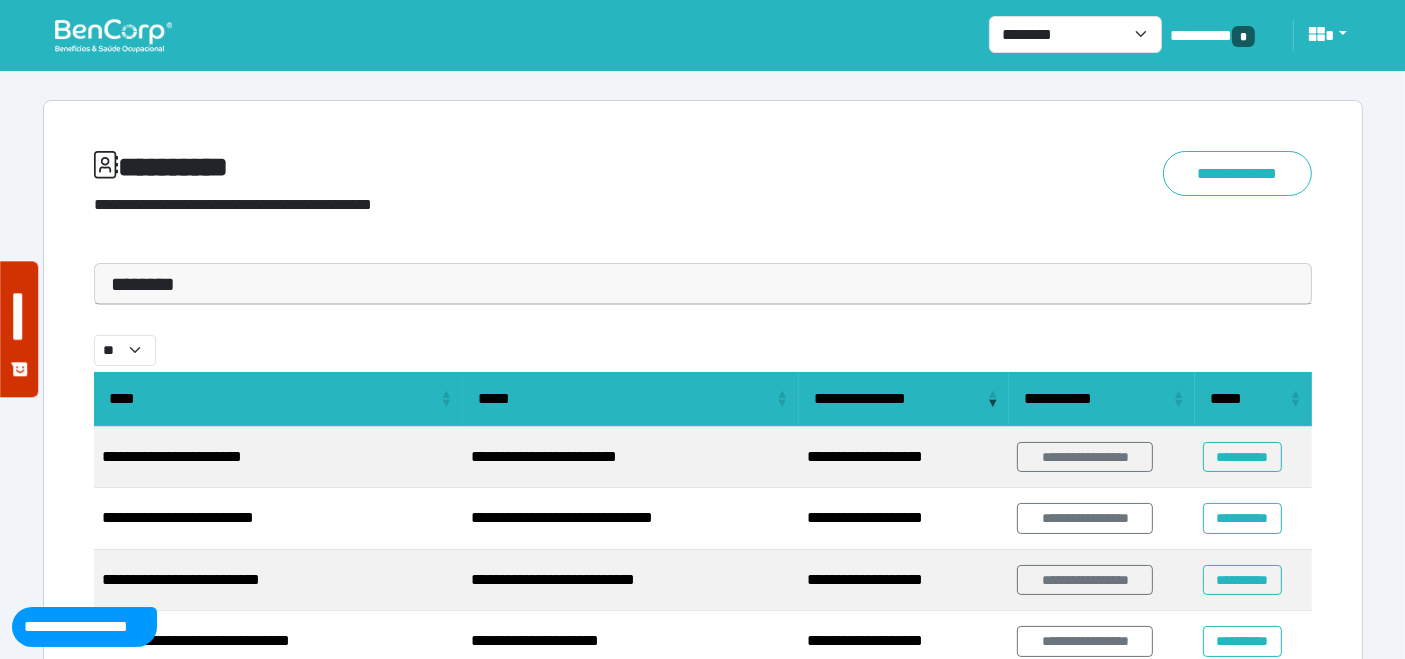 click on "********" at bounding box center [703, 284] 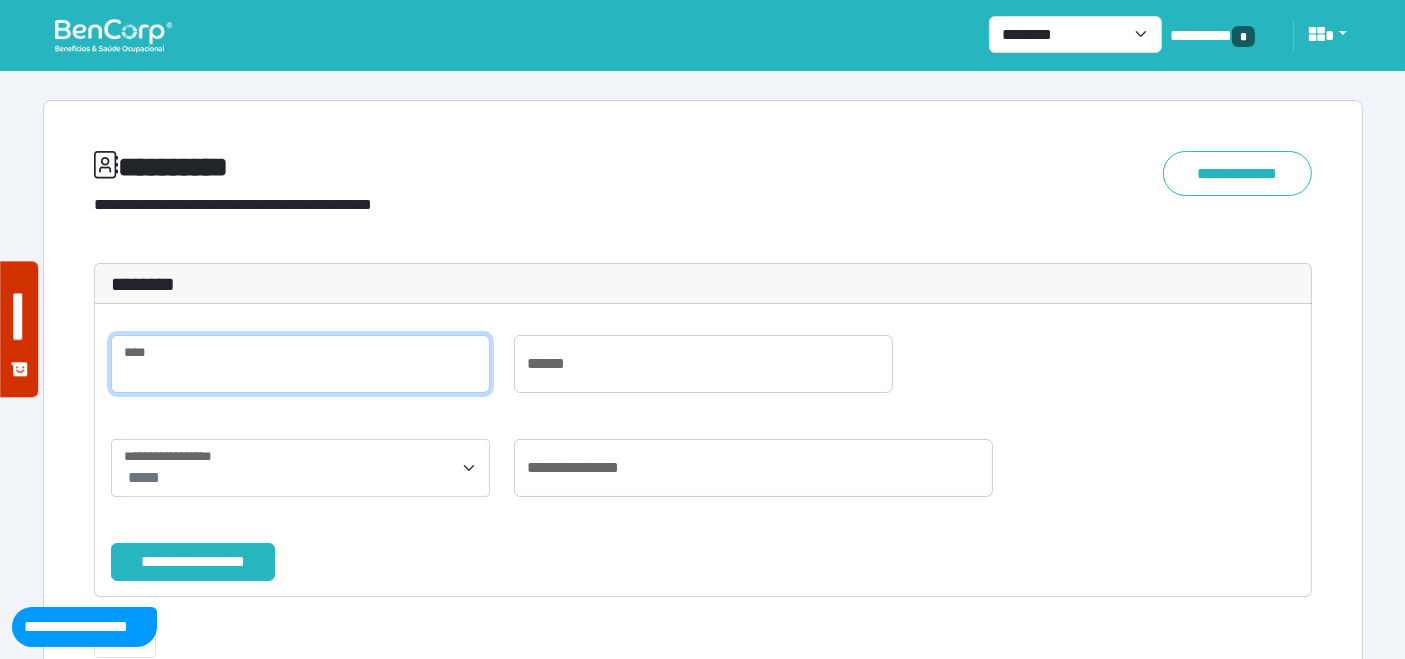 click at bounding box center [300, 364] 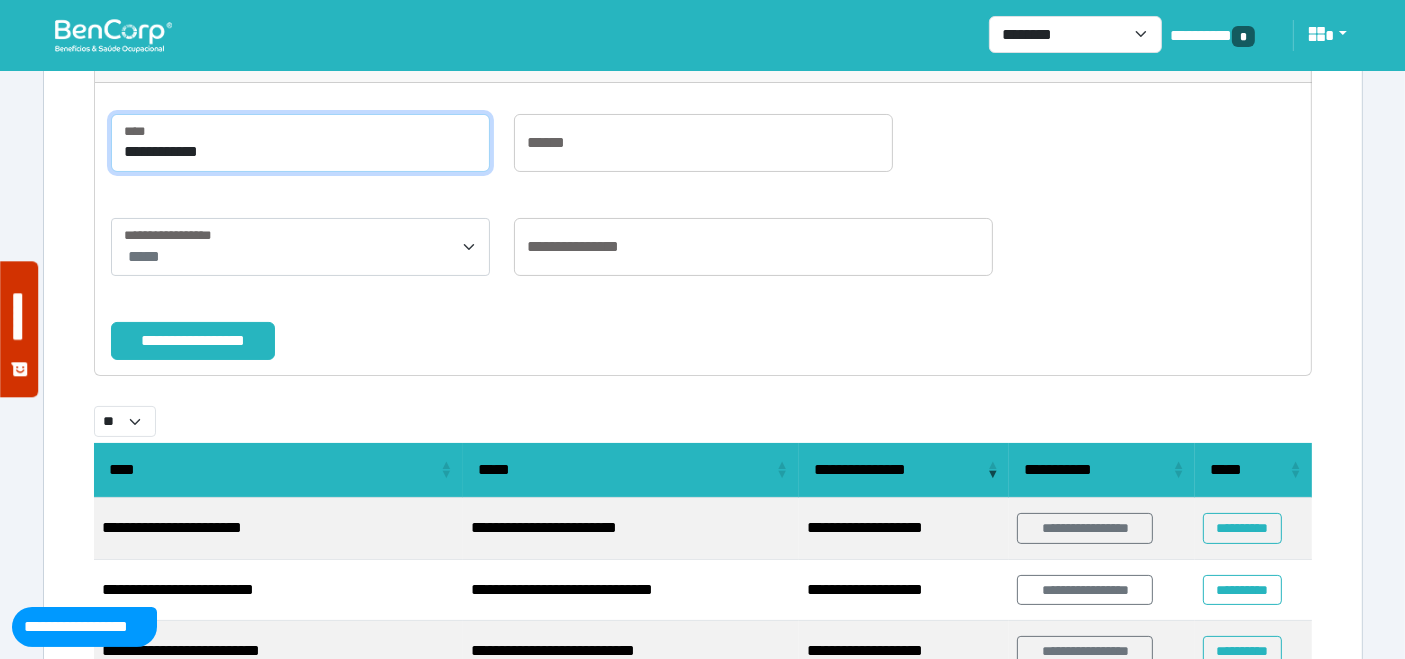 scroll, scrollTop: 222, scrollLeft: 0, axis: vertical 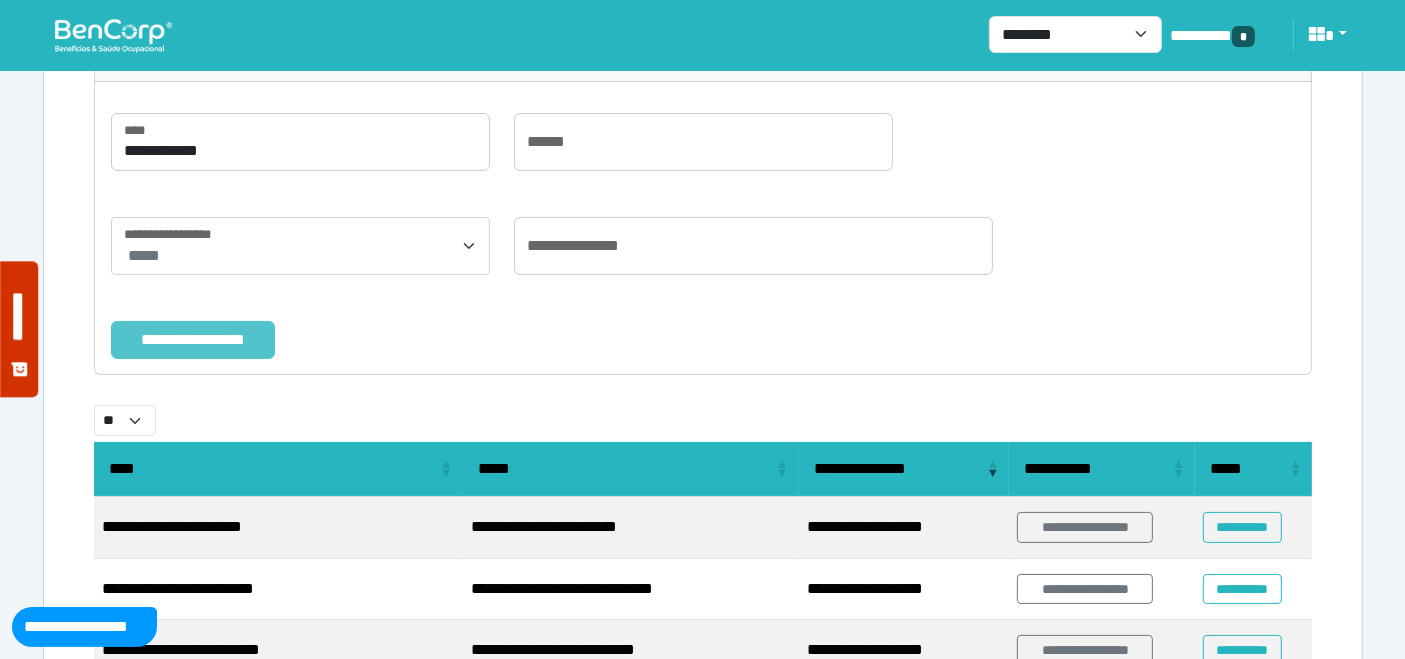 click on "**********" at bounding box center (193, 339) 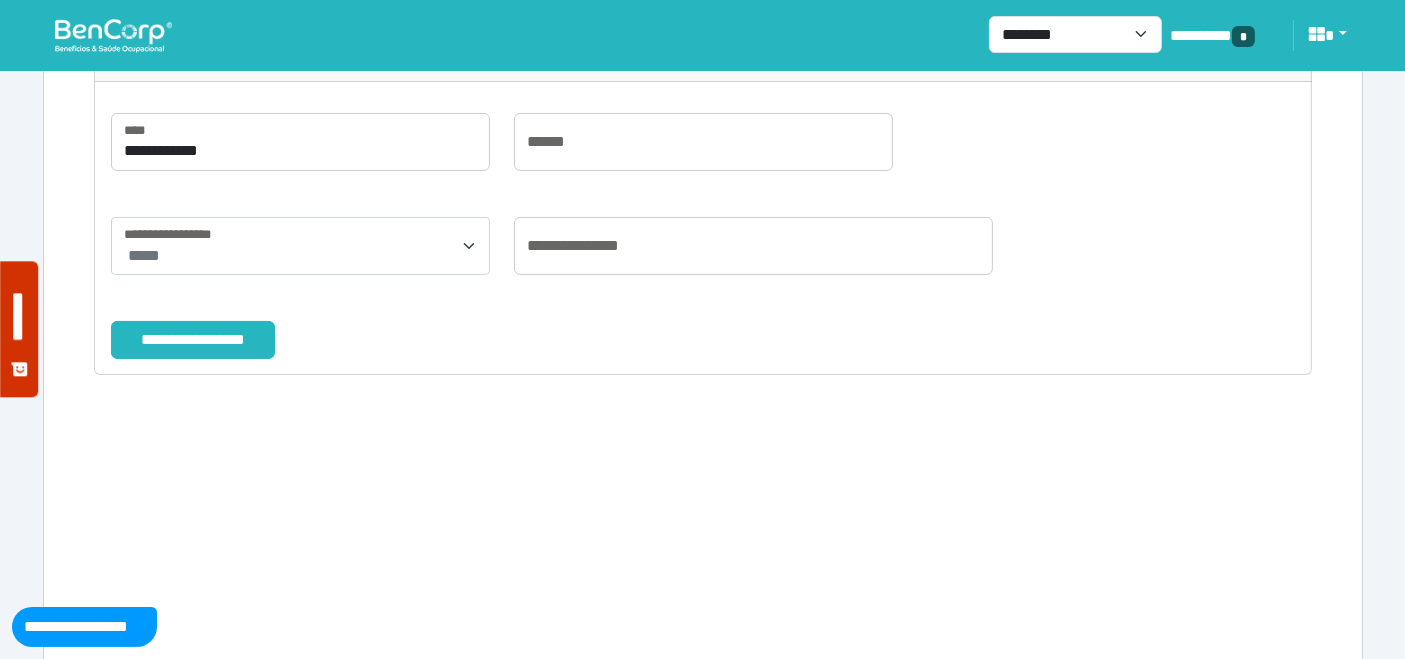 scroll, scrollTop: 8, scrollLeft: 0, axis: vertical 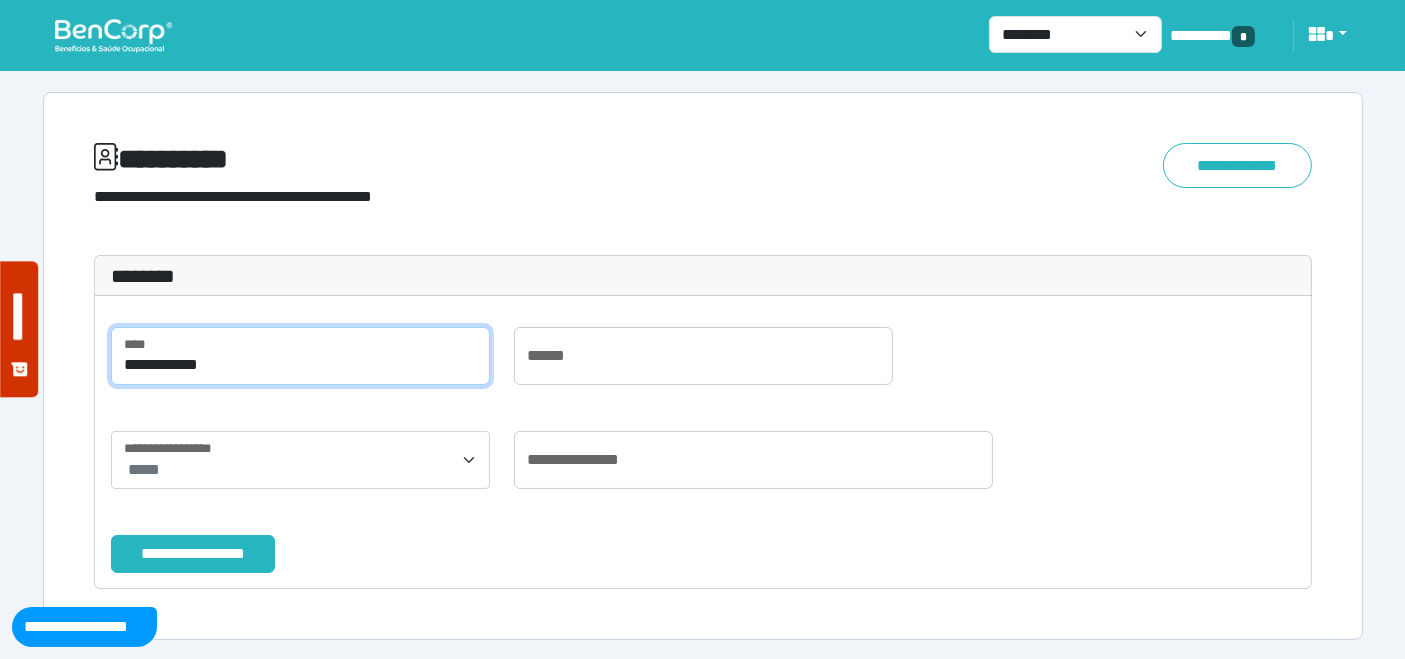 click on "**********" at bounding box center (300, 356) 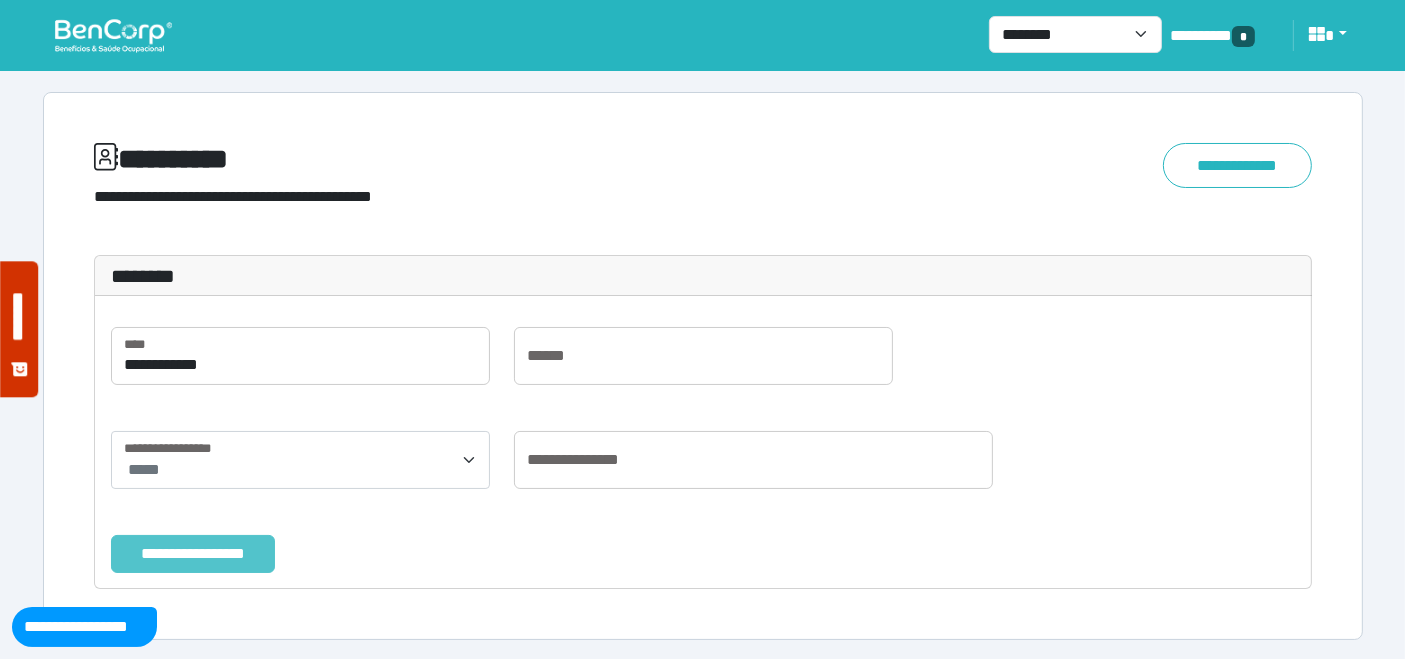 click on "**********" at bounding box center [193, 553] 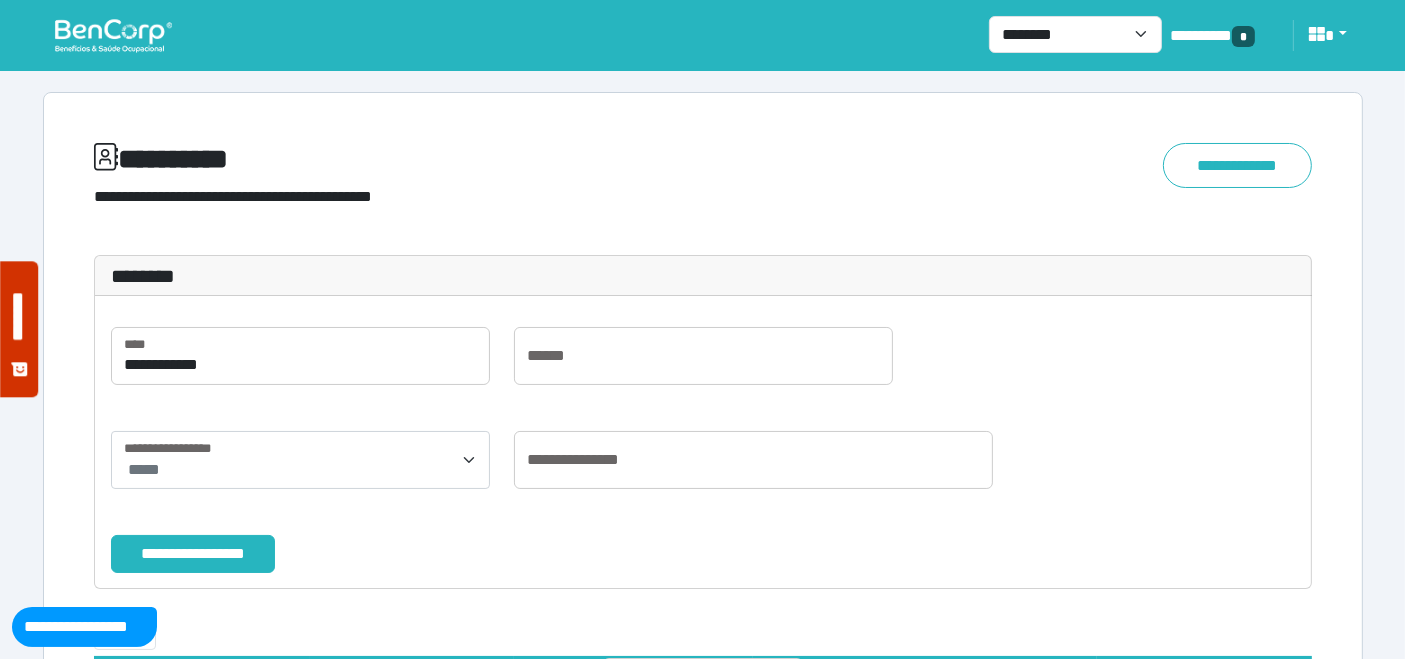 scroll, scrollTop: 8, scrollLeft: 0, axis: vertical 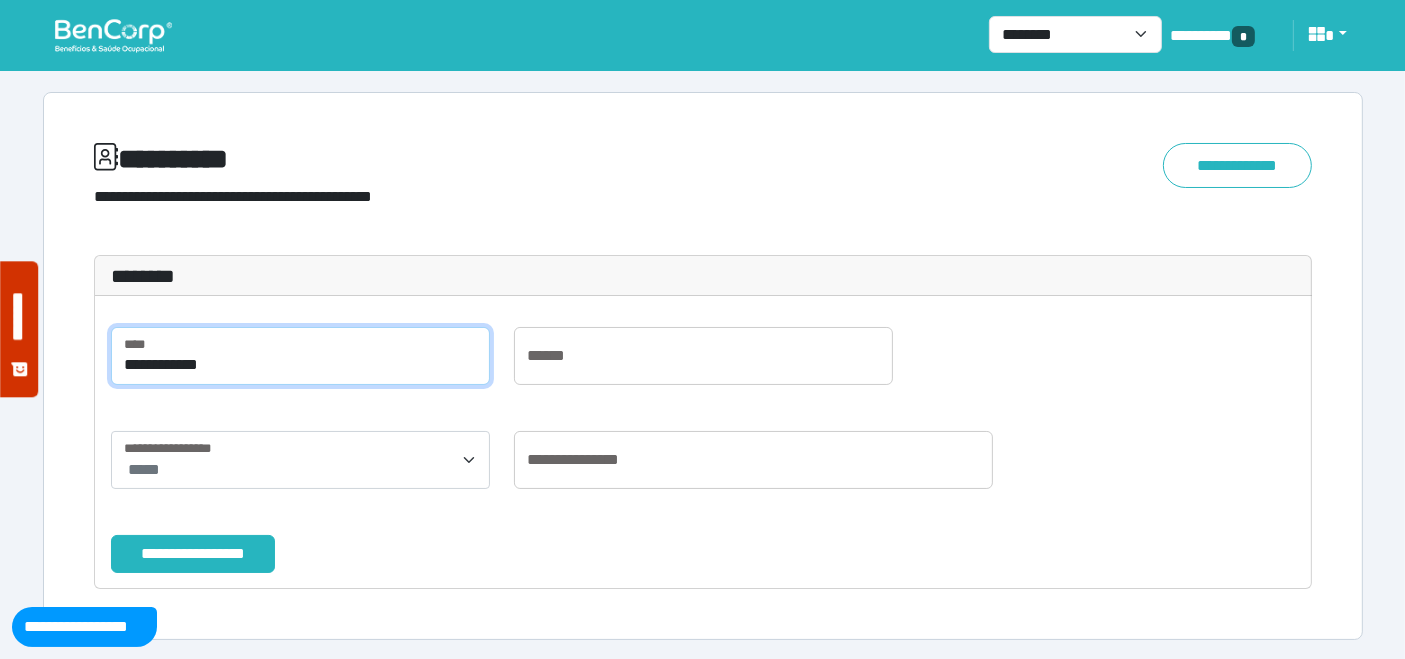 click on "**********" at bounding box center [300, 356] 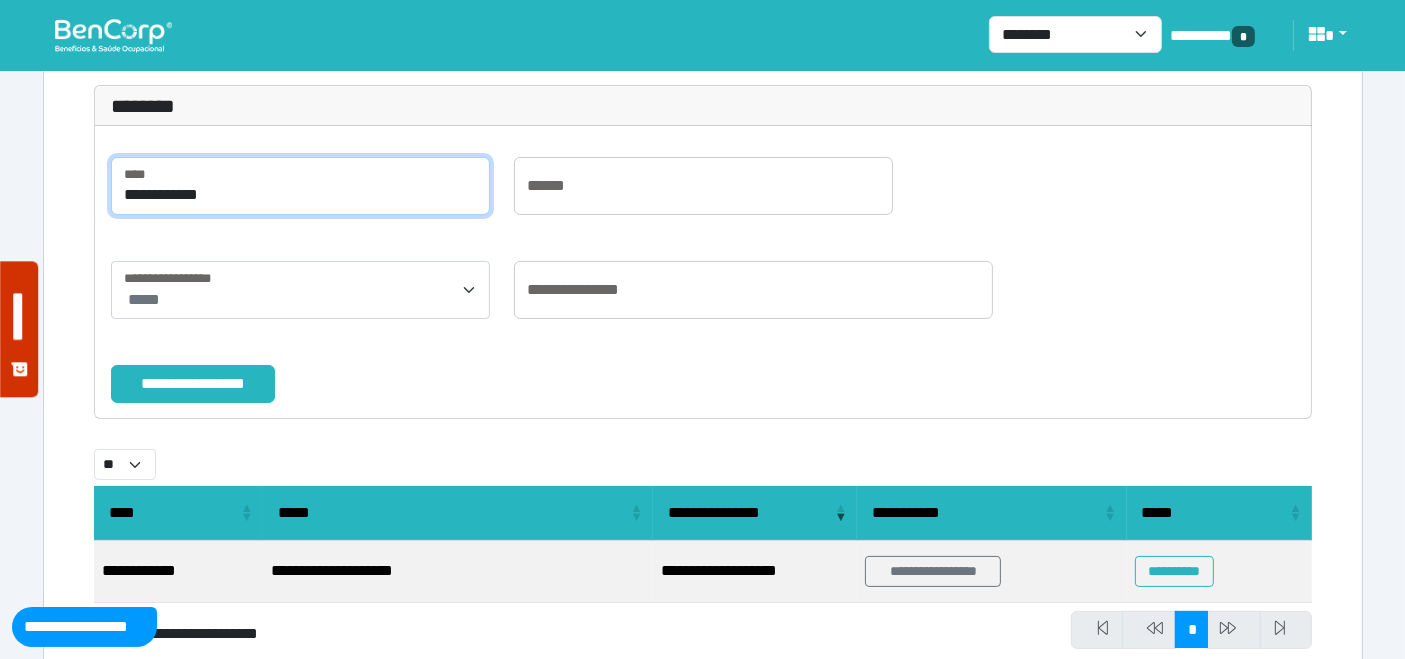 scroll, scrollTop: 230, scrollLeft: 0, axis: vertical 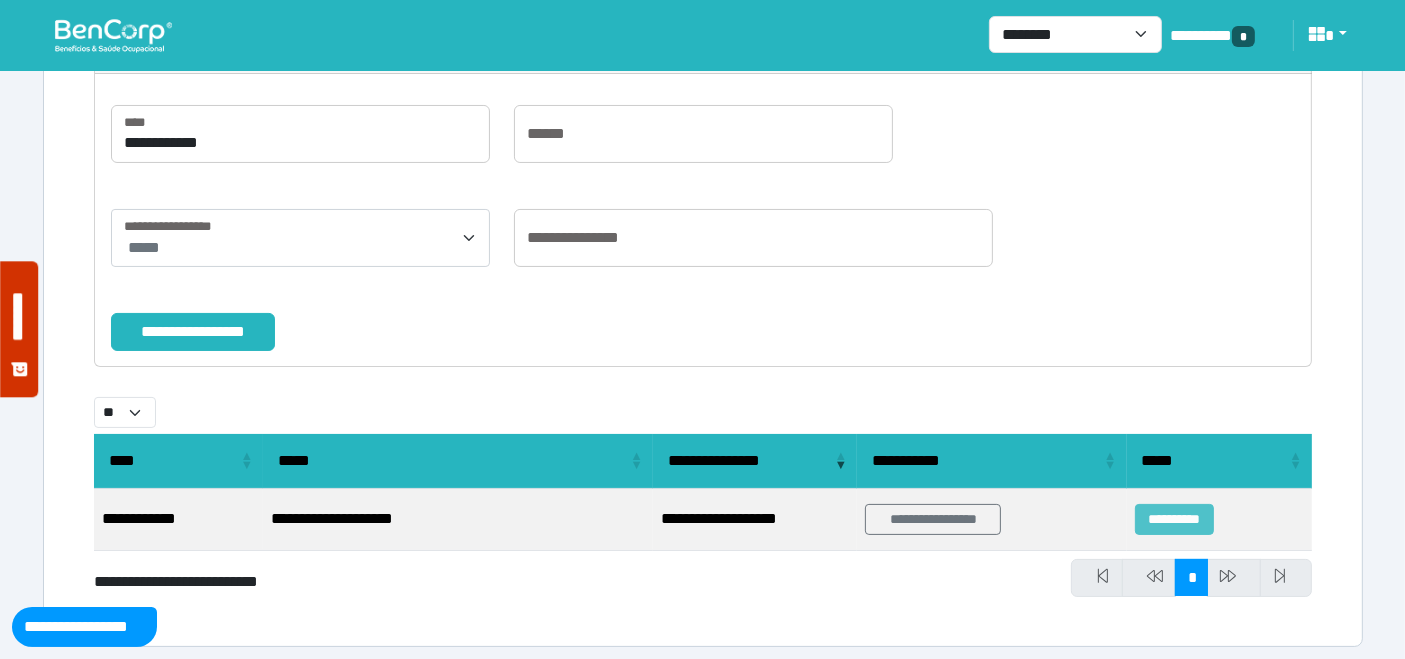 click on "**********" at bounding box center (1174, 519) 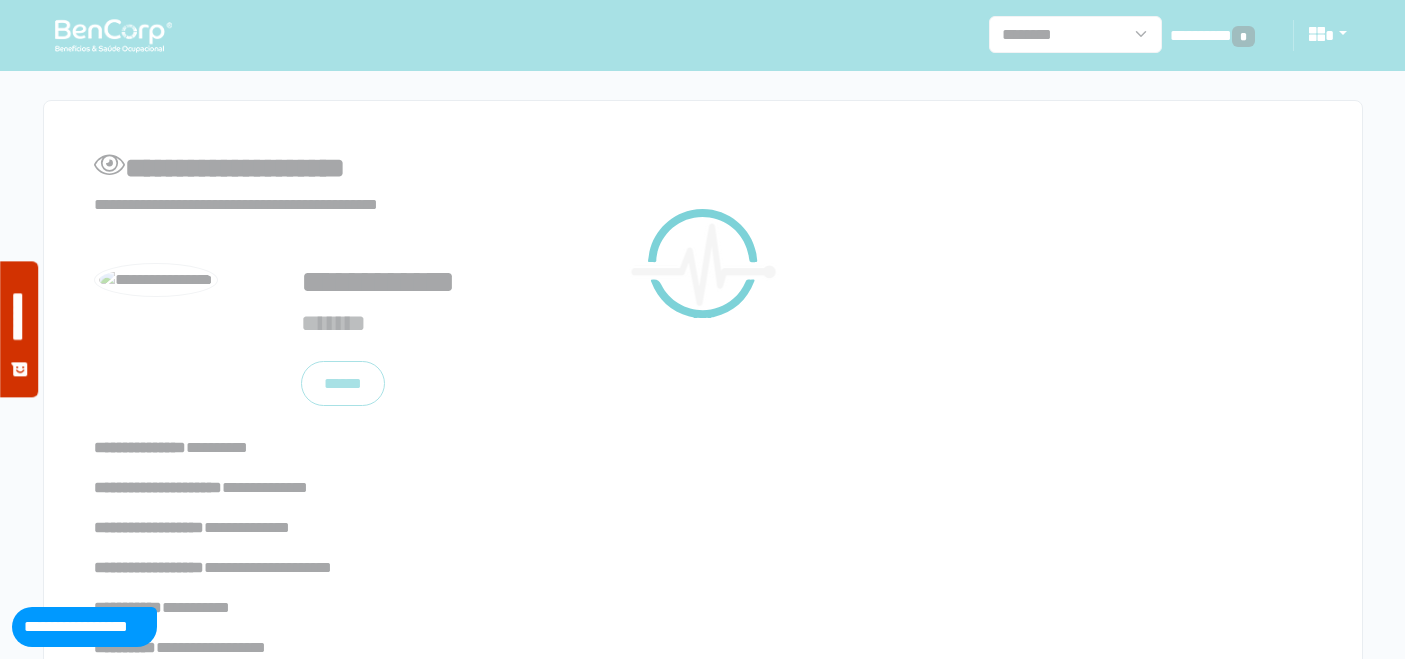 scroll, scrollTop: 0, scrollLeft: 0, axis: both 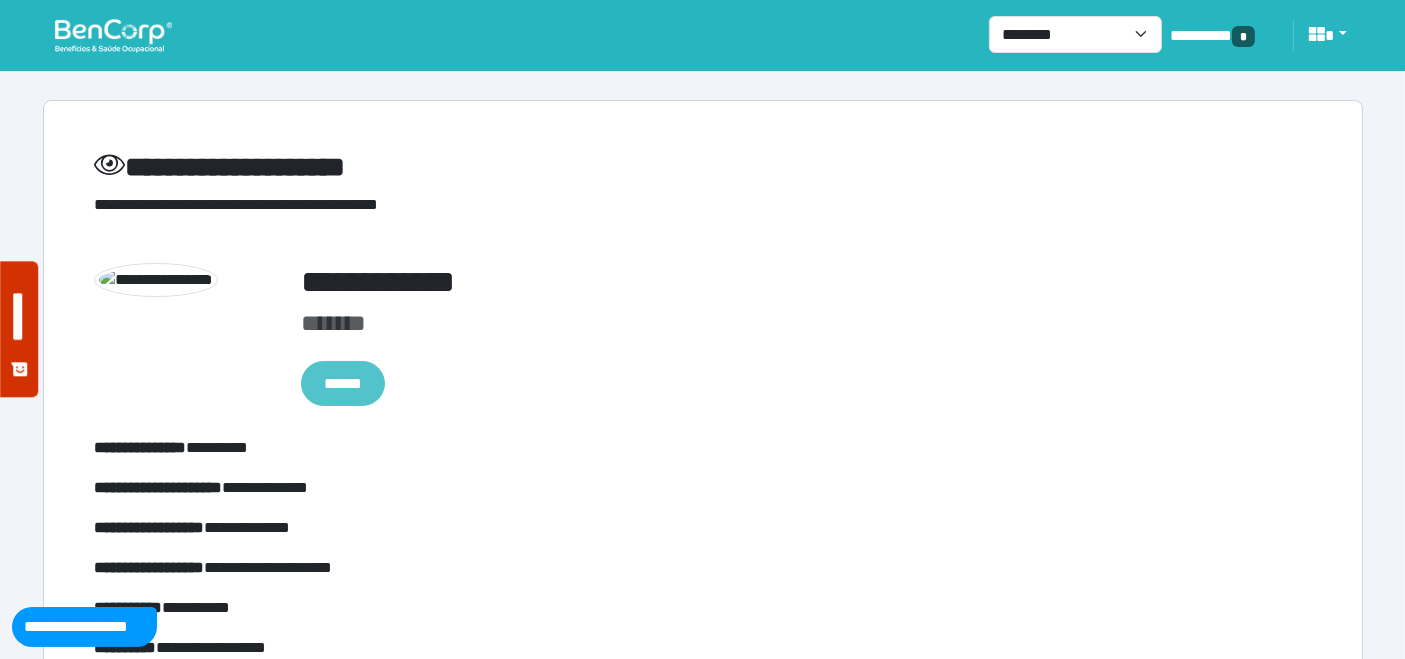 click on "******" at bounding box center [343, 383] 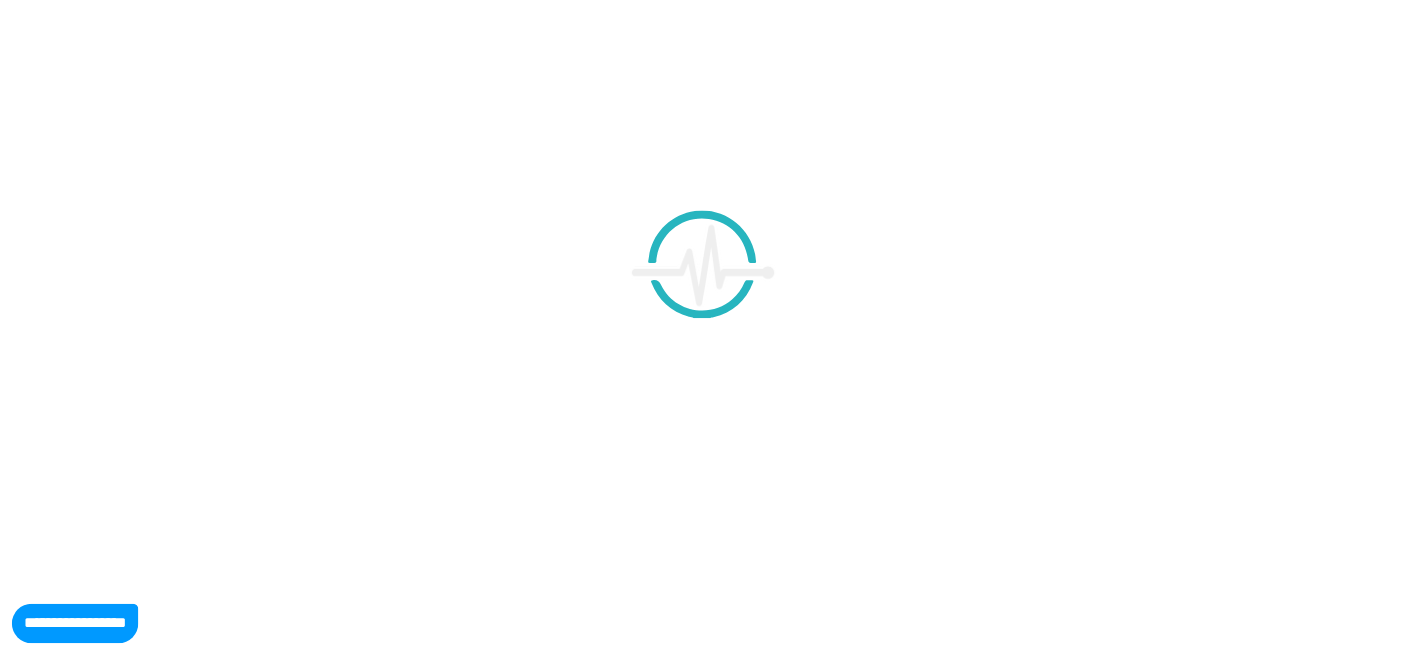 scroll, scrollTop: 0, scrollLeft: 0, axis: both 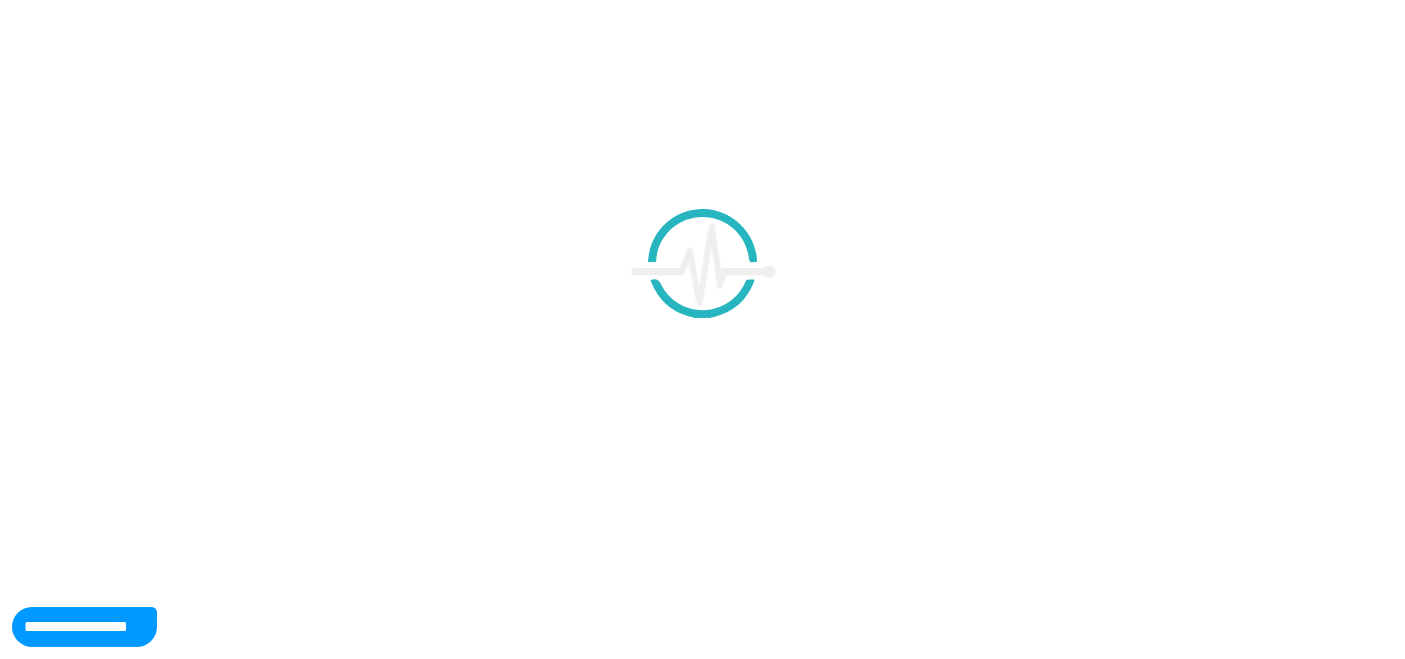 type on "**********" 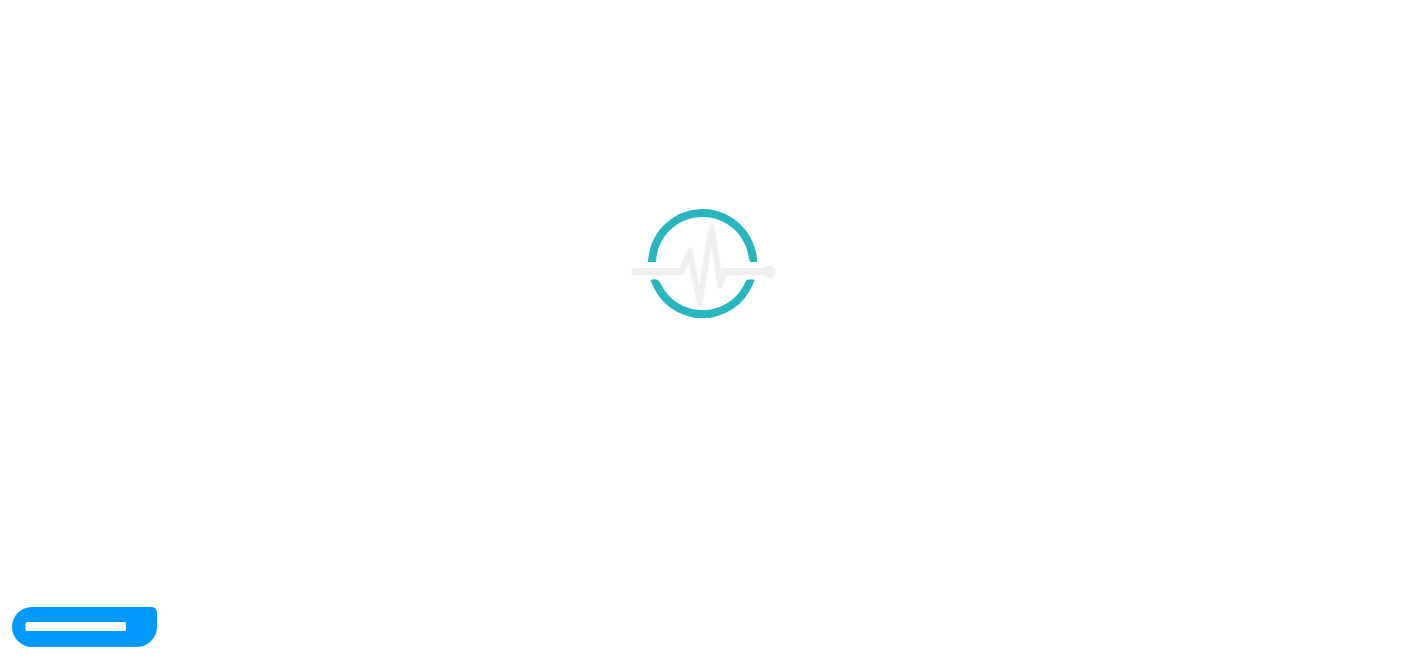 type on "**********" 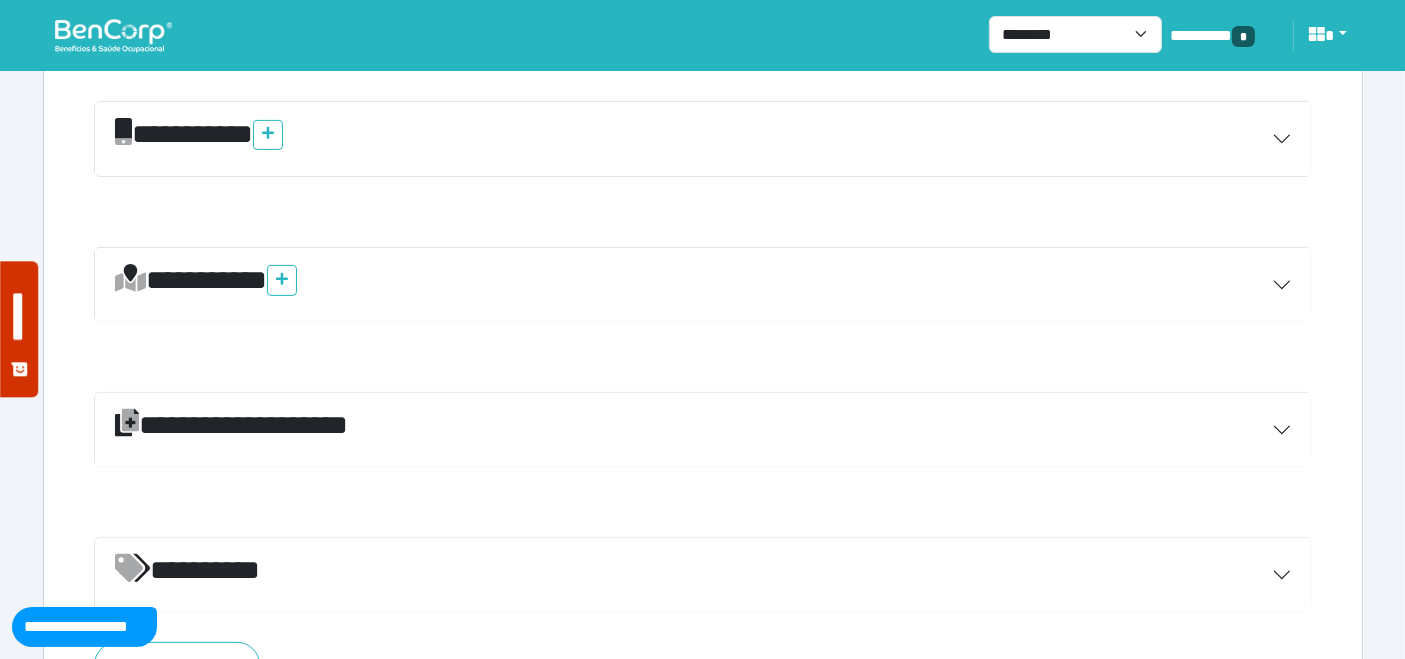 scroll, scrollTop: 750, scrollLeft: 0, axis: vertical 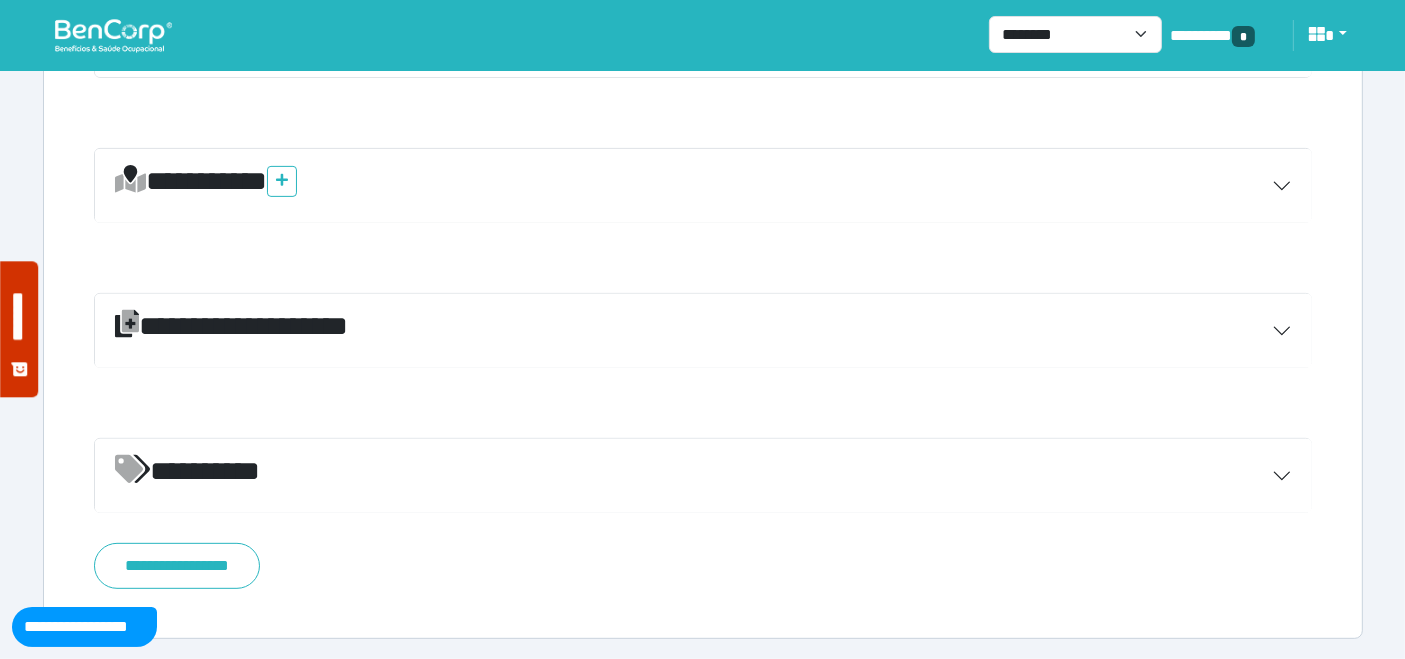 click on "*********" at bounding box center (703, 476) 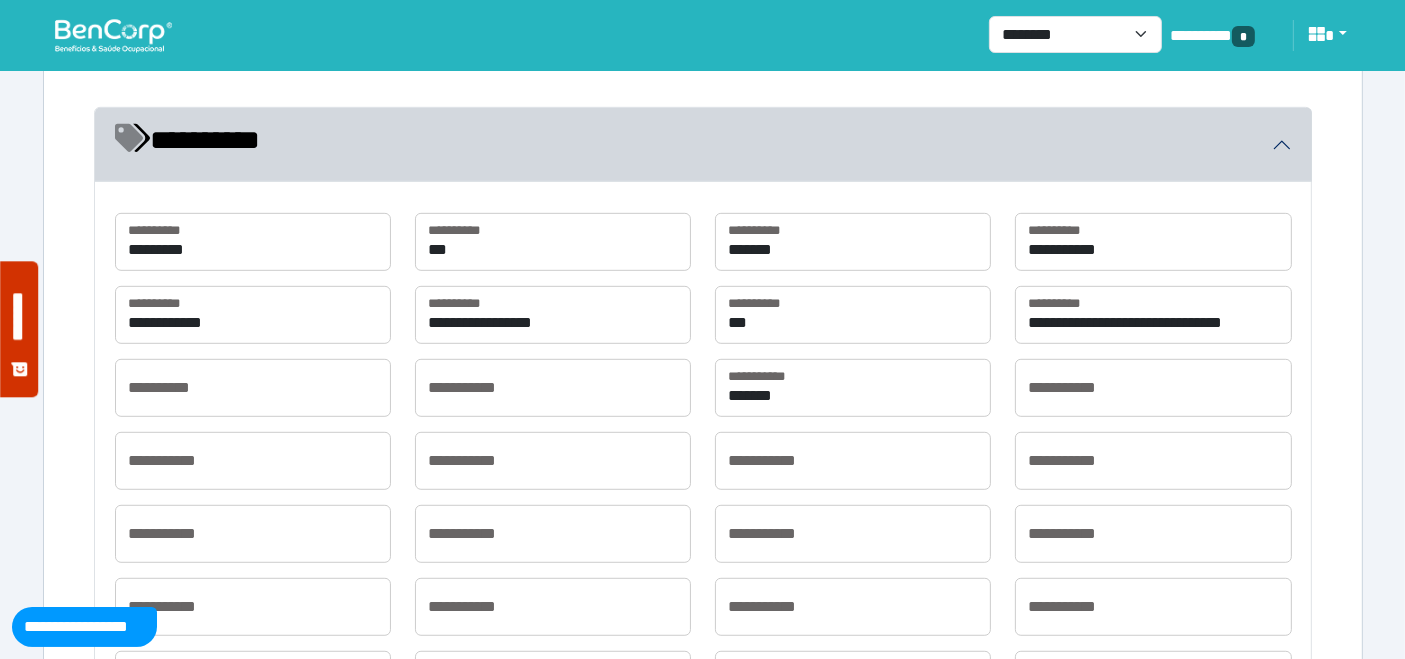 scroll, scrollTop: 1083, scrollLeft: 0, axis: vertical 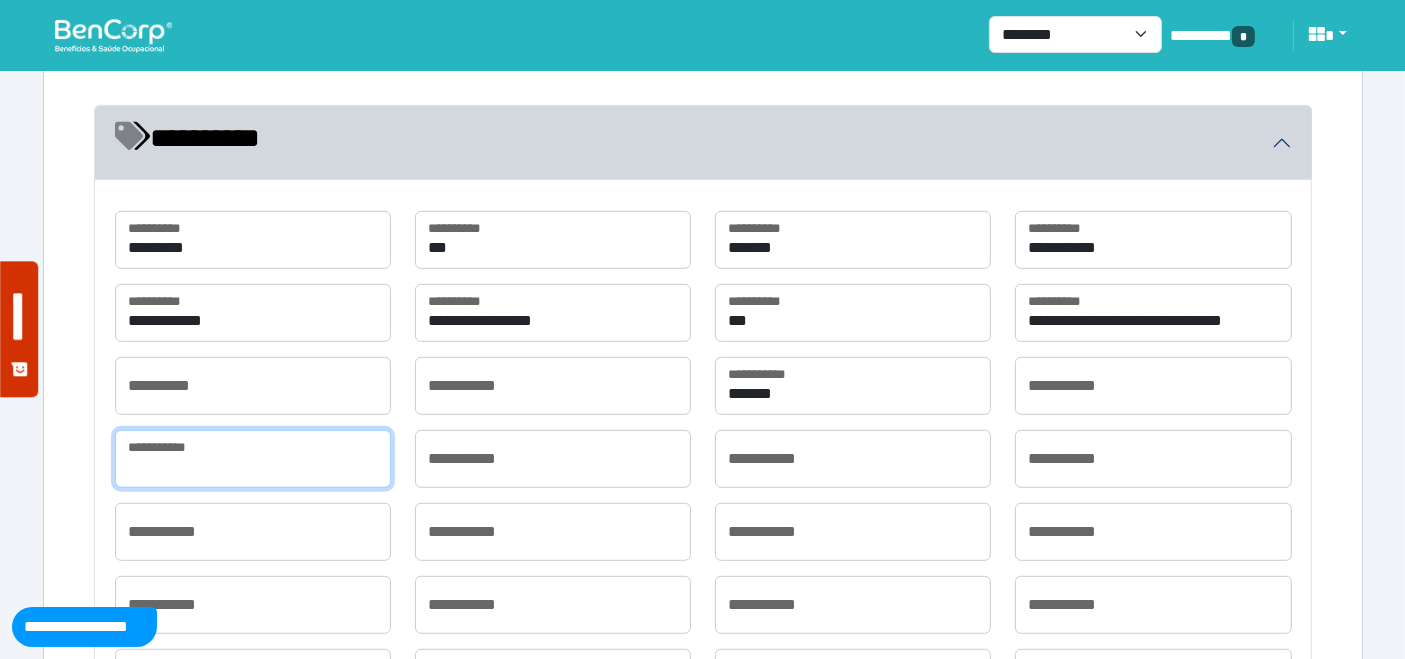 click at bounding box center (253, 459) 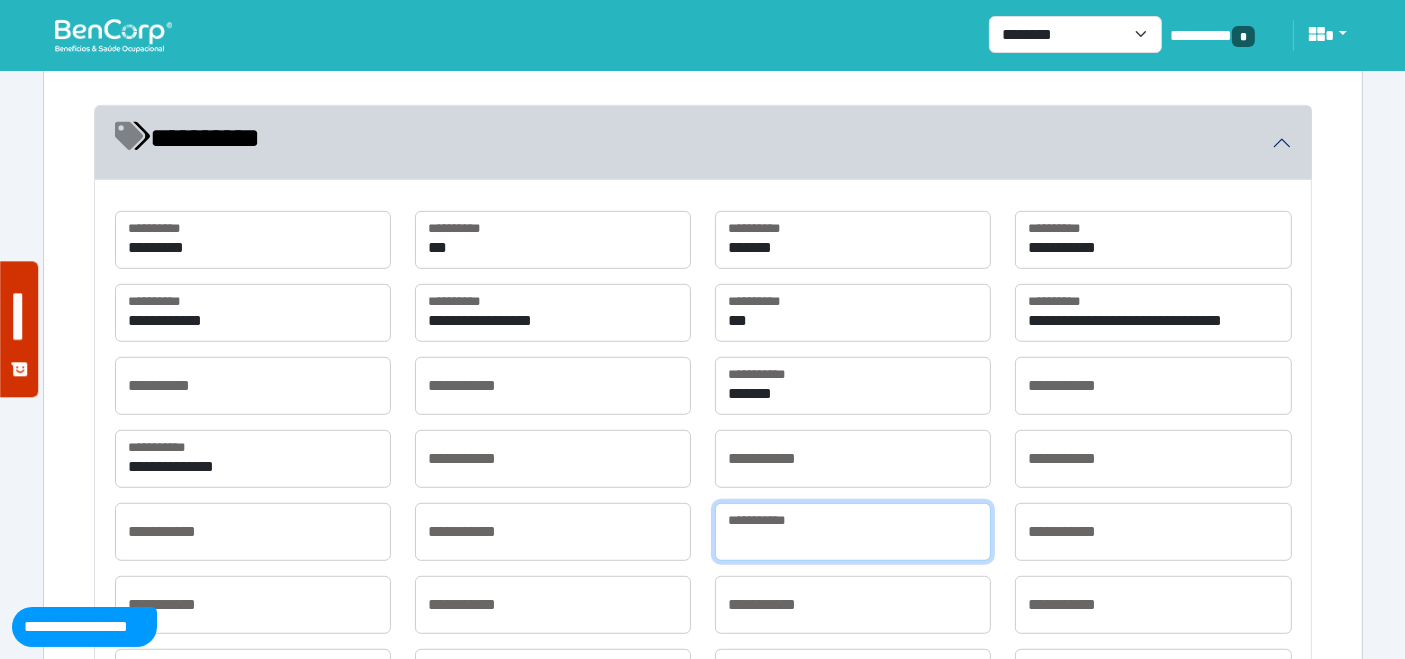 click at bounding box center (853, 532) 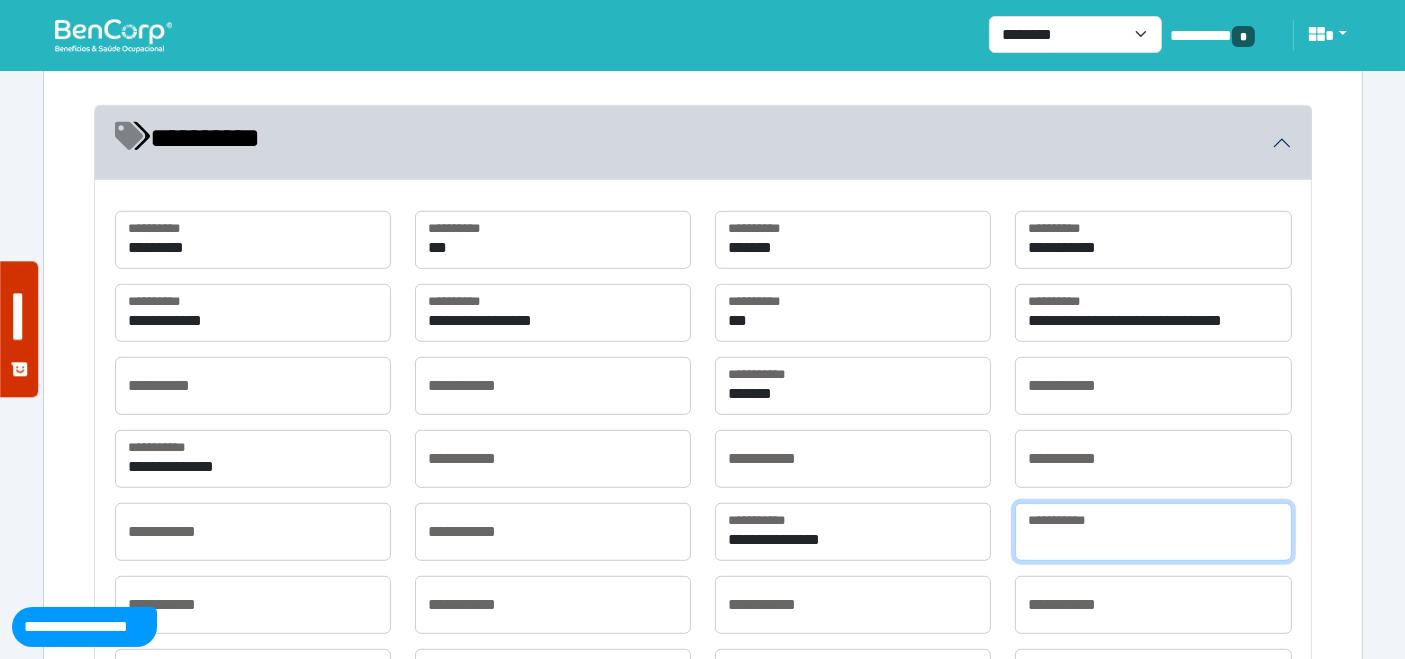 click at bounding box center (1153, 532) 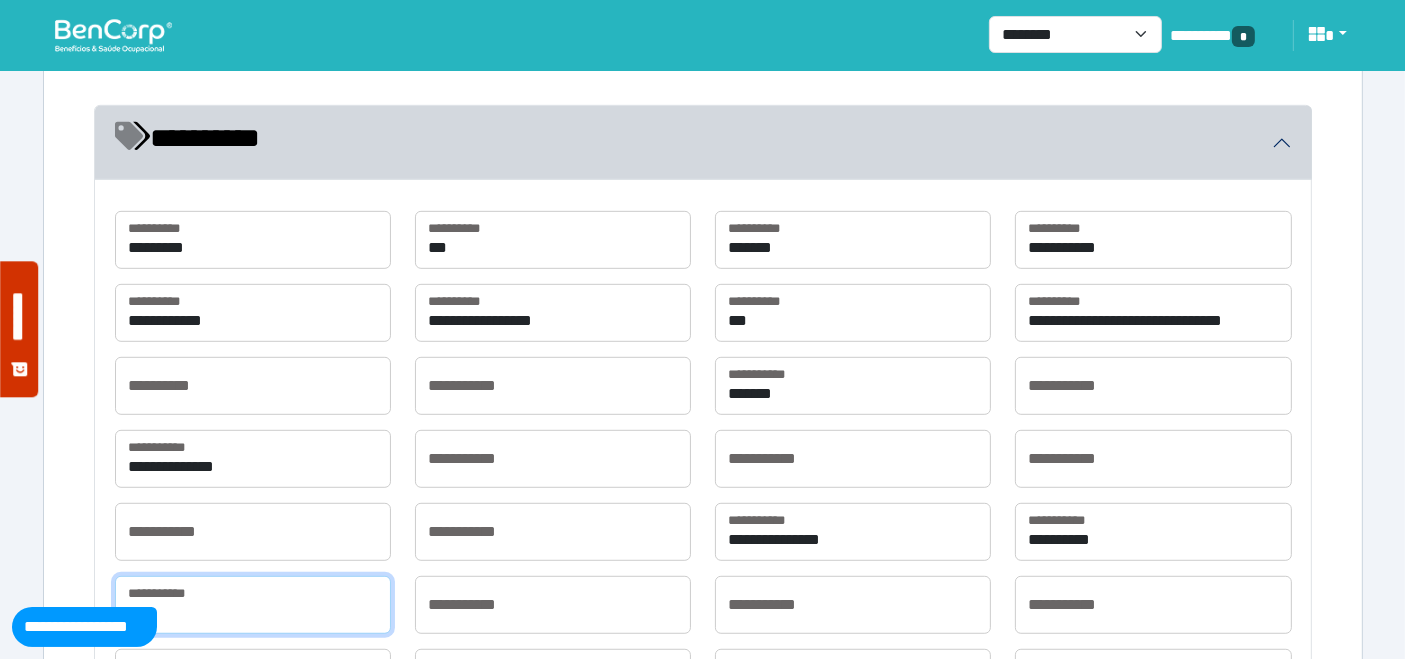 click at bounding box center (253, 605) 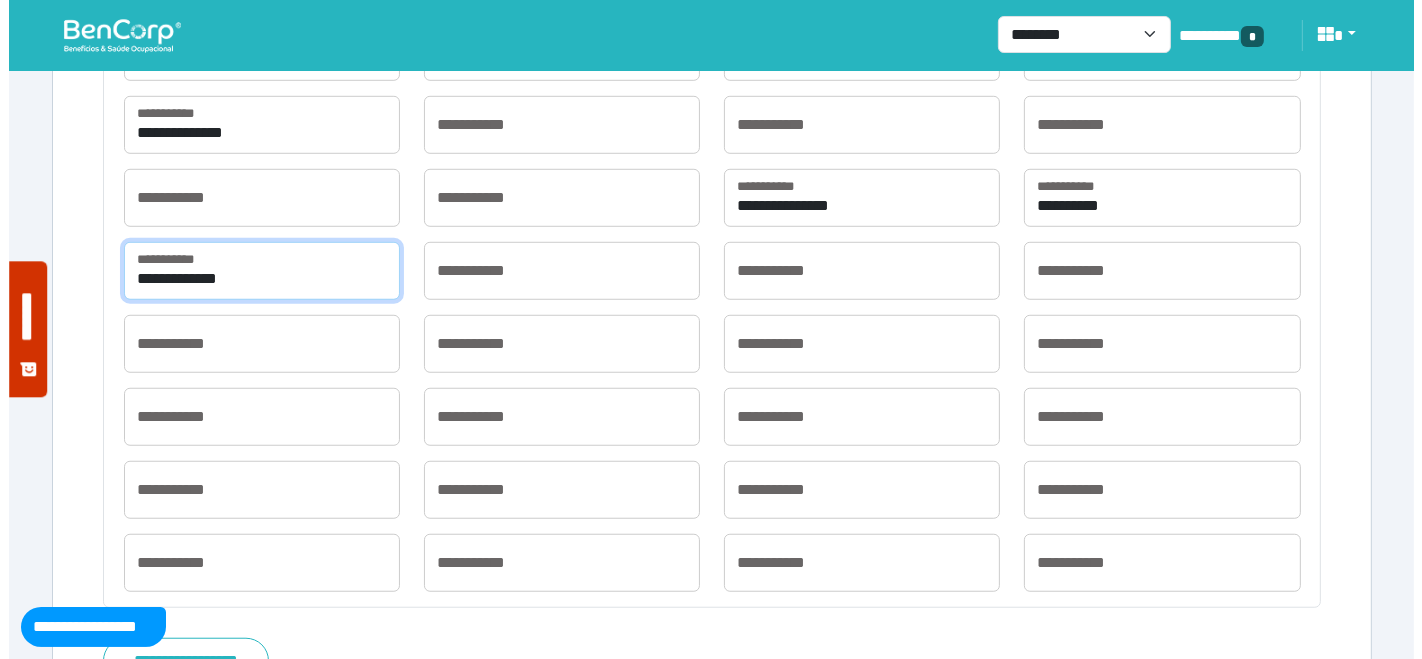 scroll, scrollTop: 1511, scrollLeft: 0, axis: vertical 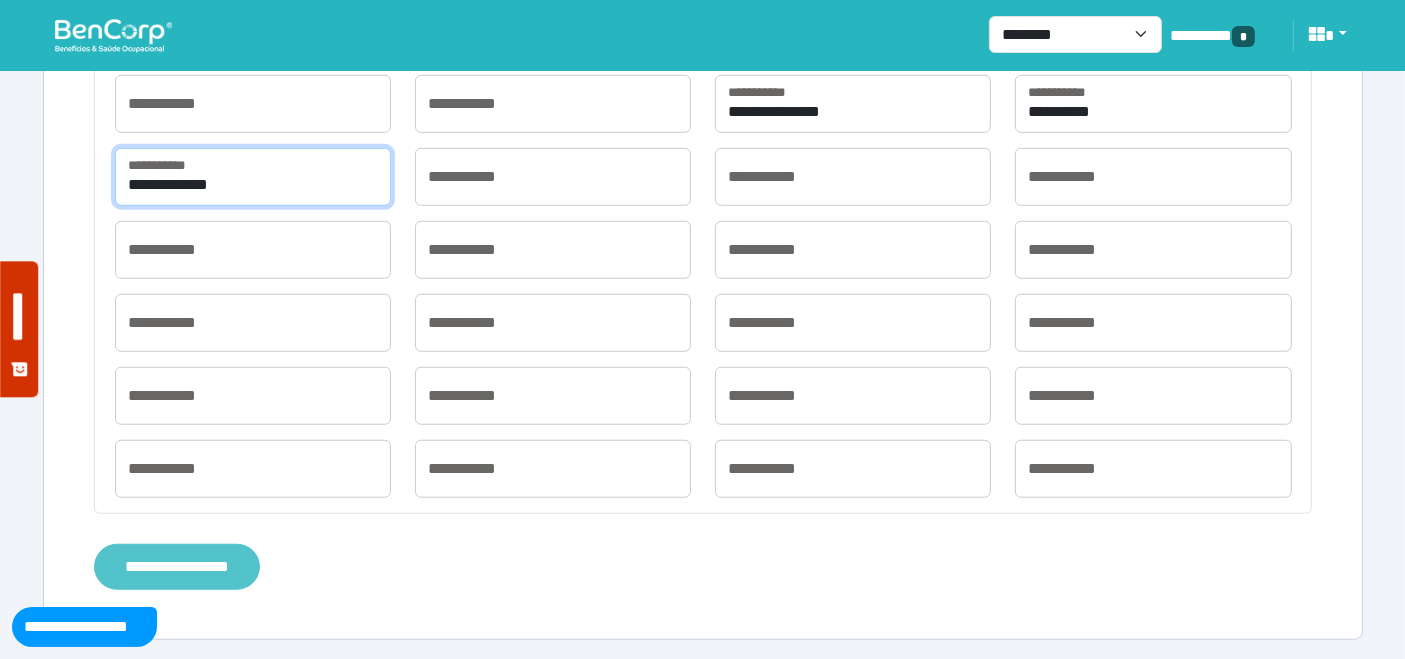 type on "**********" 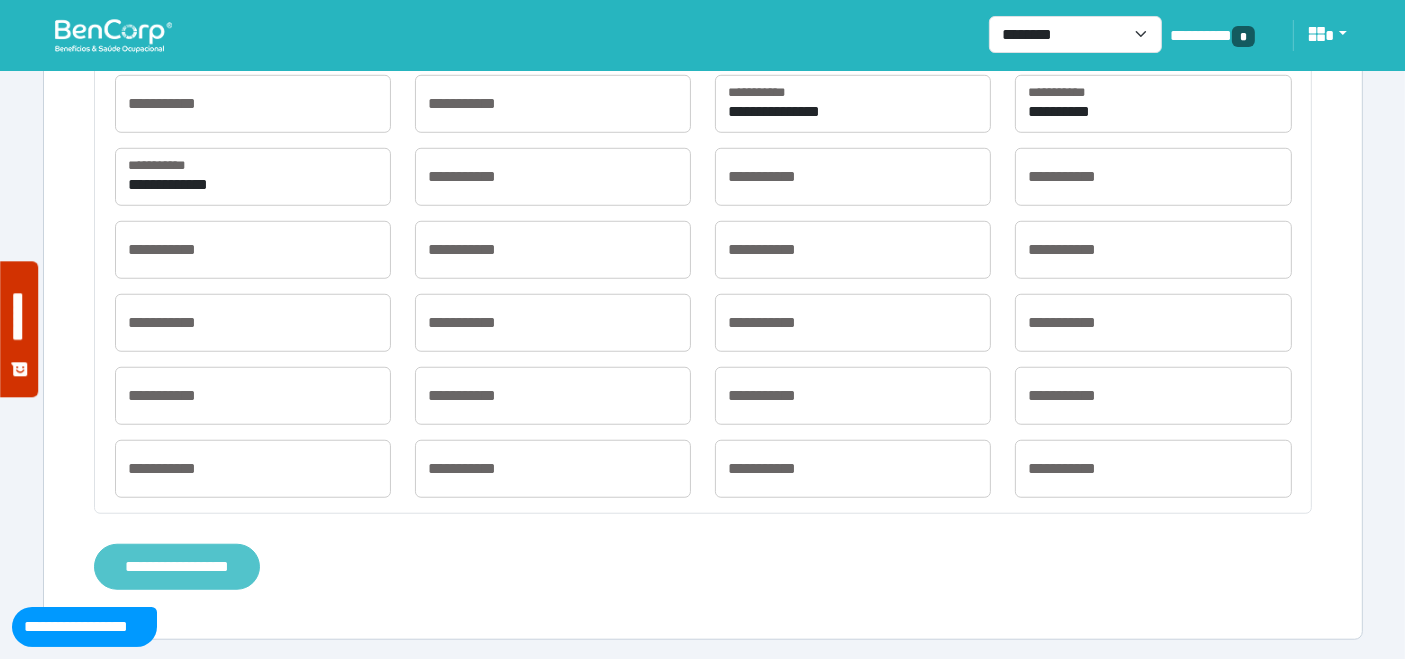click on "**********" at bounding box center [177, 566] 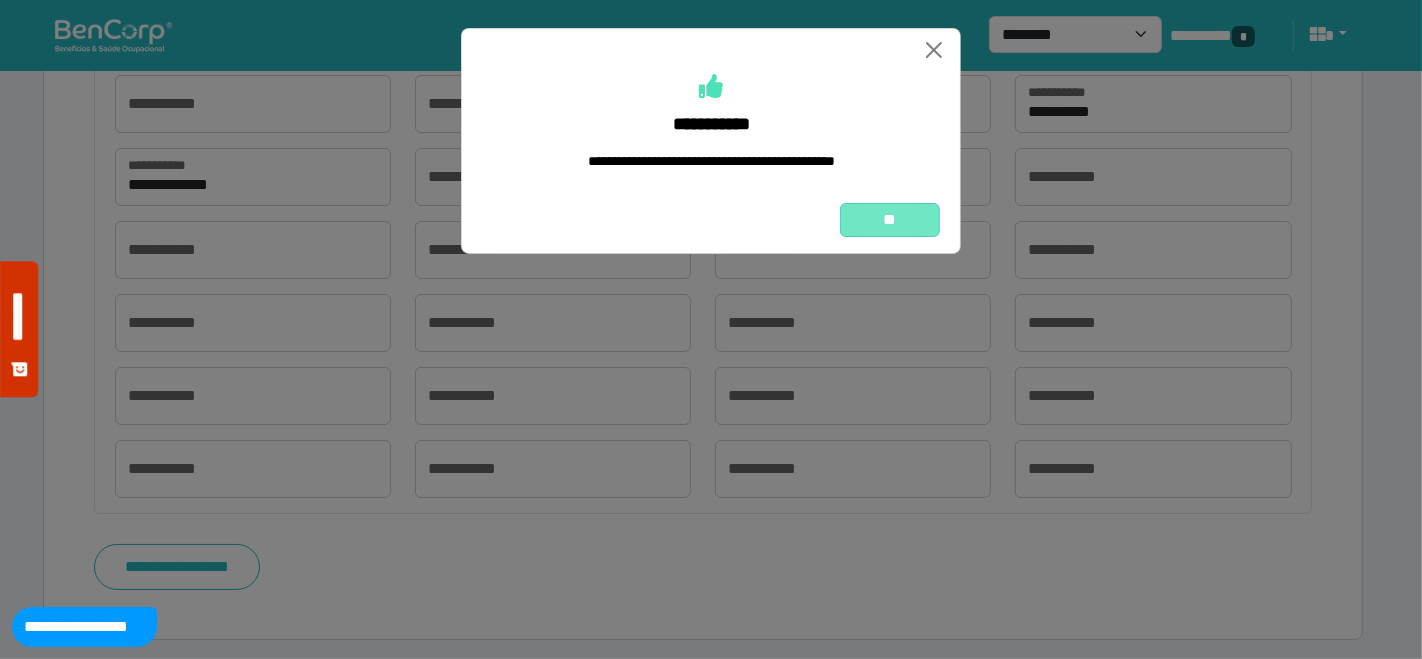 click on "**" at bounding box center [890, 219] 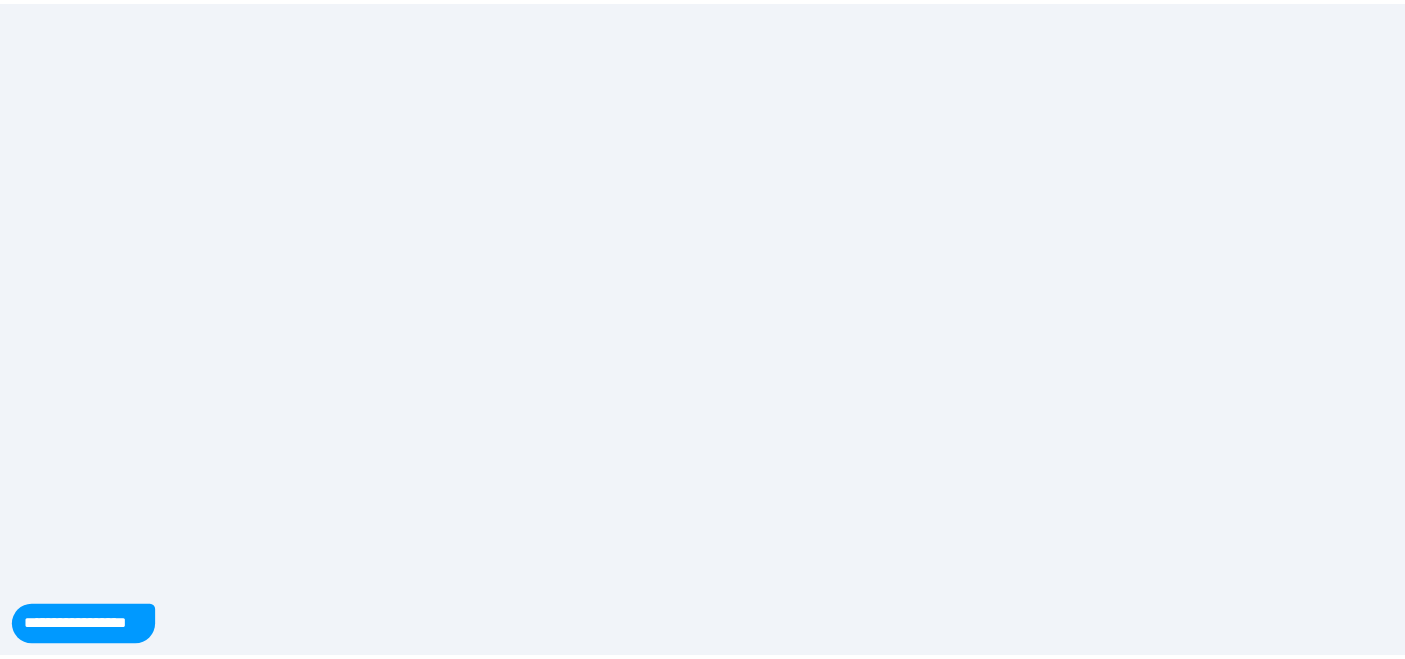 scroll, scrollTop: 0, scrollLeft: 0, axis: both 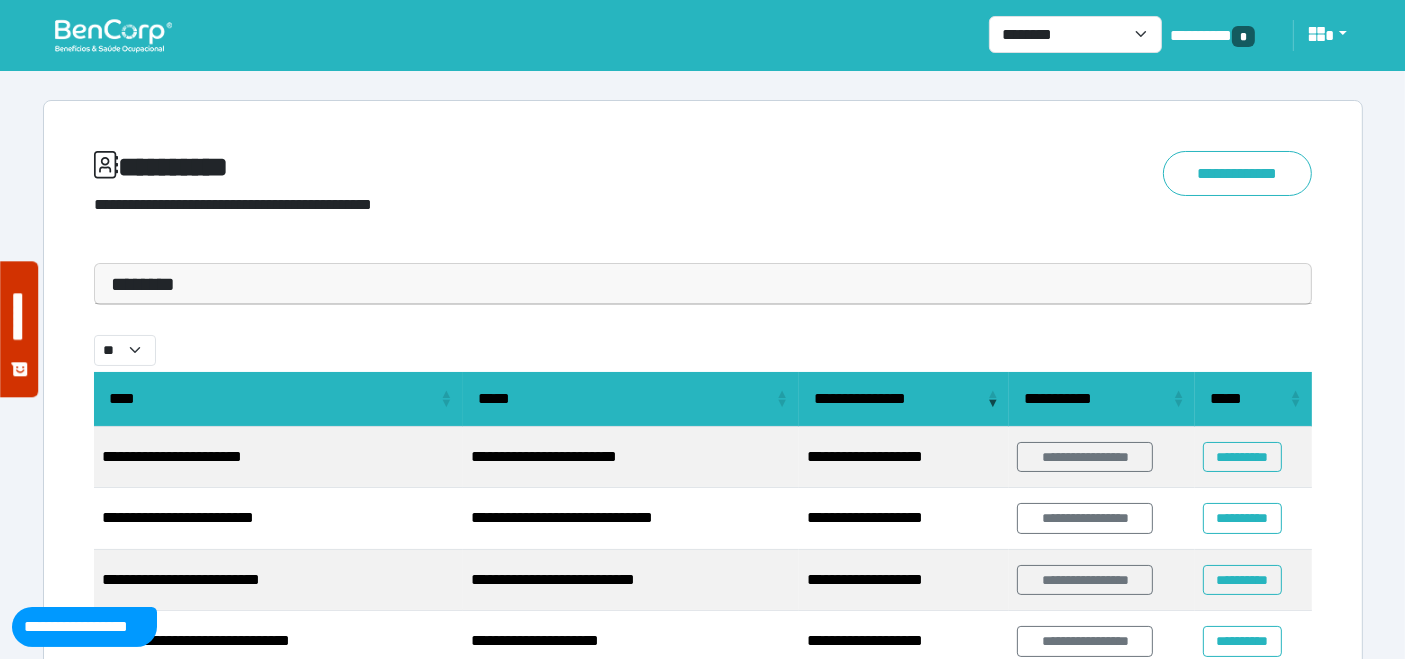 click at bounding box center [113, 35] 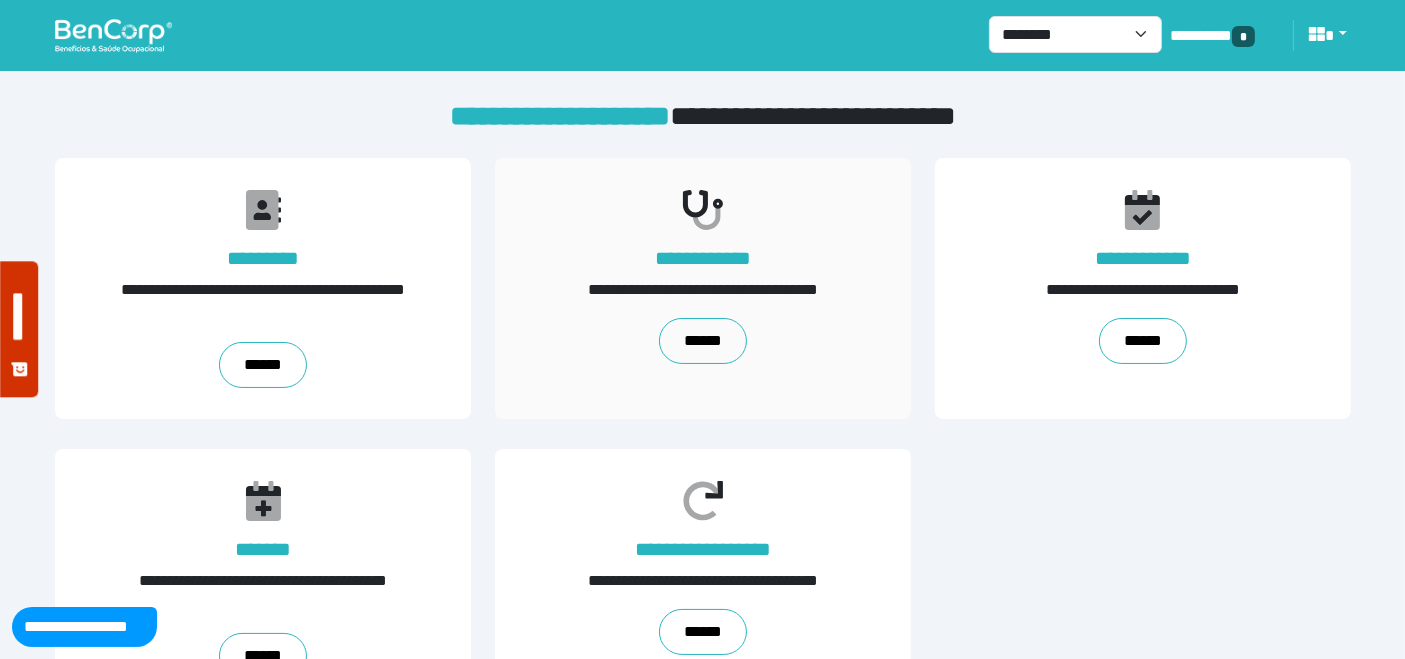scroll, scrollTop: 71, scrollLeft: 0, axis: vertical 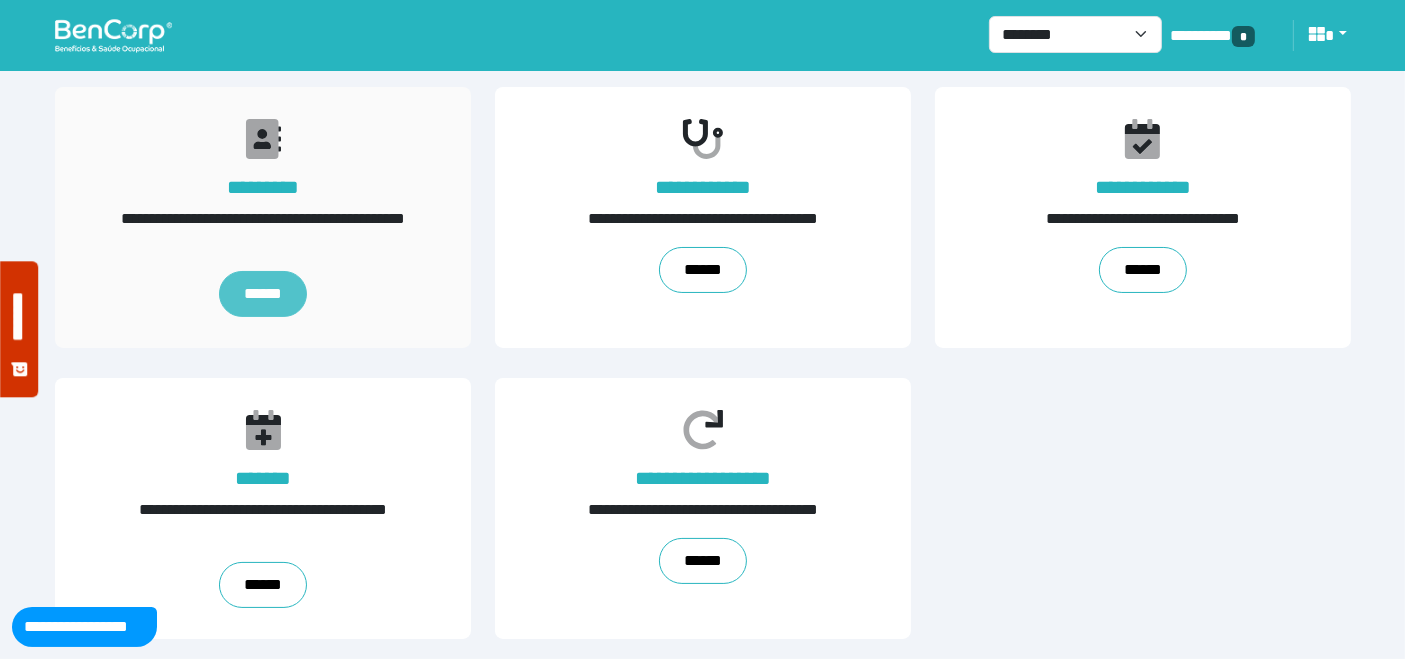 click on "******" at bounding box center (262, 294) 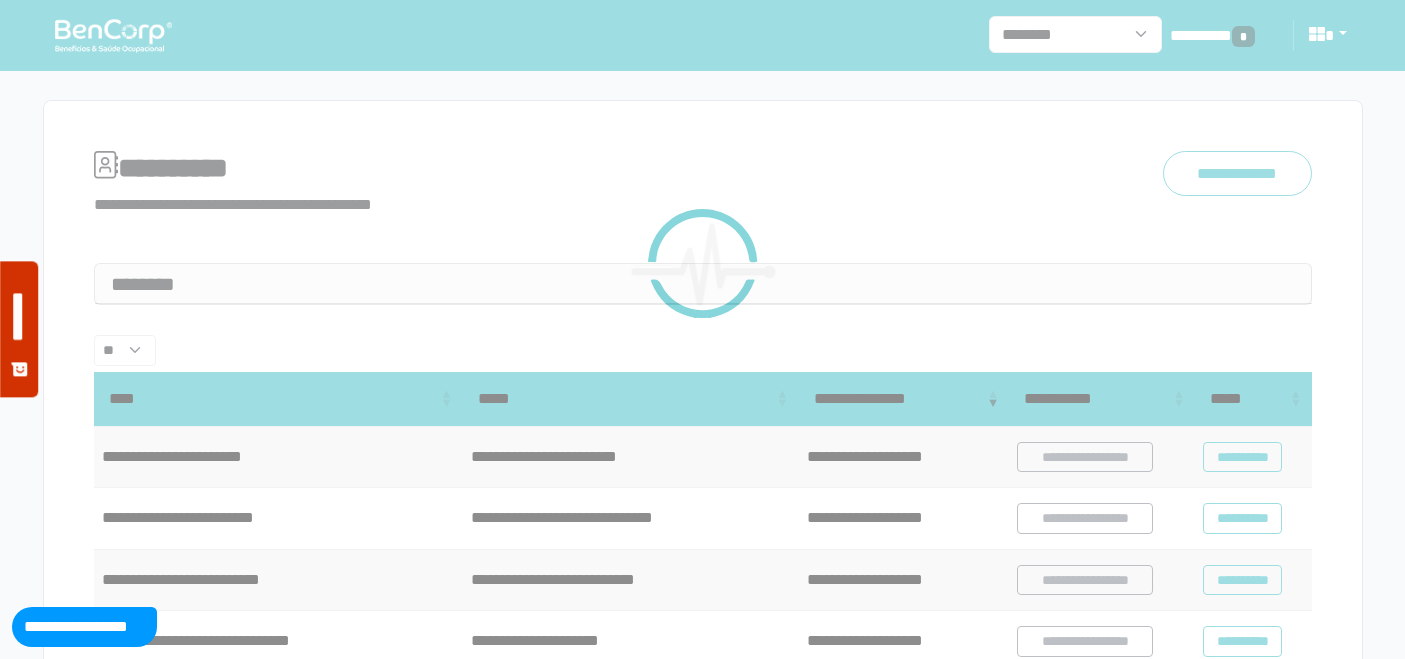 scroll, scrollTop: 0, scrollLeft: 0, axis: both 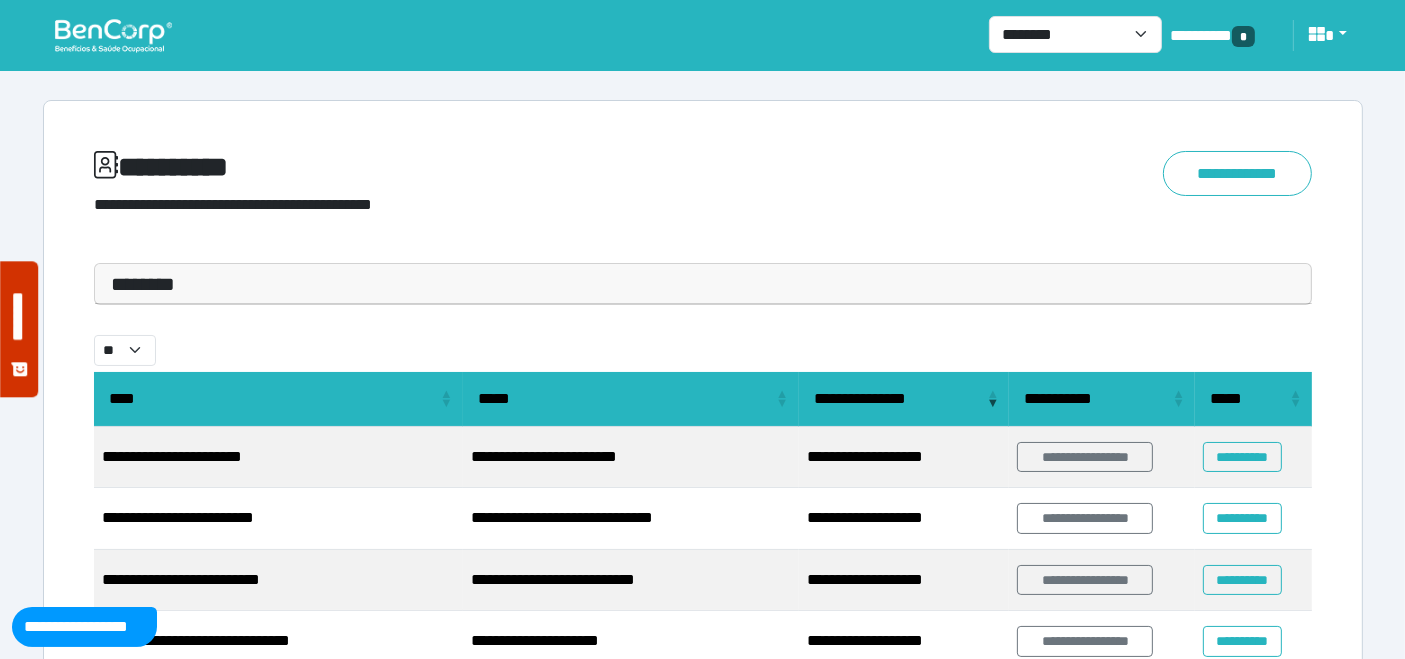 drag, startPoint x: 258, startPoint y: 267, endPoint x: 241, endPoint y: 316, distance: 51.86521 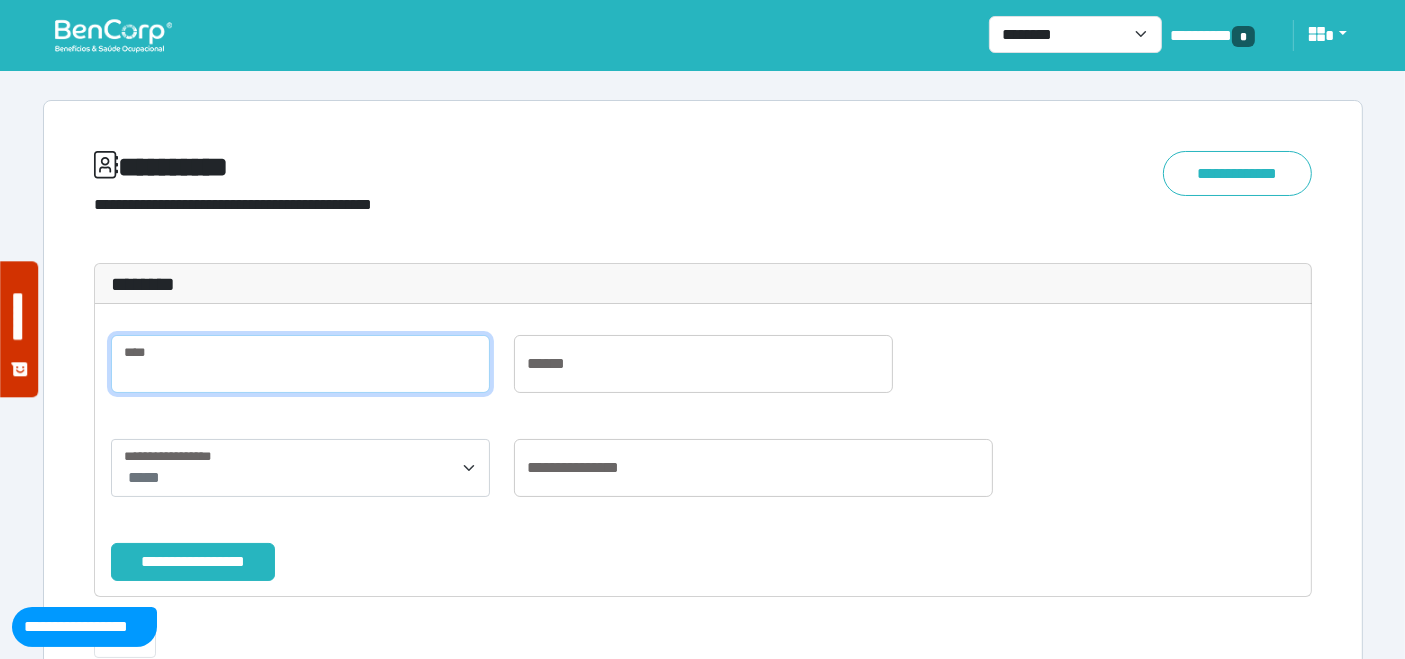 click at bounding box center [300, 364] 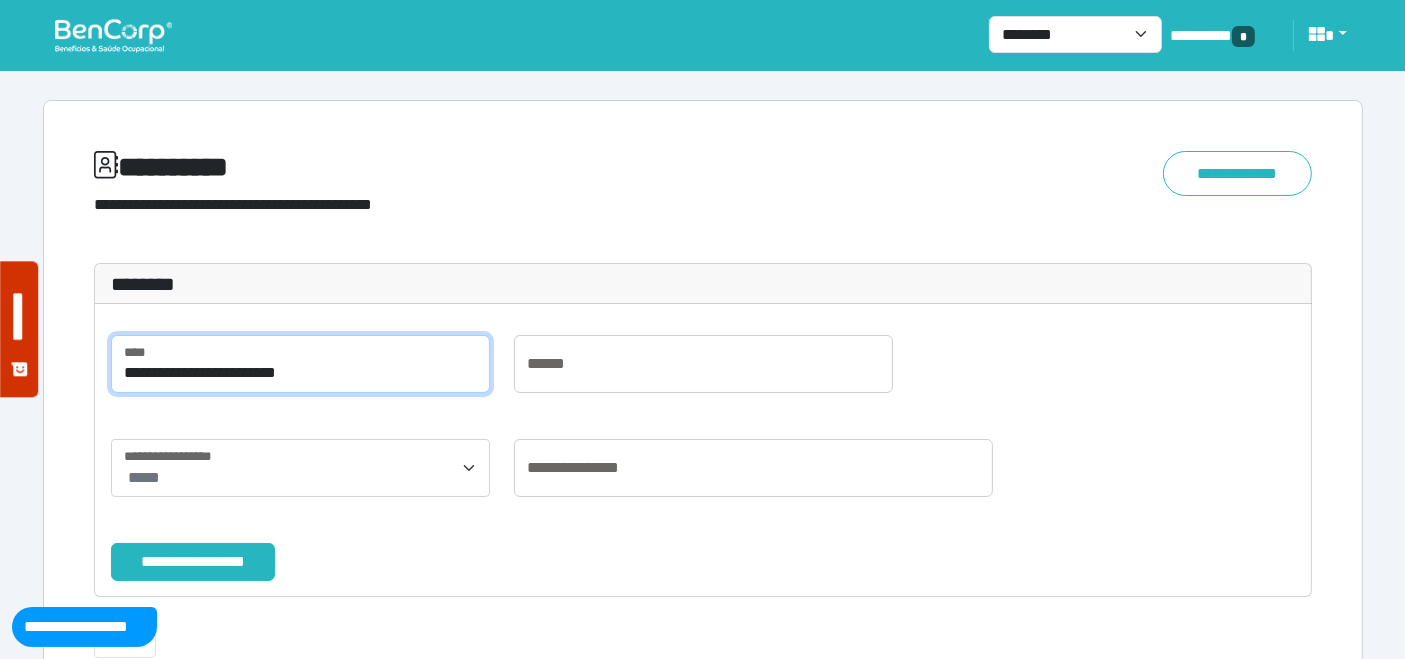 click on "**********" at bounding box center (193, 561) 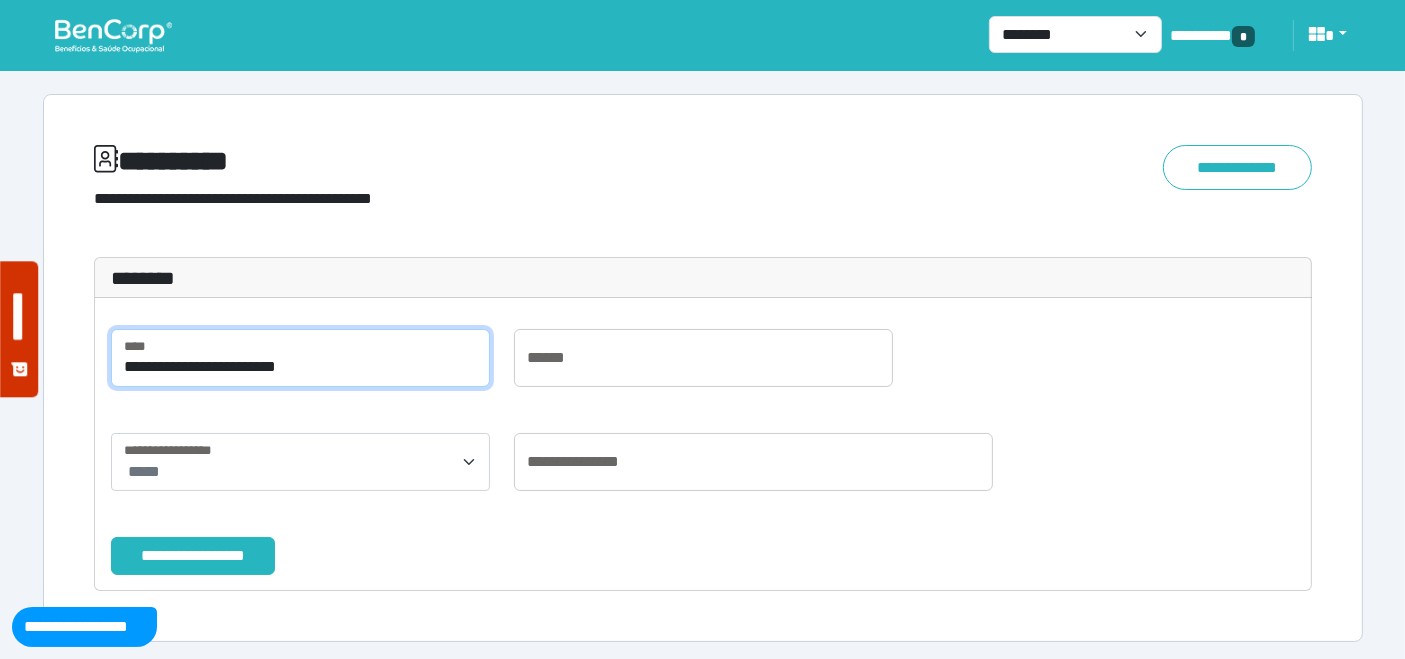 scroll, scrollTop: 8, scrollLeft: 0, axis: vertical 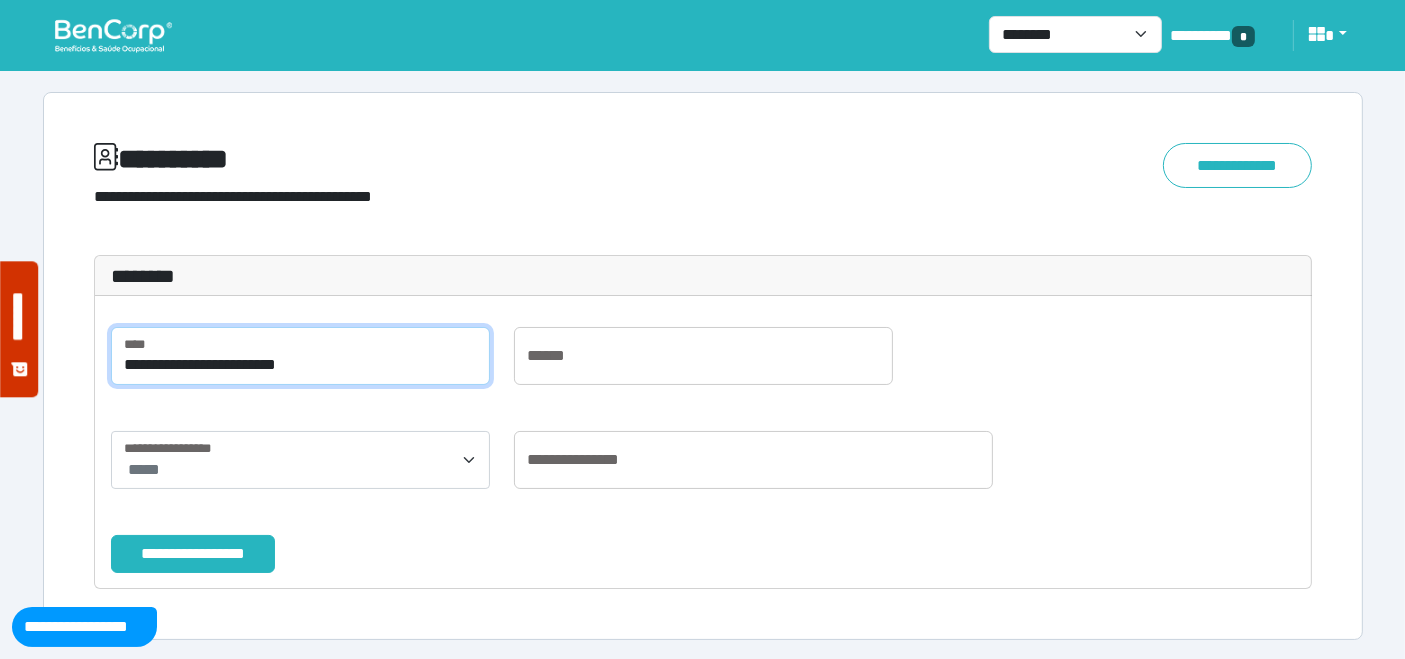 click on "**********" at bounding box center (300, 356) 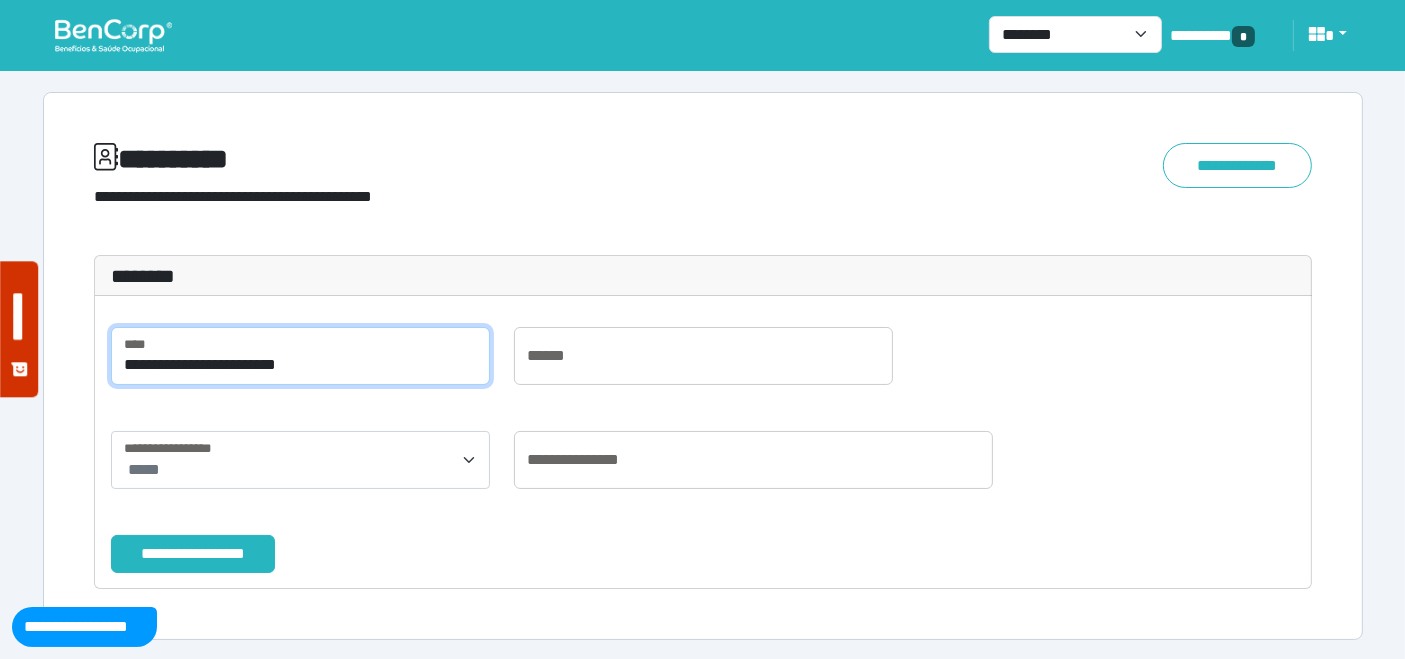 click on "**********" at bounding box center [300, 356] 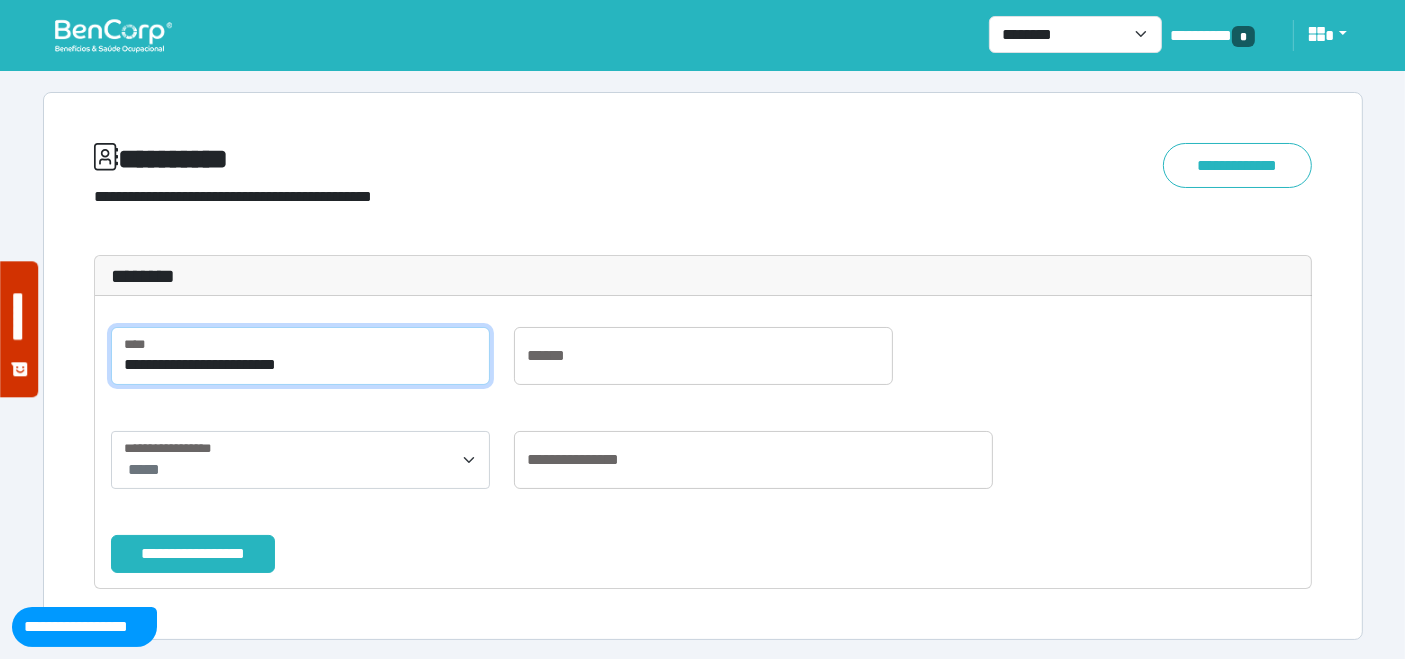 drag, startPoint x: 352, startPoint y: 363, endPoint x: 0, endPoint y: 358, distance: 352.03552 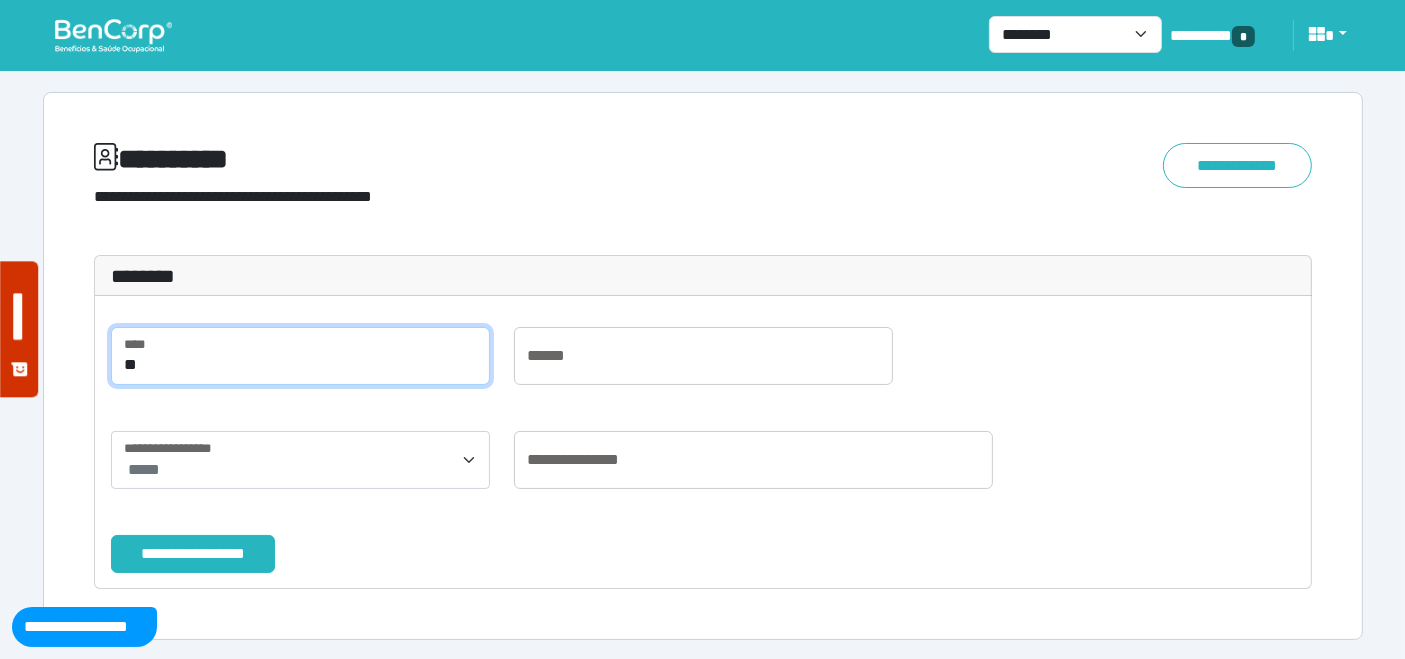 type on "*" 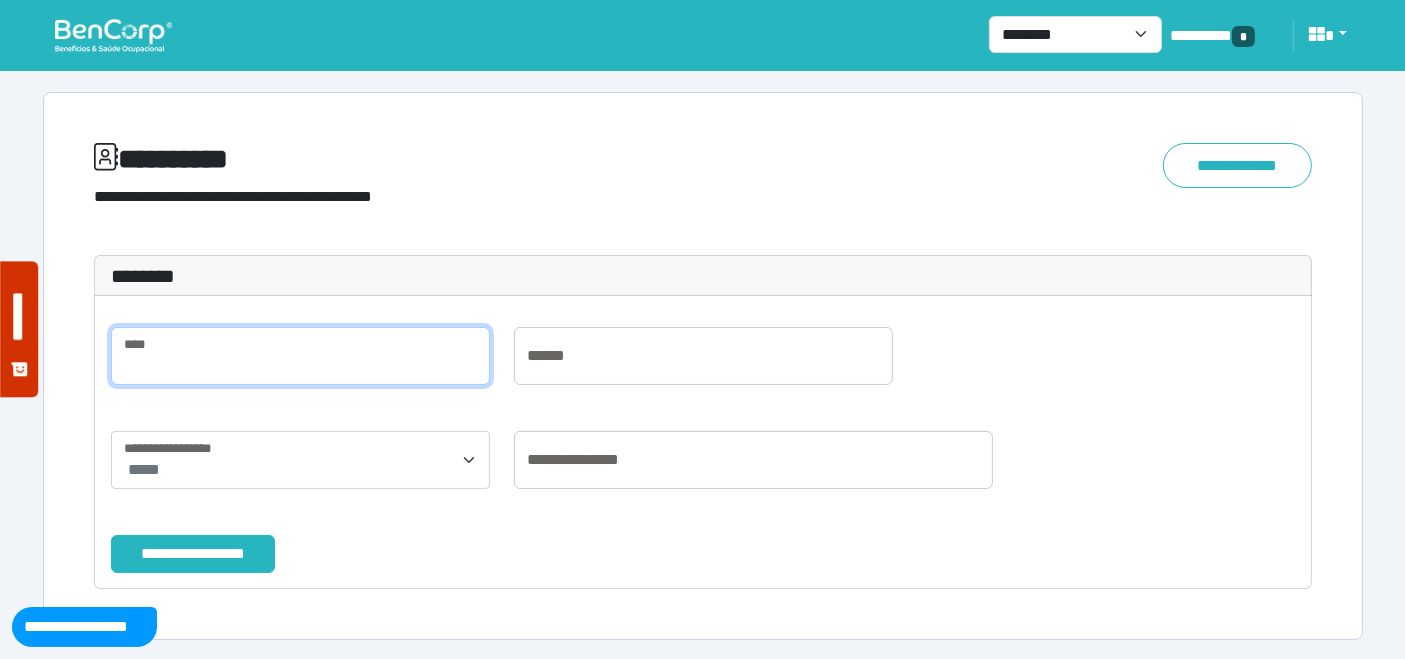 paste on "**********" 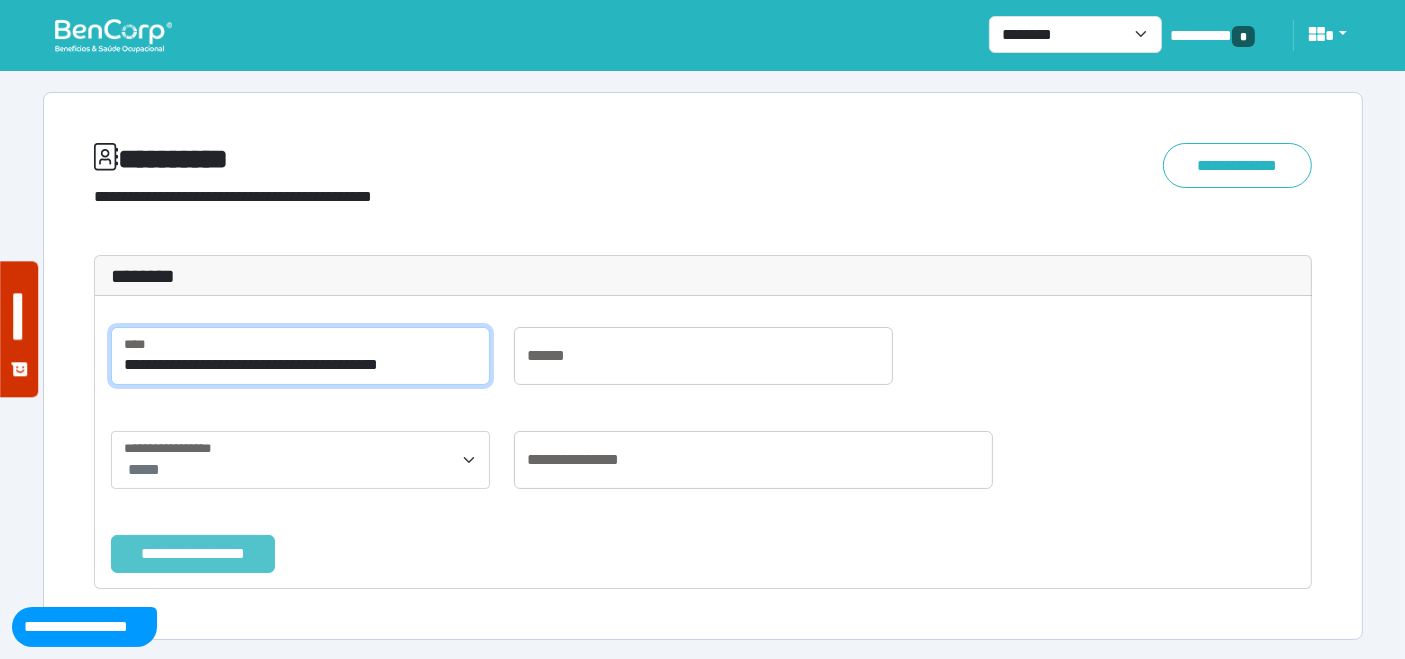 type on "**********" 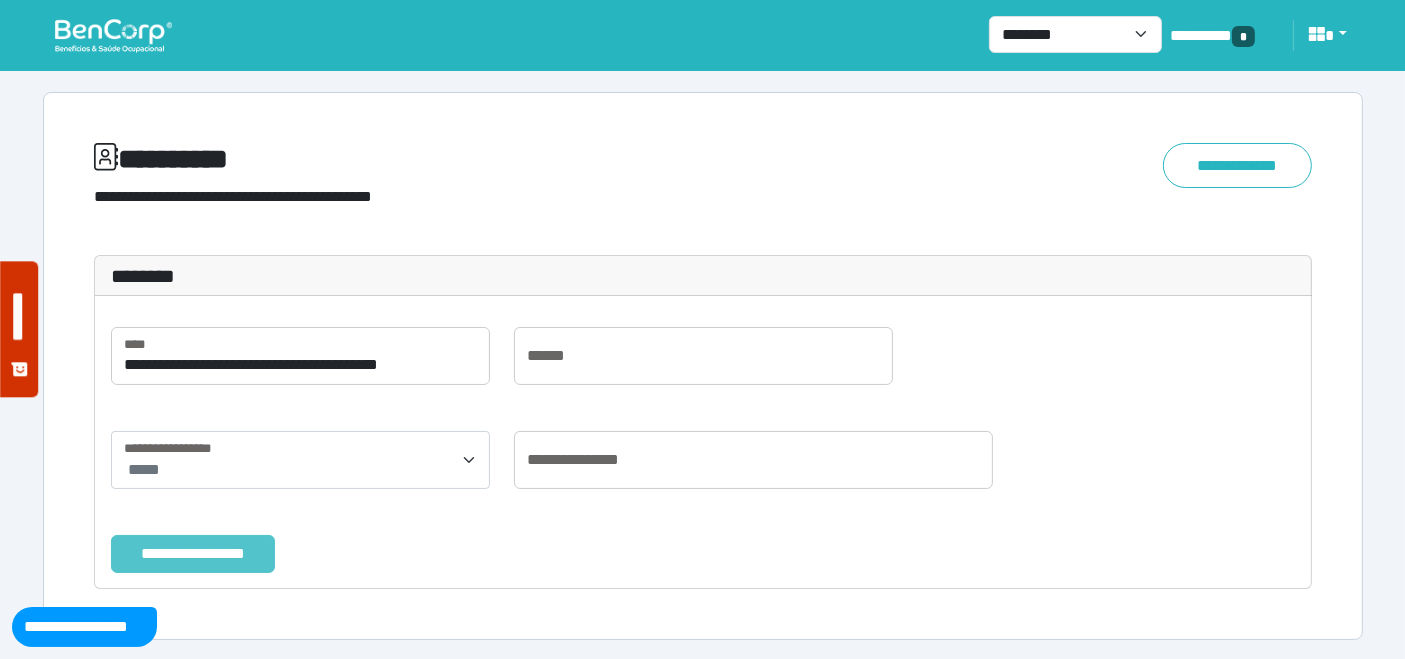 click on "**********" at bounding box center (193, 553) 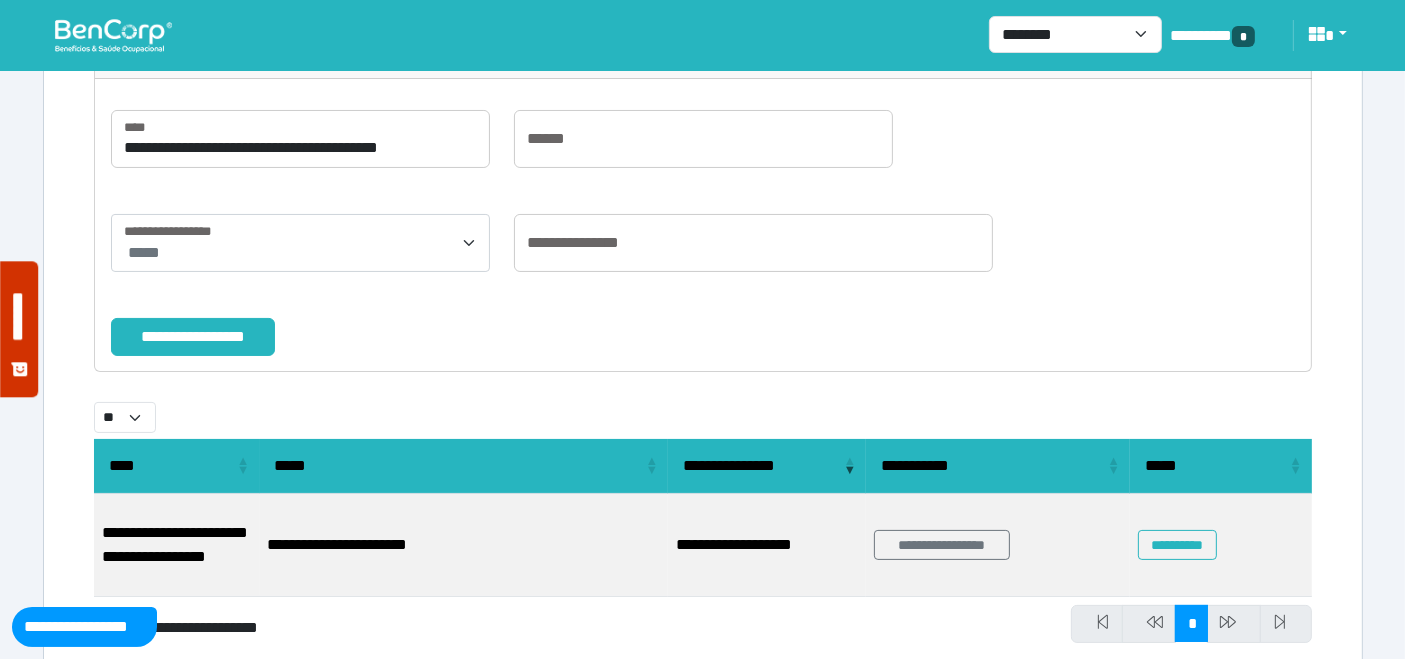 scroll, scrollTop: 260, scrollLeft: 0, axis: vertical 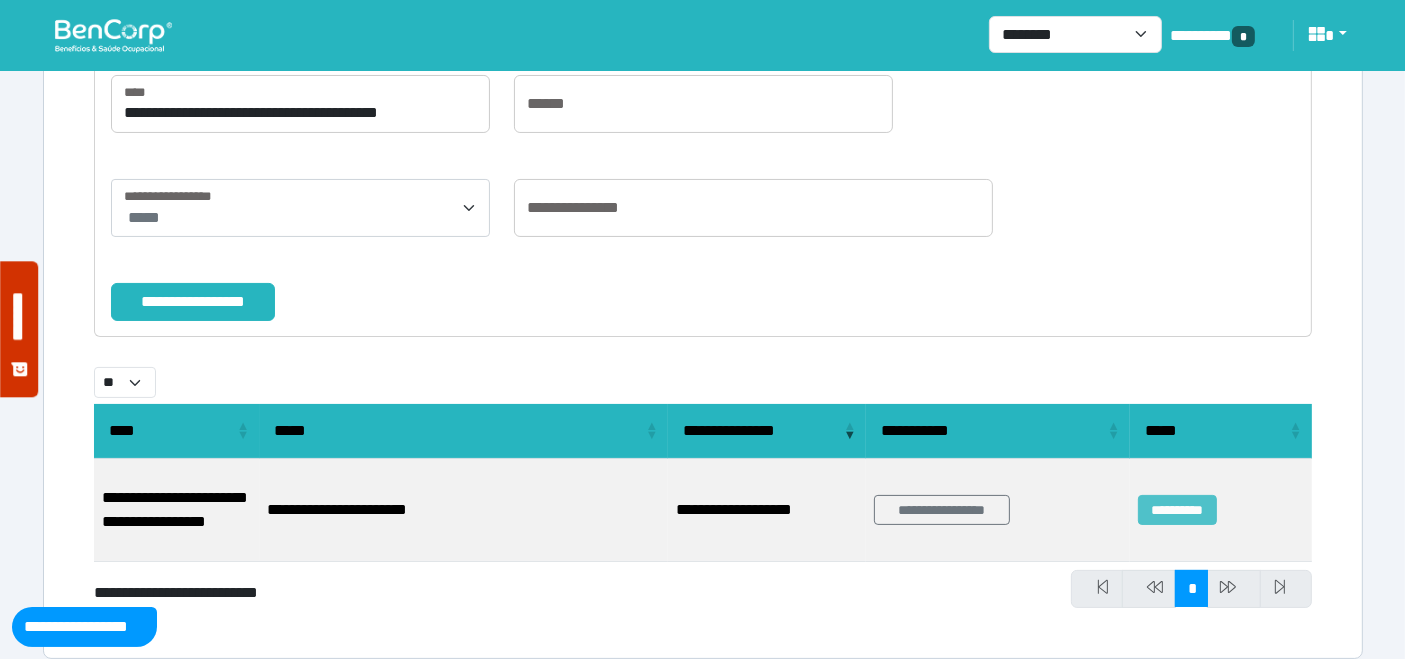 click on "**********" at bounding box center [1177, 510] 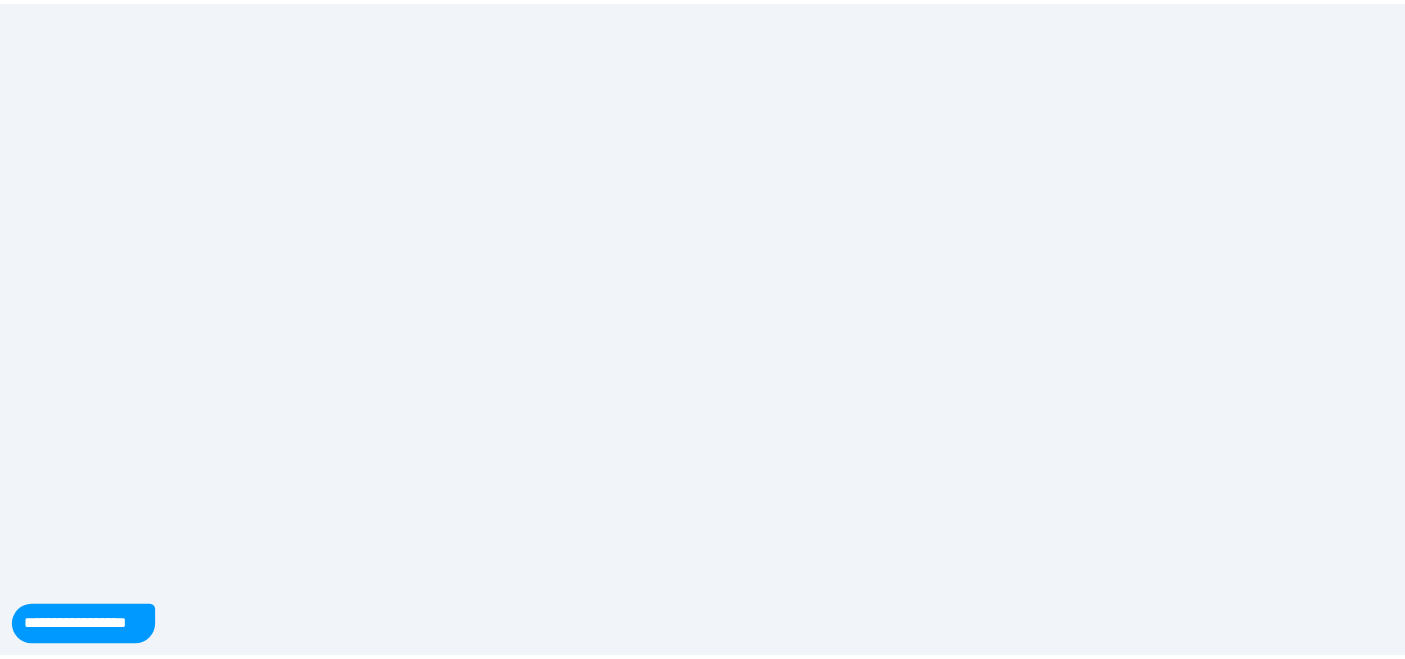 scroll, scrollTop: 0, scrollLeft: 0, axis: both 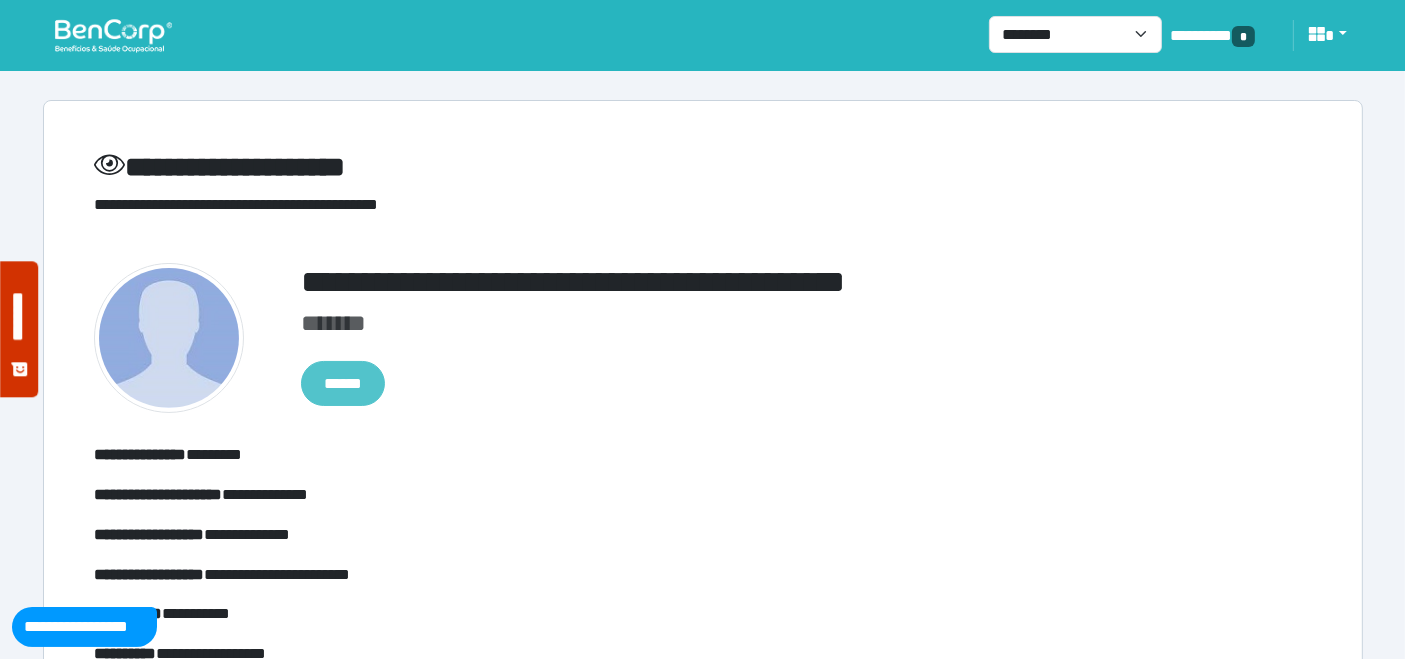 click on "******" at bounding box center [343, 383] 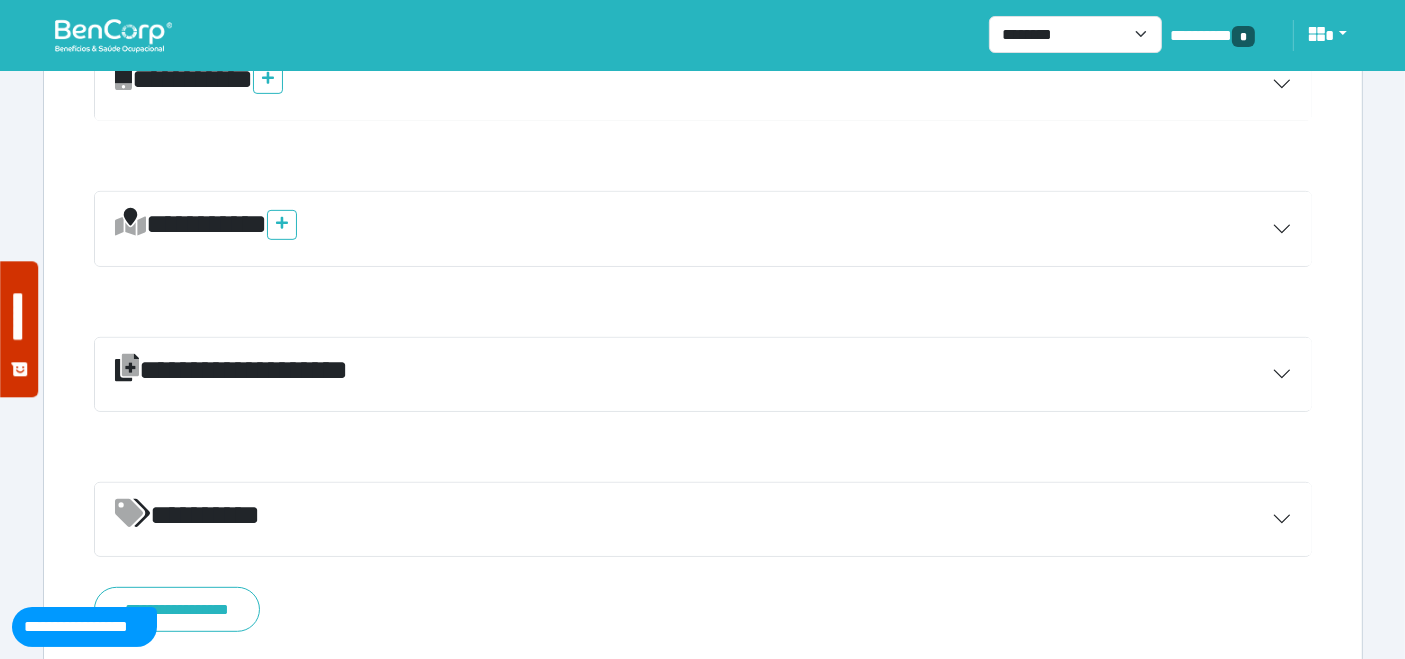 scroll, scrollTop: 874, scrollLeft: 0, axis: vertical 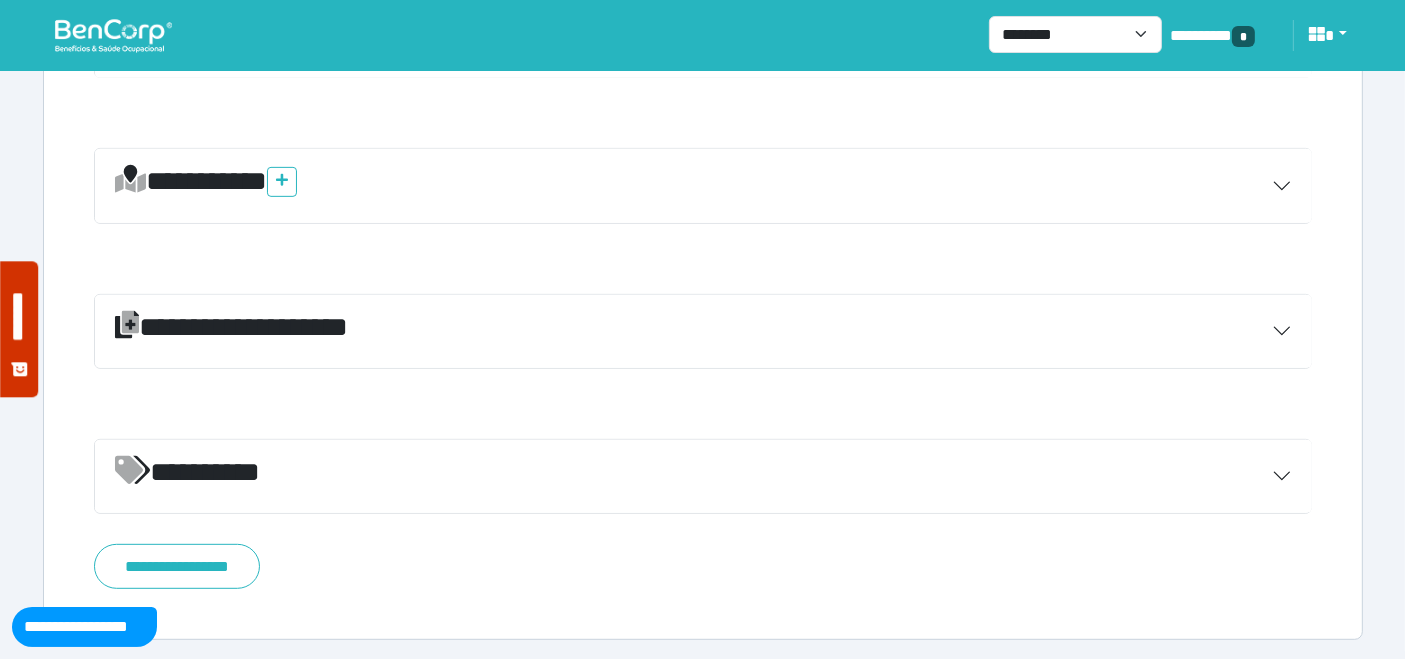click on "*********" at bounding box center [703, 477] 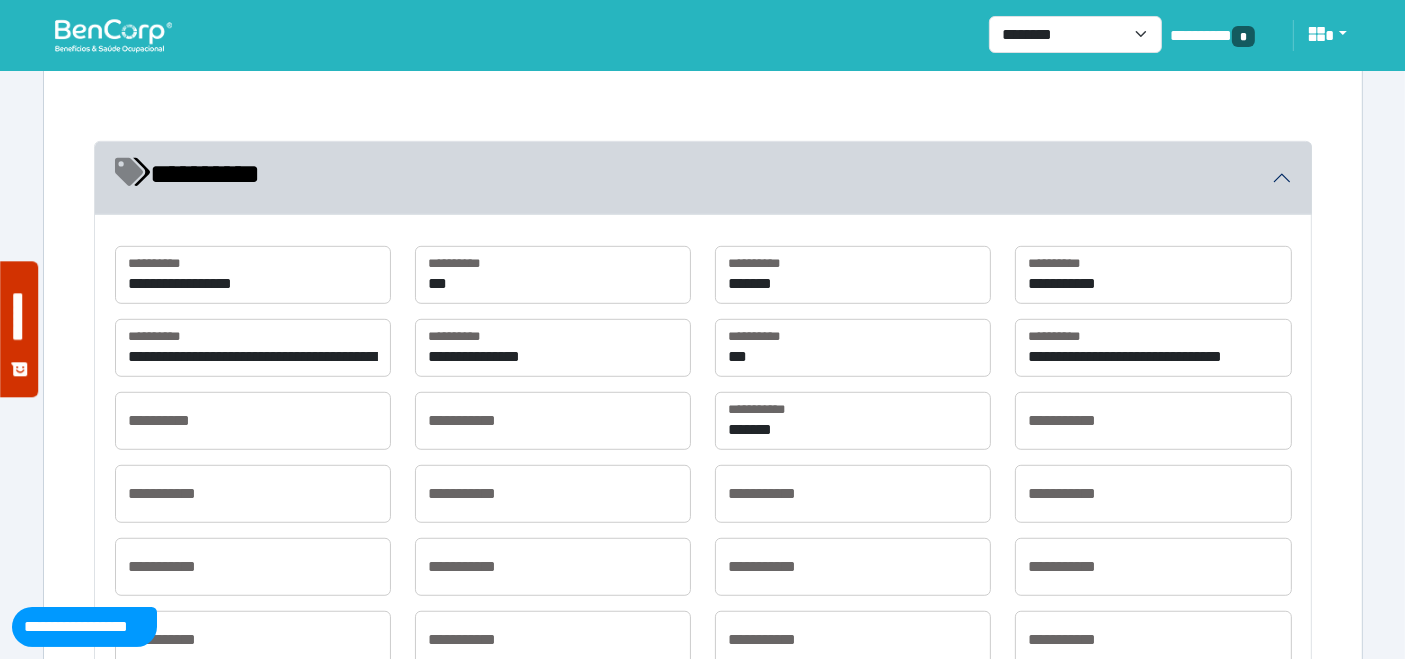 scroll, scrollTop: 1207, scrollLeft: 0, axis: vertical 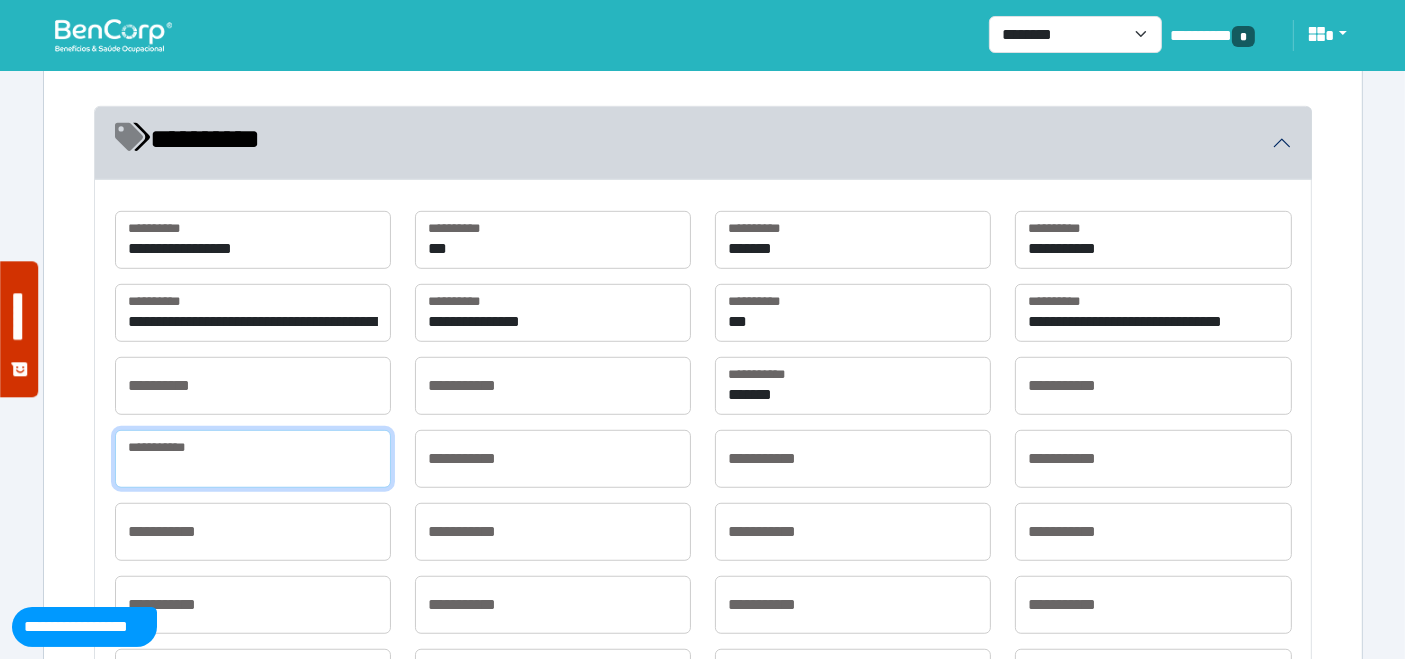 click at bounding box center (253, 459) 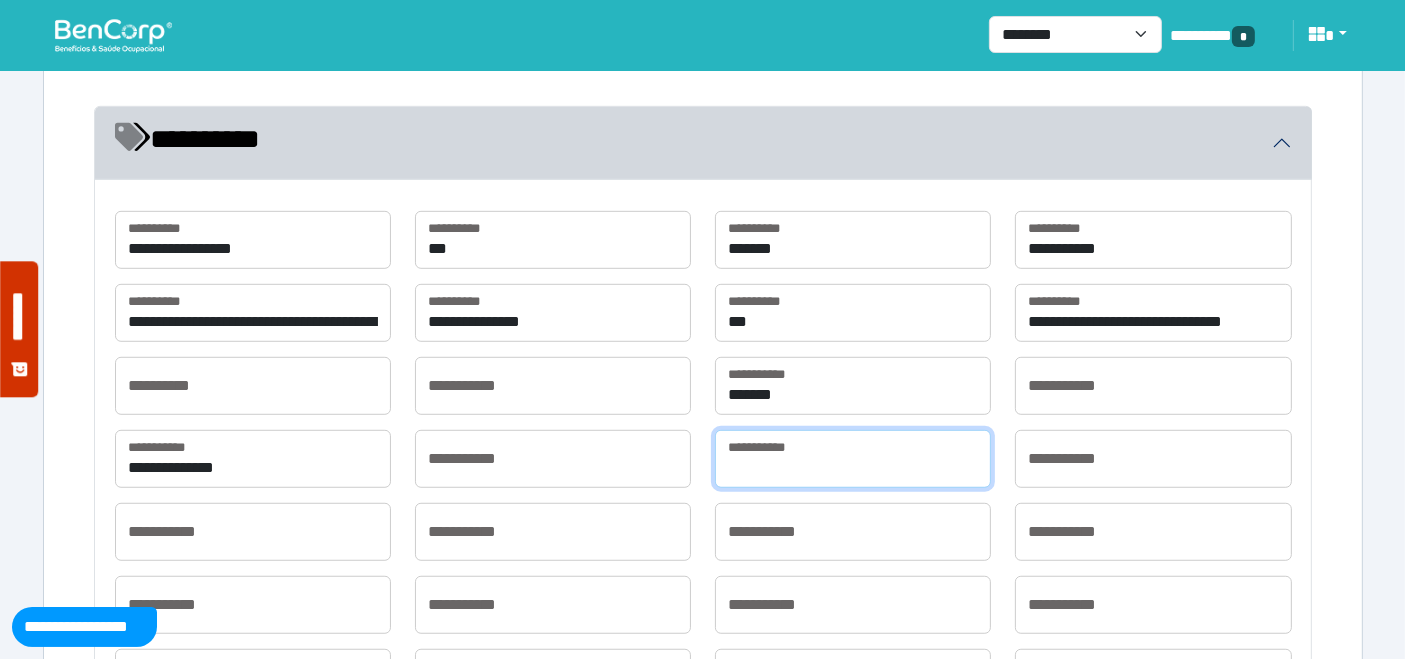 click at bounding box center [853, 459] 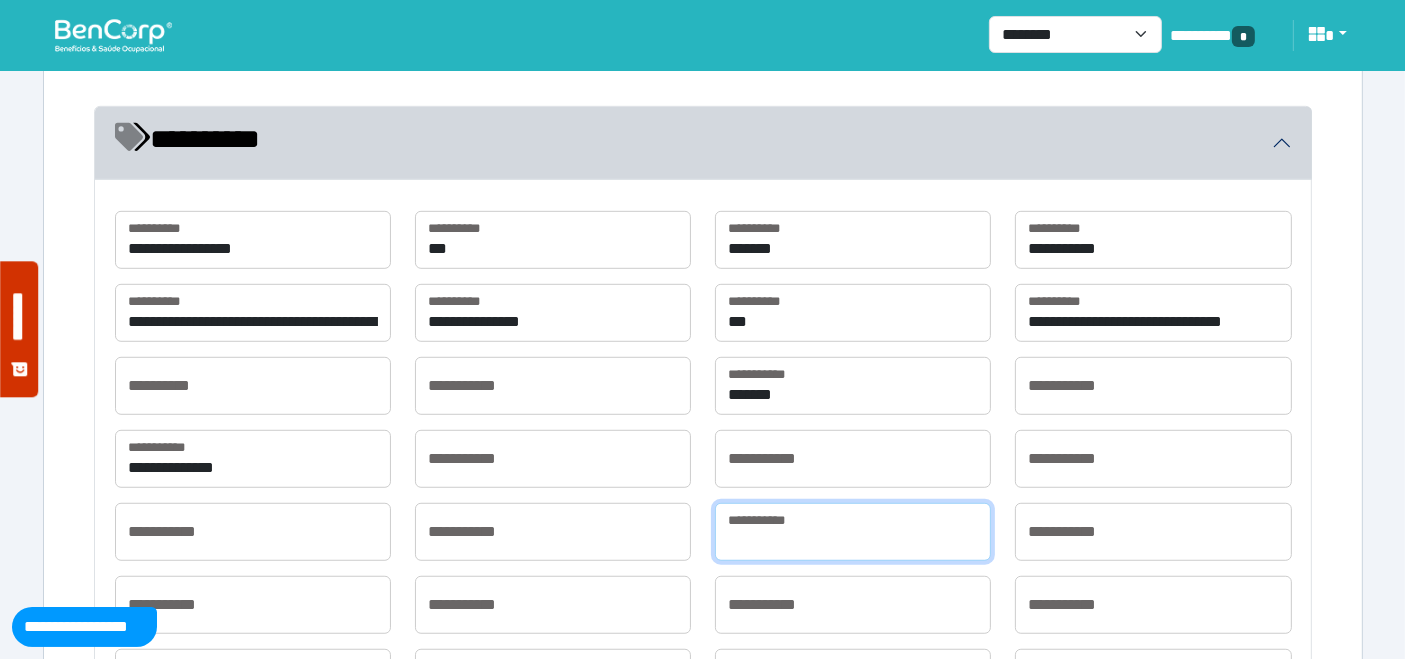 click at bounding box center [853, 532] 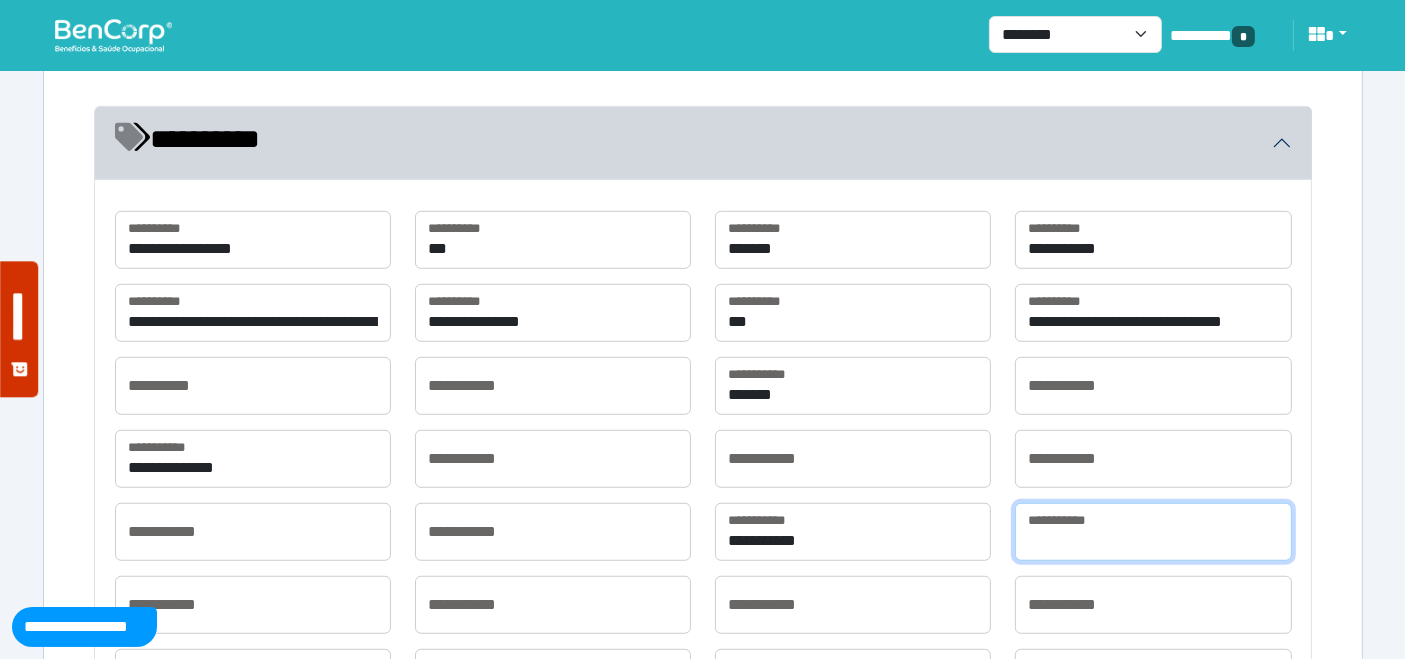 click at bounding box center [1153, 532] 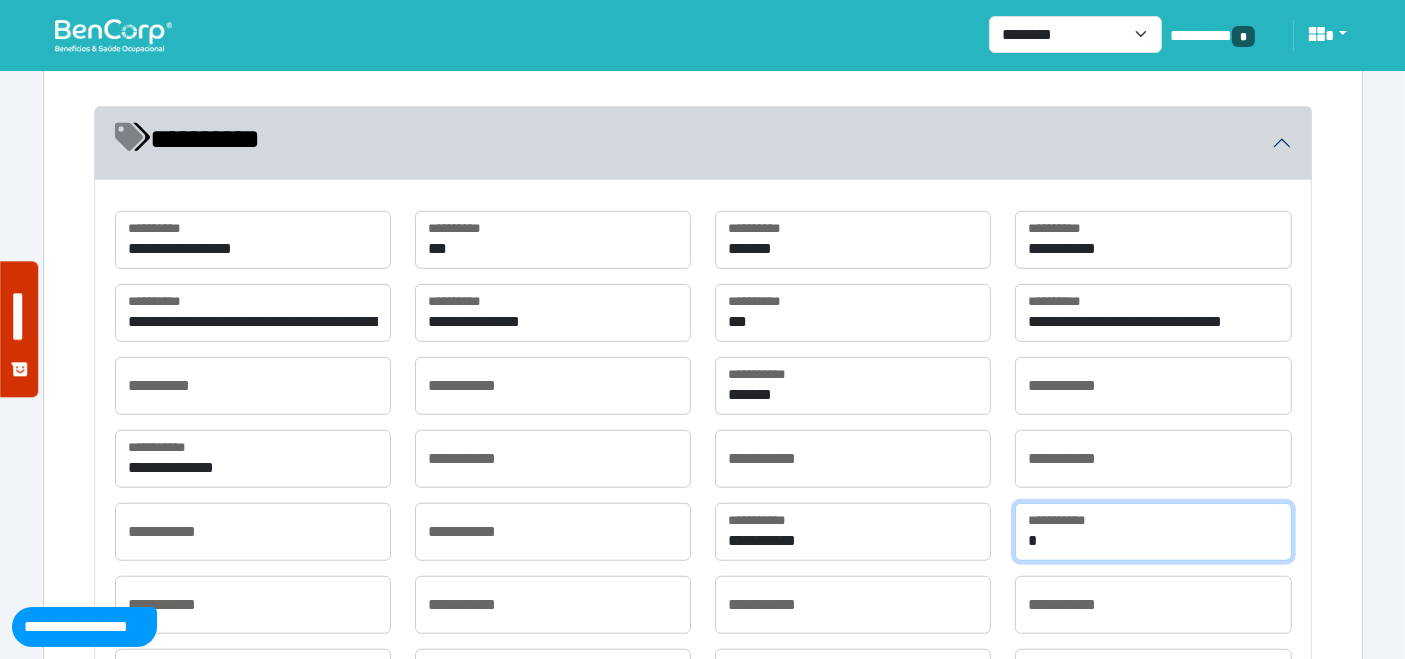 type on "**********" 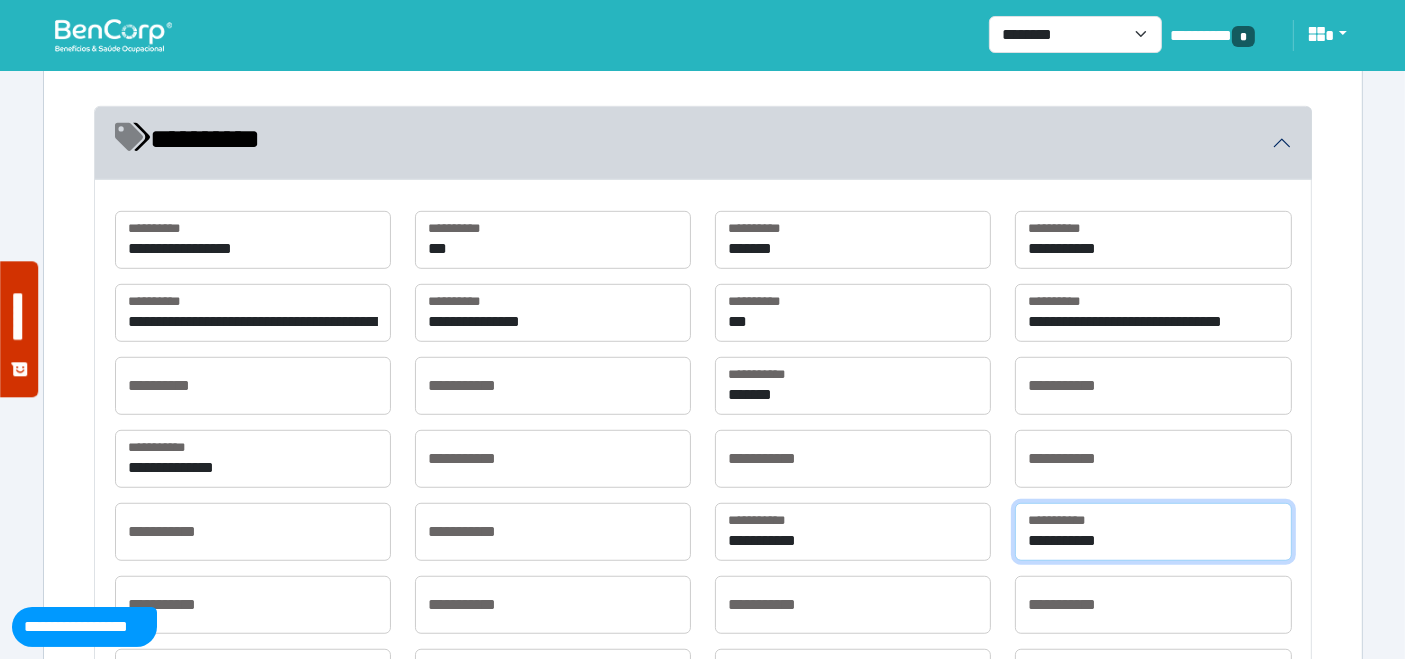 scroll, scrollTop: 1318, scrollLeft: 0, axis: vertical 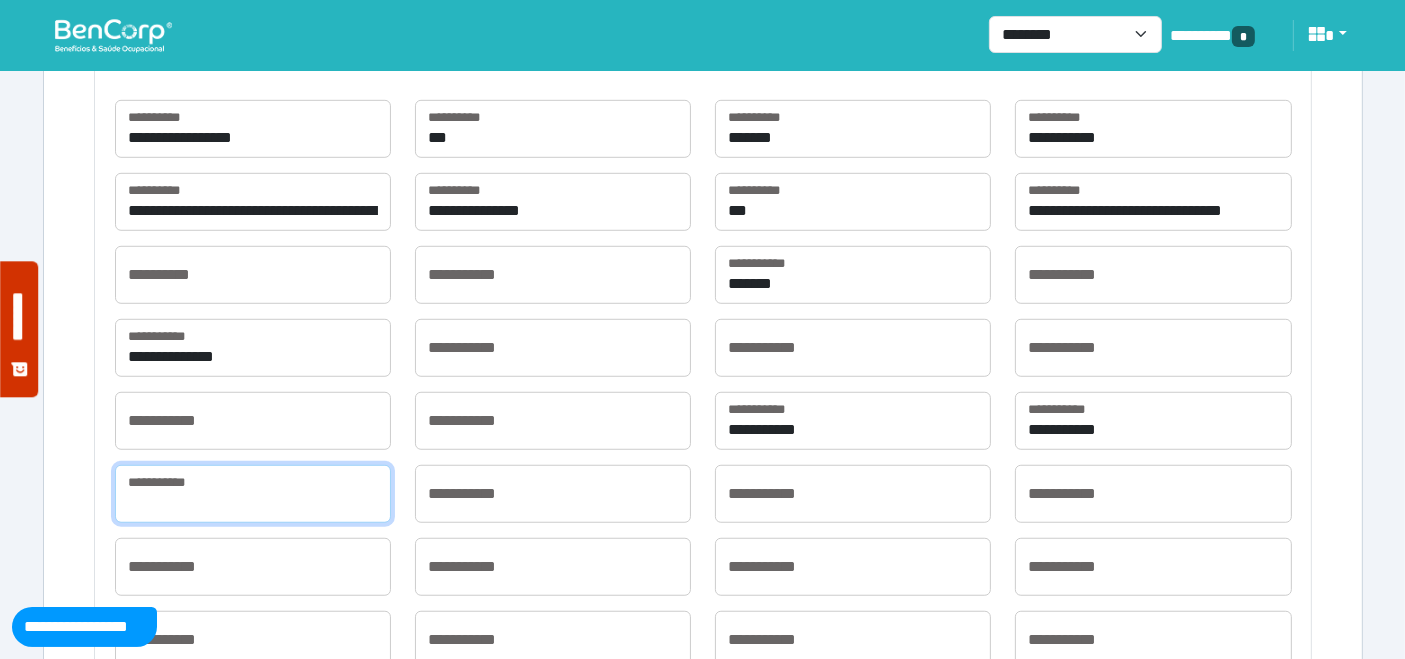 click at bounding box center (253, 494) 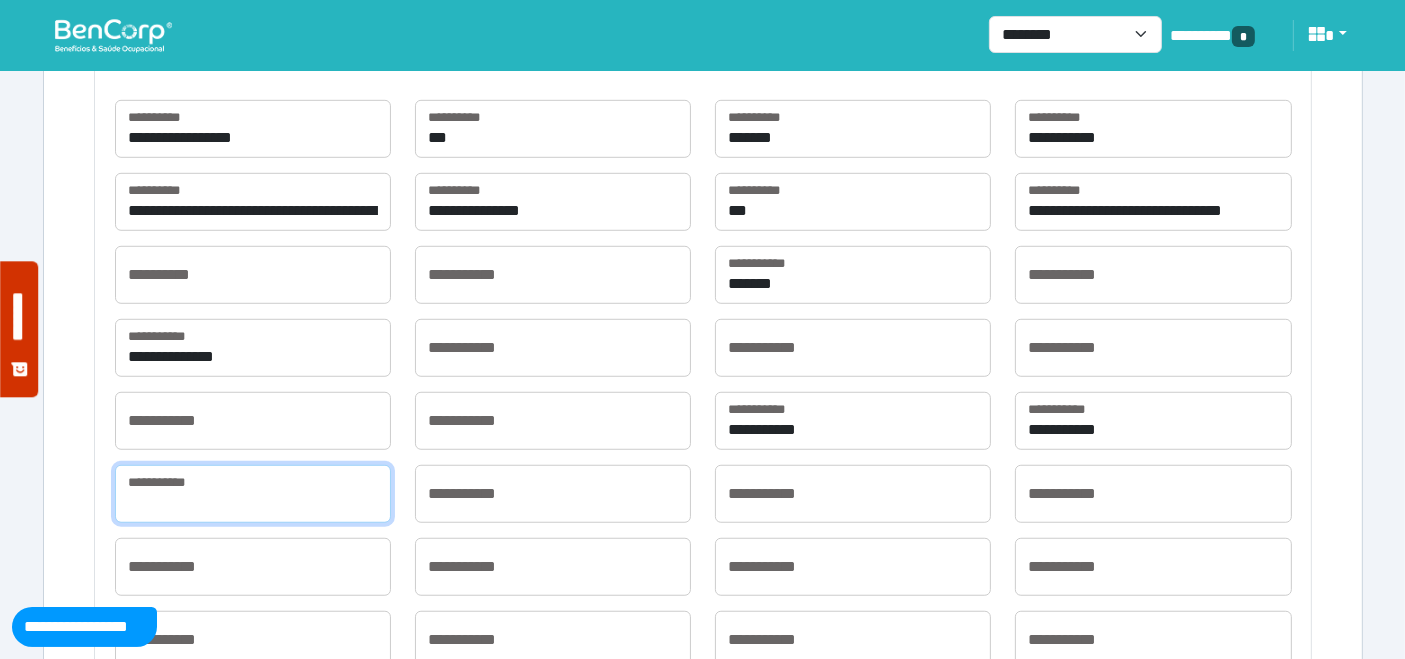 type on "**********" 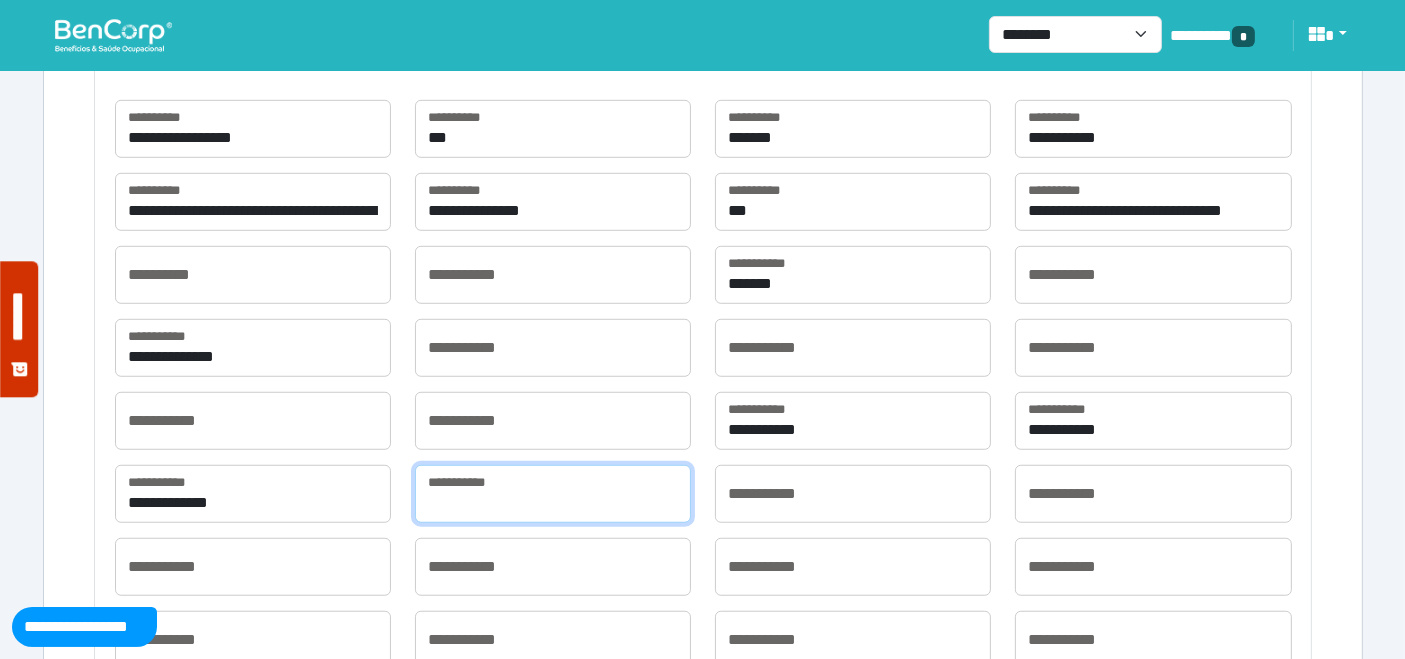 click at bounding box center [553, 494] 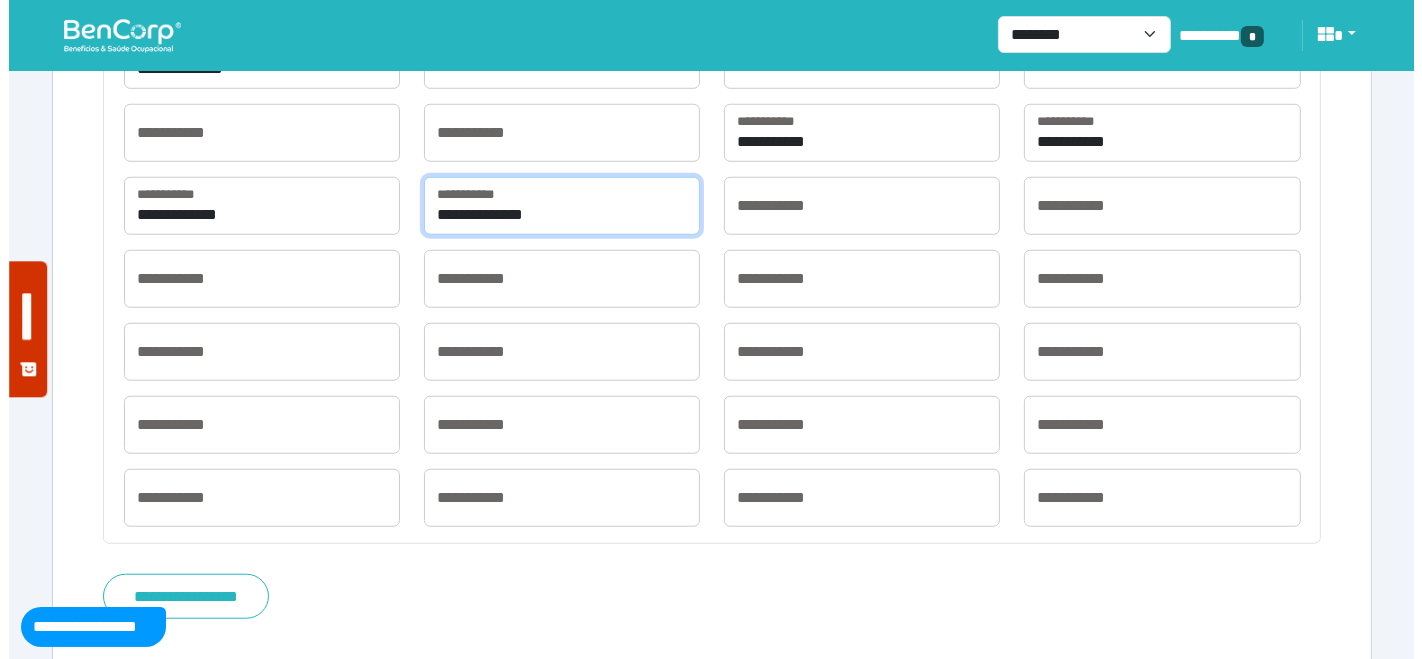 scroll, scrollTop: 1636, scrollLeft: 0, axis: vertical 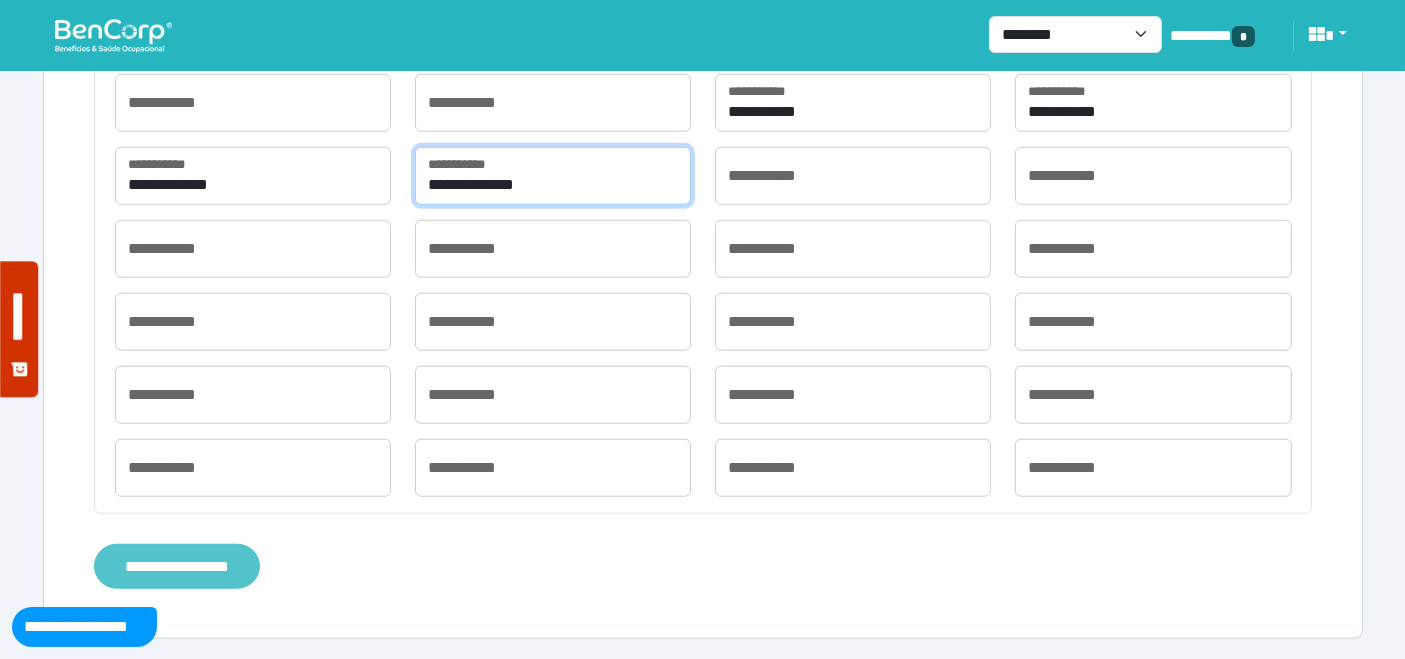 type on "**********" 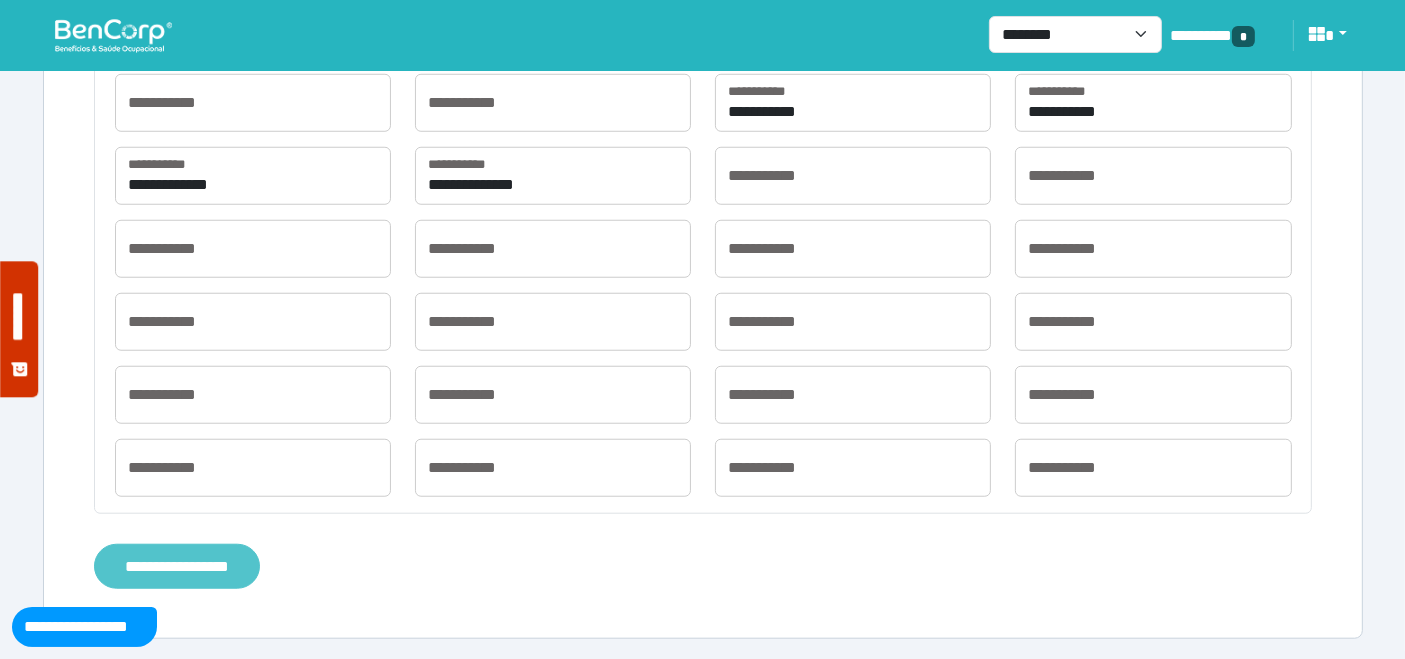 click on "**********" at bounding box center (177, 566) 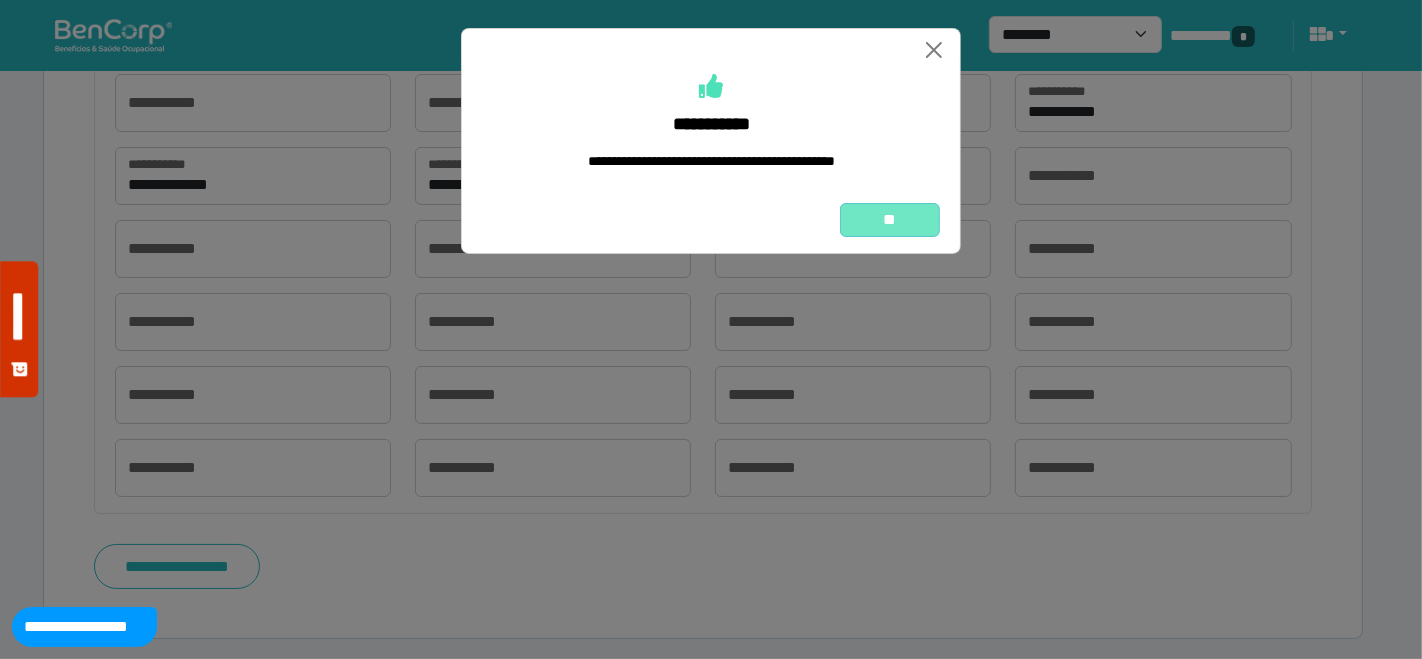 click on "**" at bounding box center [890, 219] 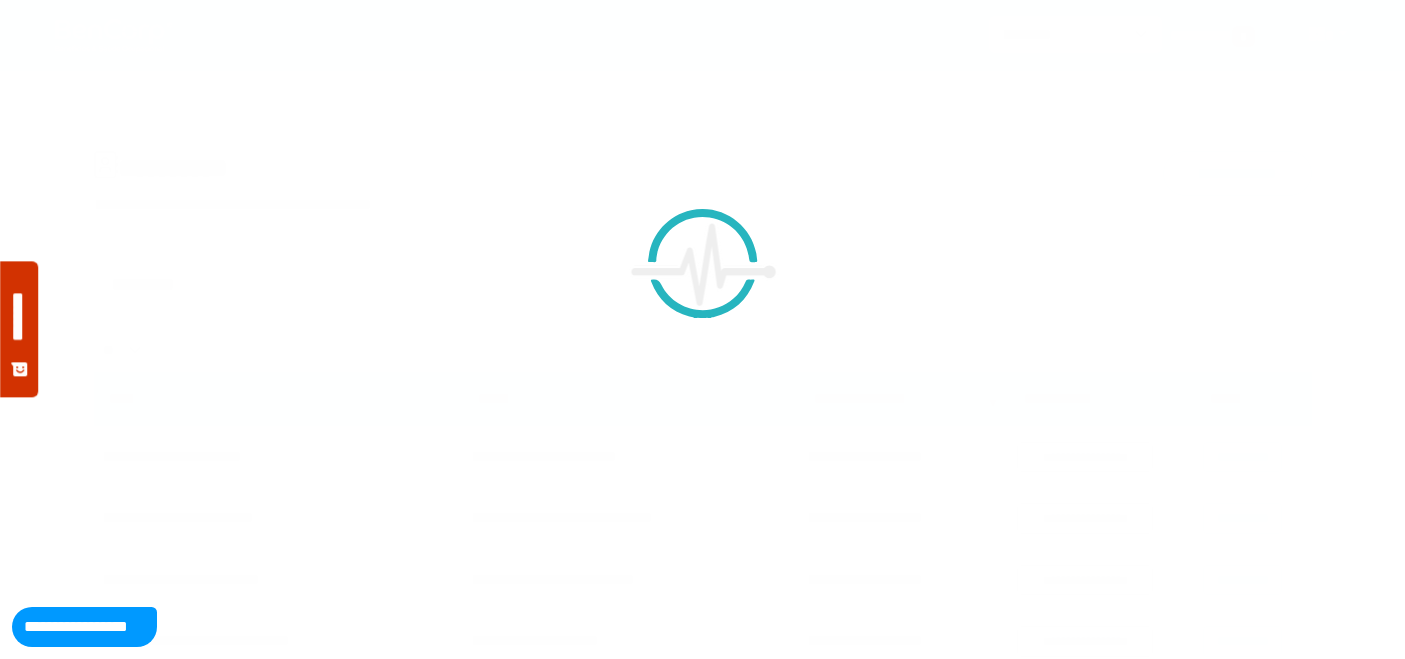 scroll, scrollTop: 0, scrollLeft: 0, axis: both 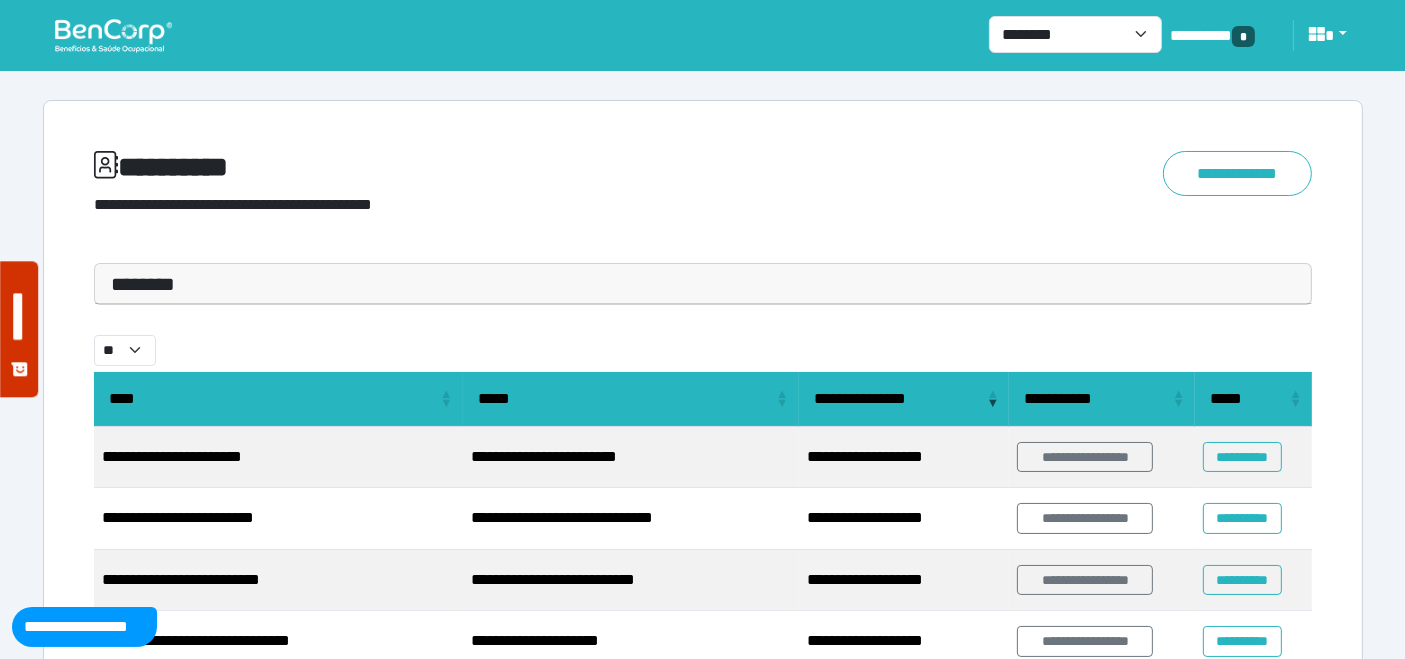 click at bounding box center (113, 35) 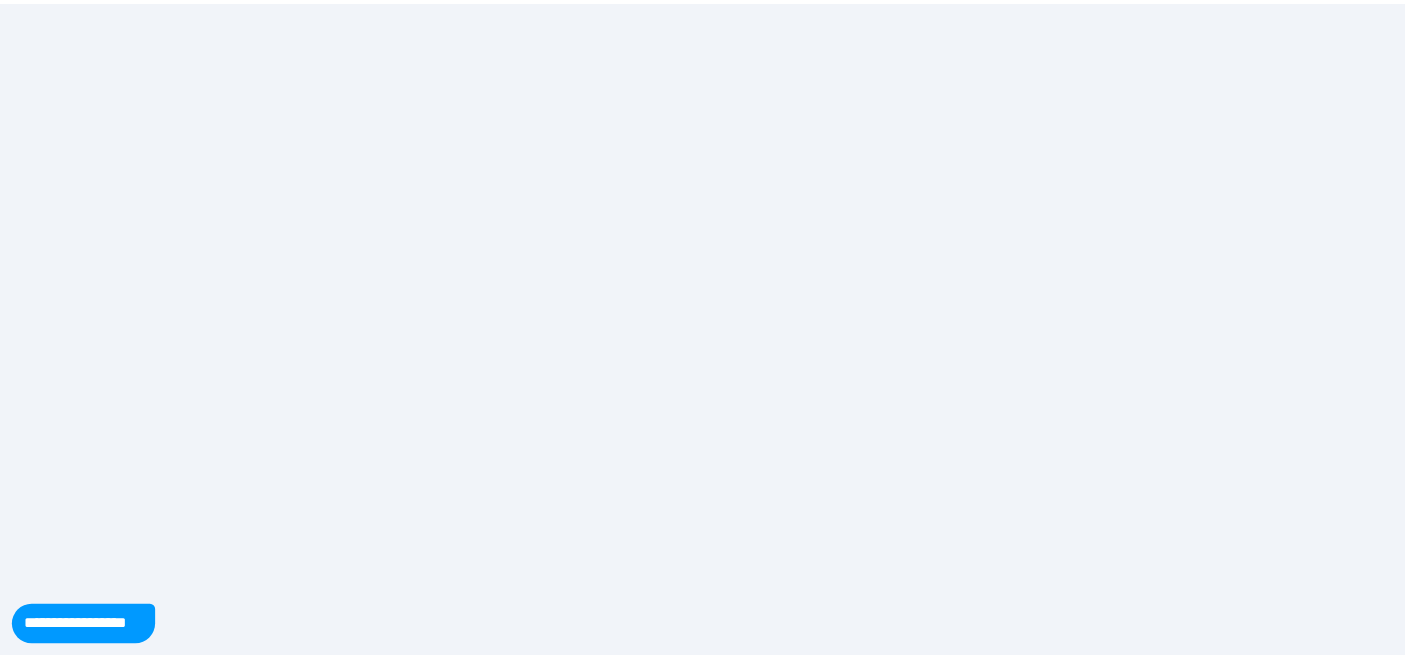 scroll, scrollTop: 0, scrollLeft: 0, axis: both 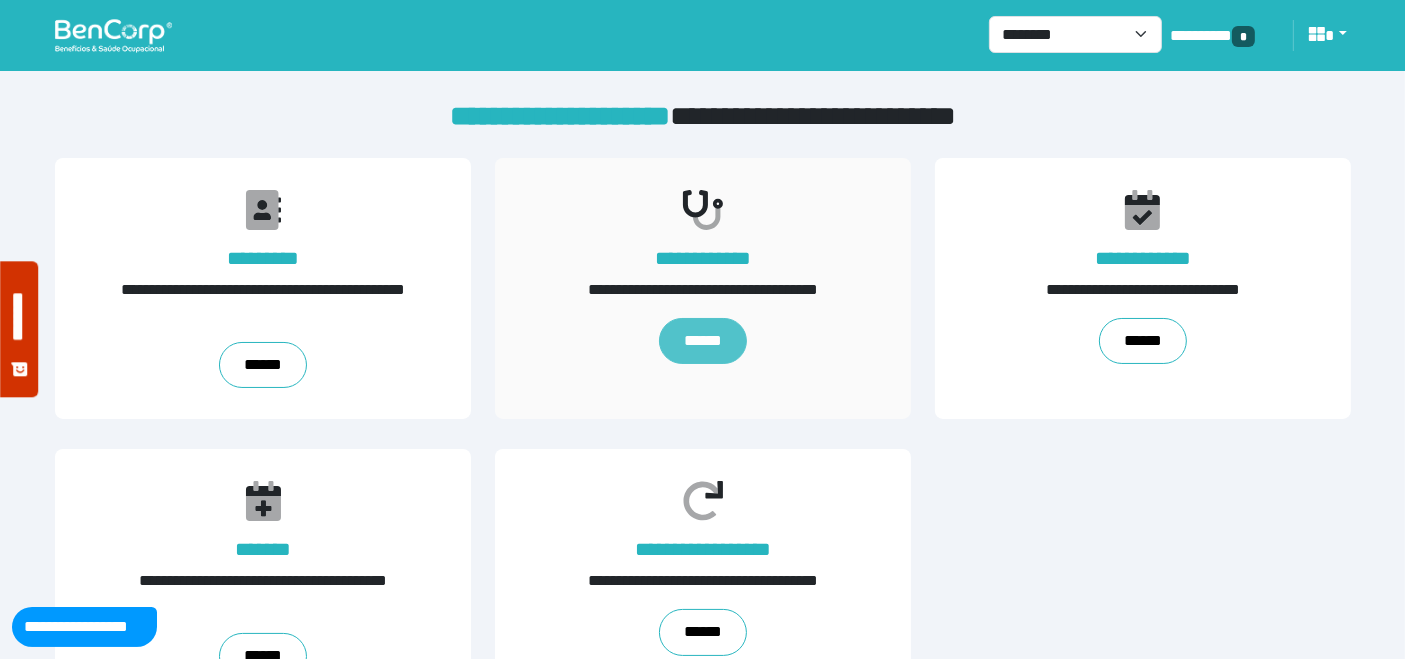 click on "******" at bounding box center (702, 341) 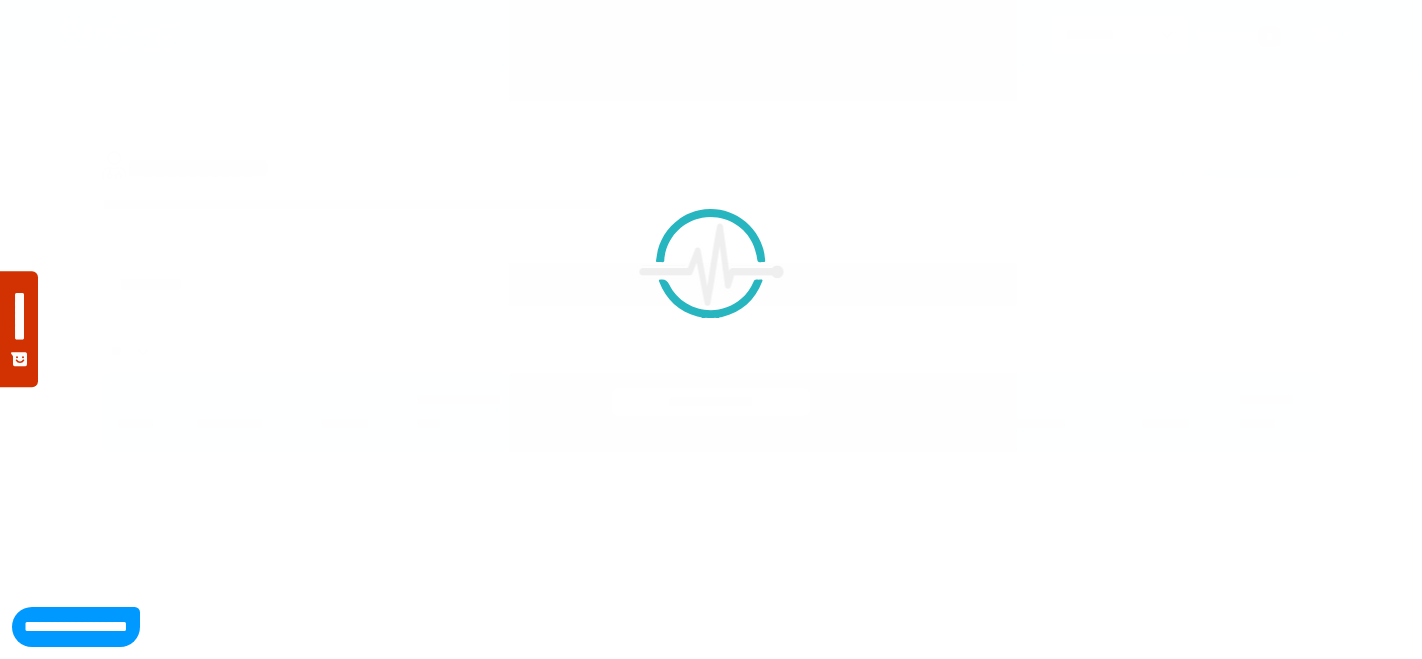 select 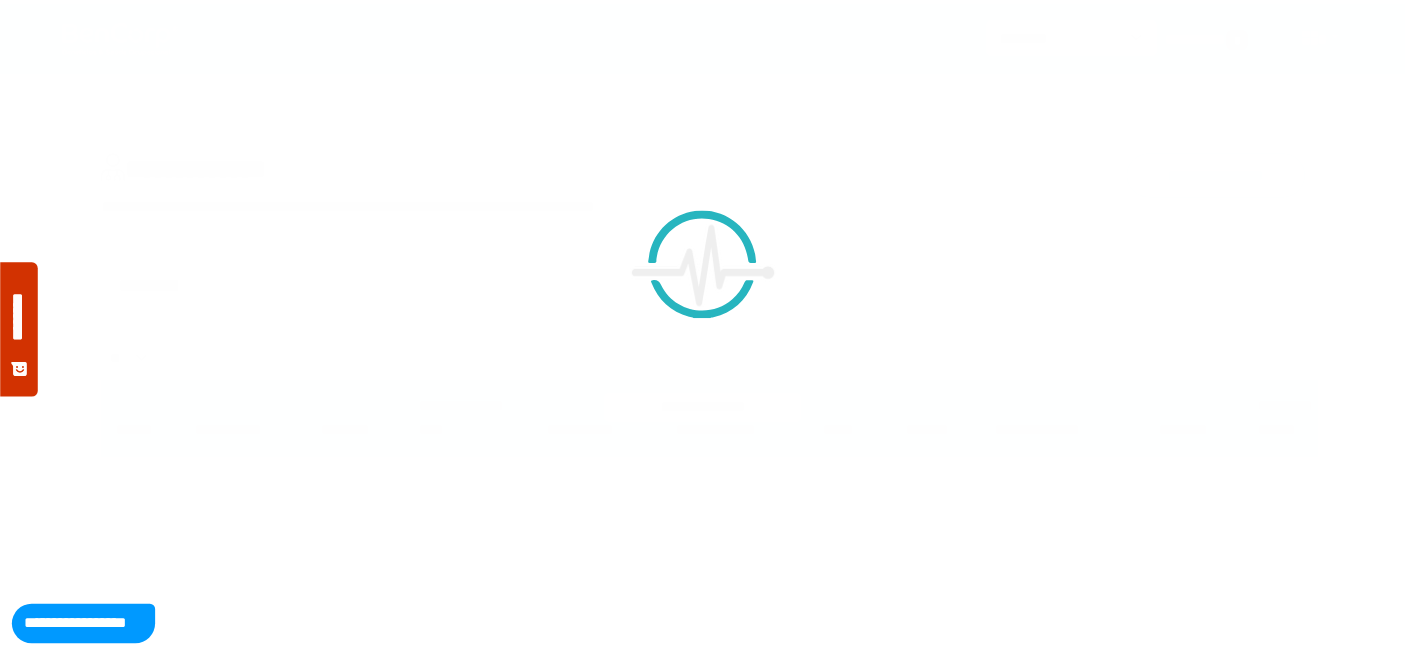 scroll, scrollTop: 0, scrollLeft: 0, axis: both 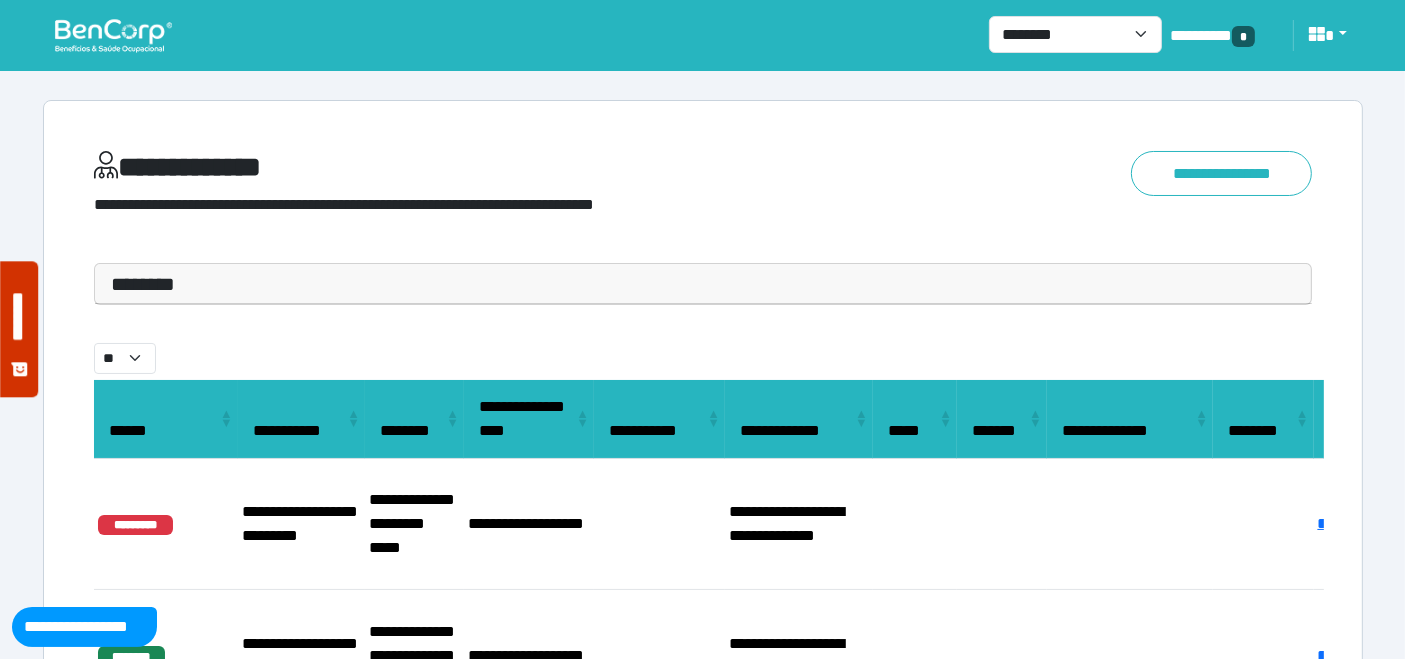 click on "********" at bounding box center (703, 284) 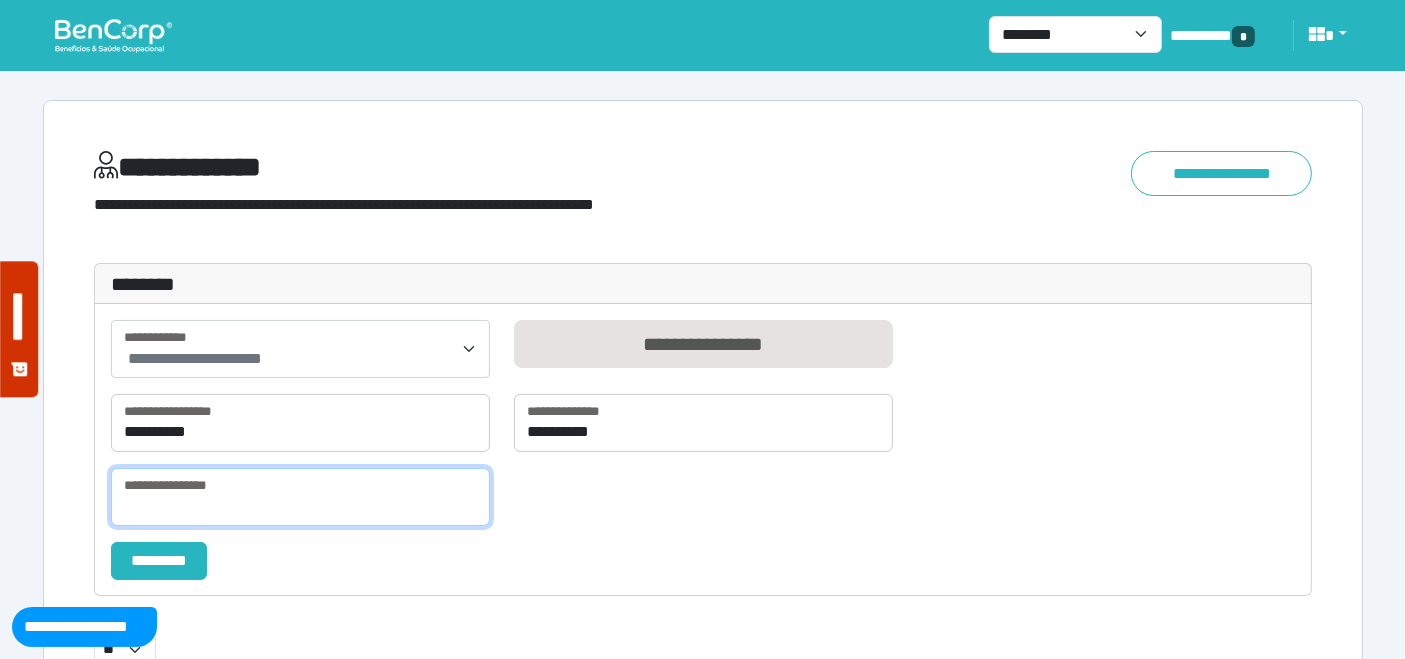 click at bounding box center (300, 497) 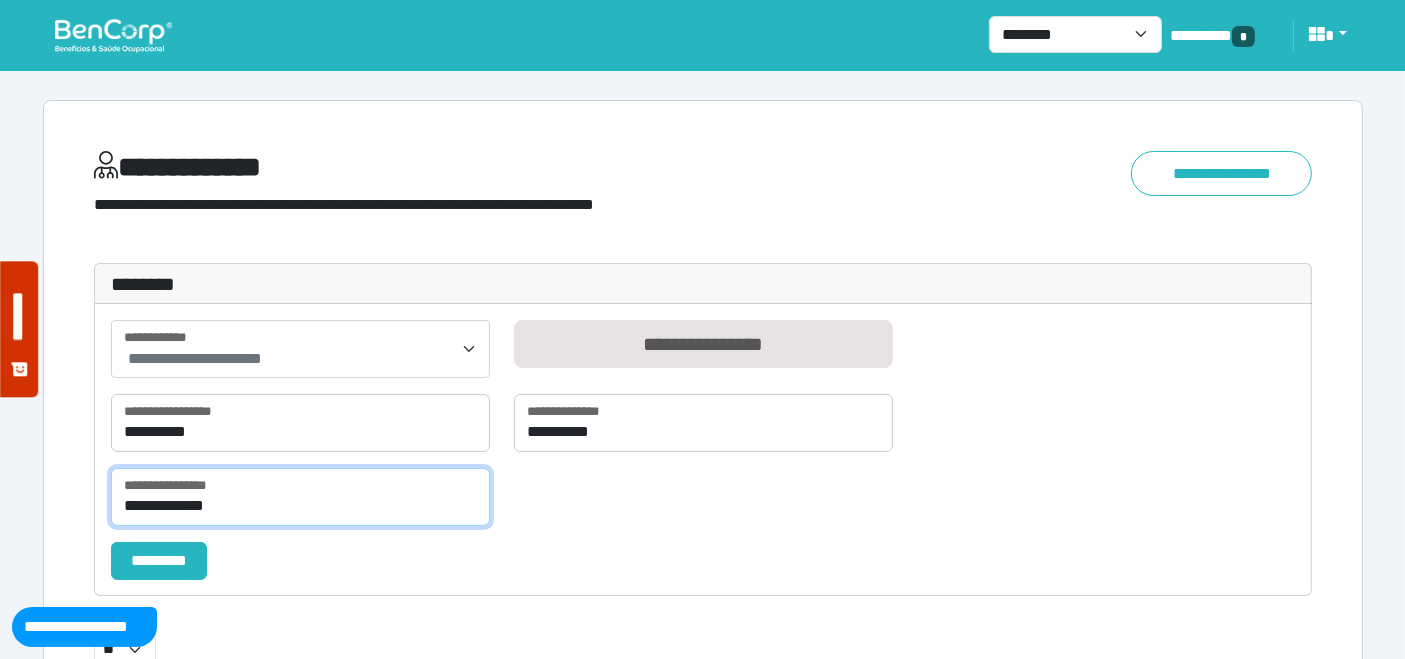 type on "**********" 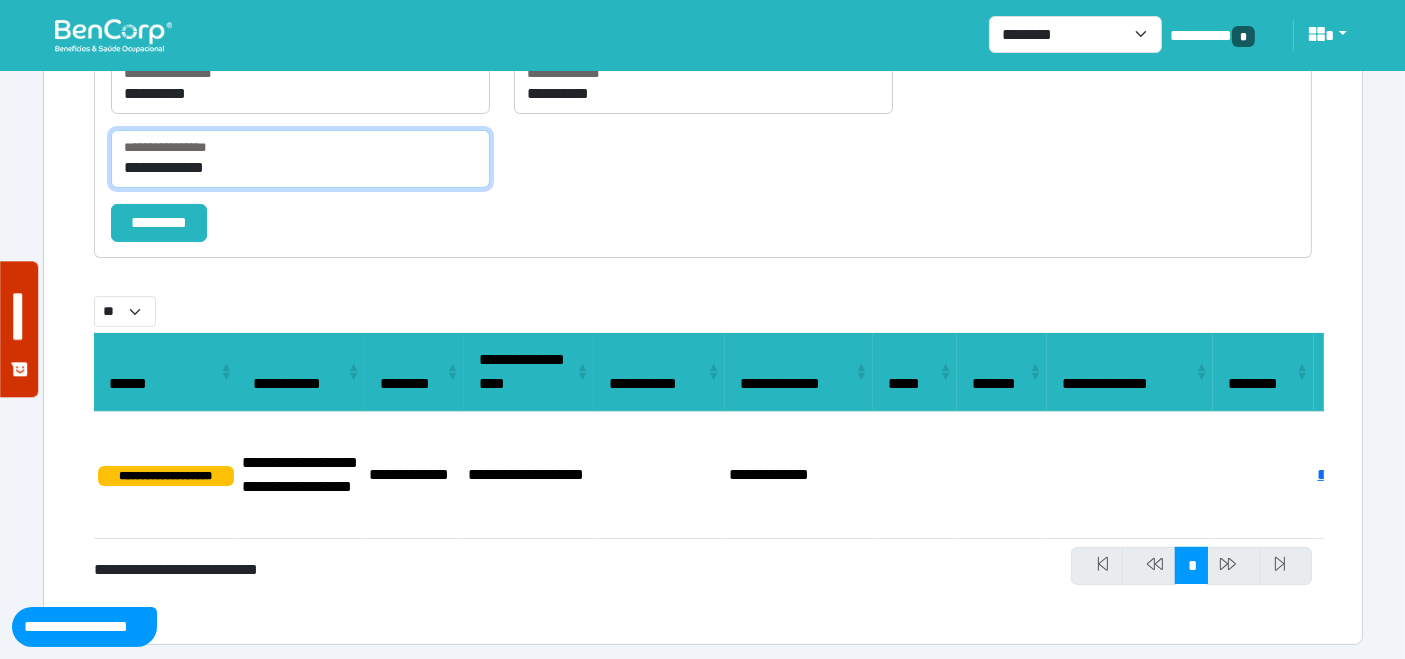 scroll, scrollTop: 343, scrollLeft: 0, axis: vertical 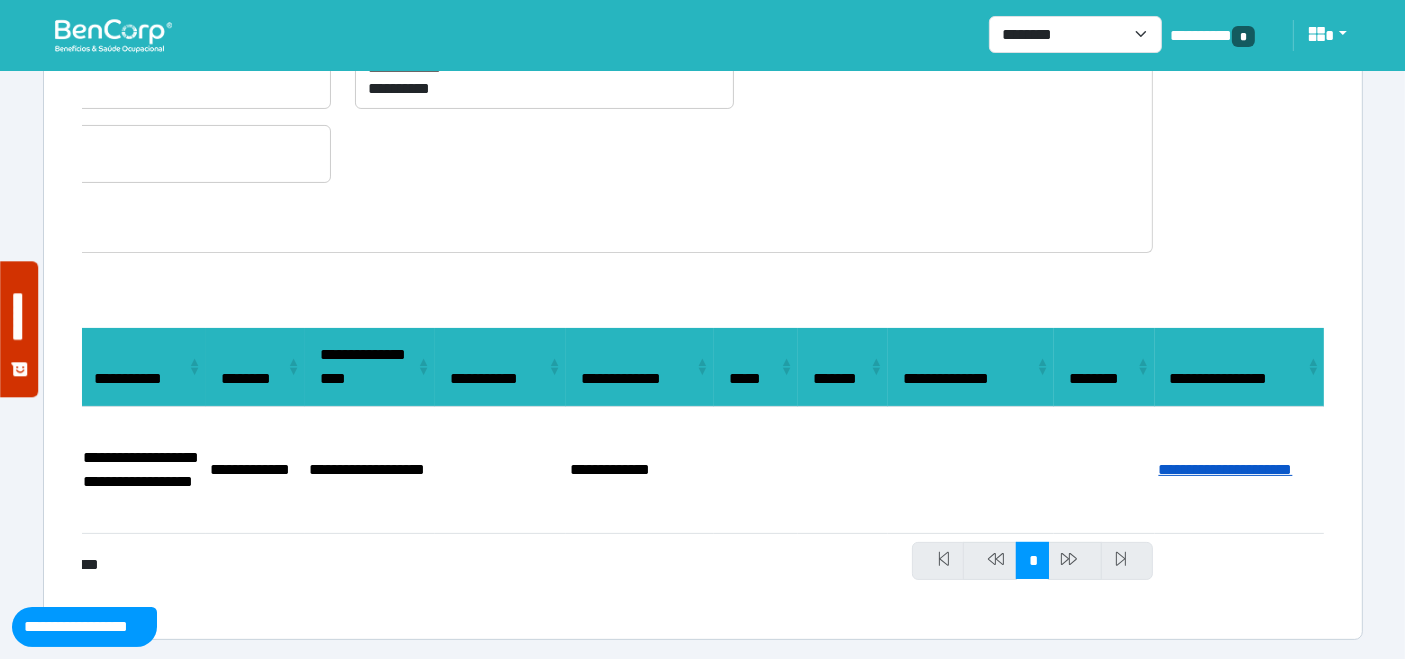 click on "**********" at bounding box center [1226, 469] 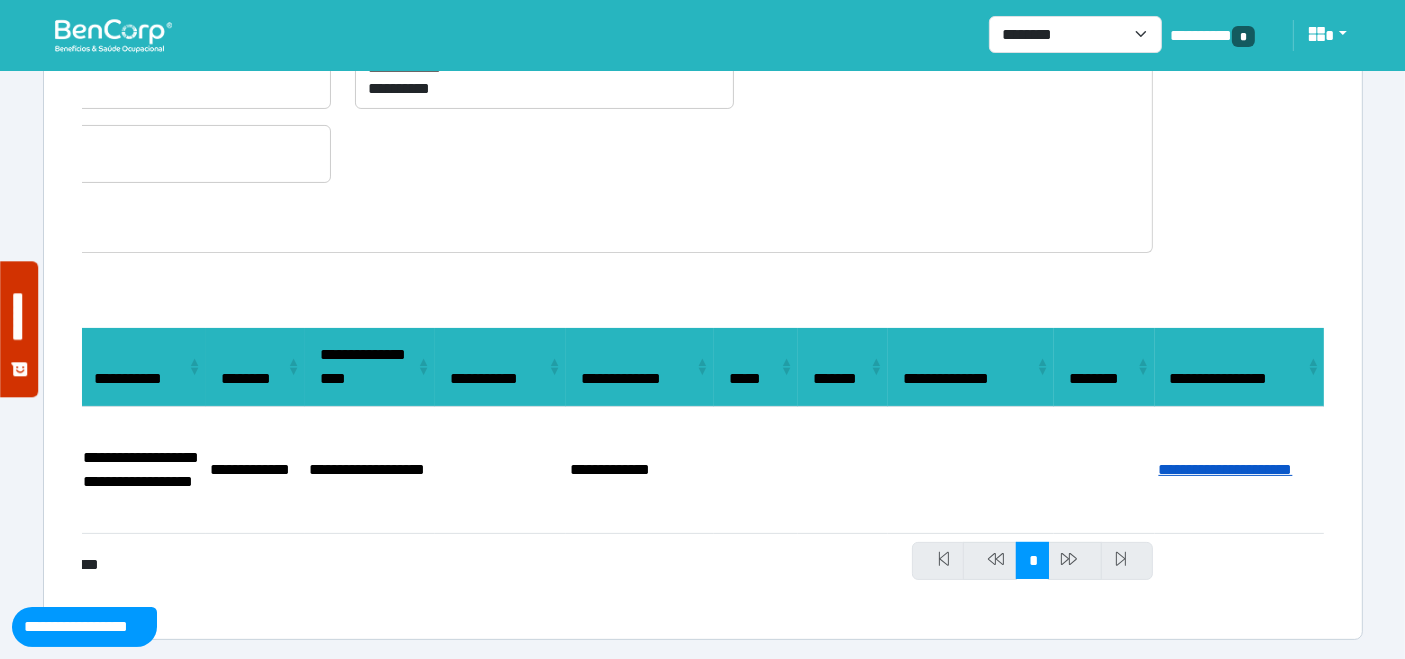 select on "**" 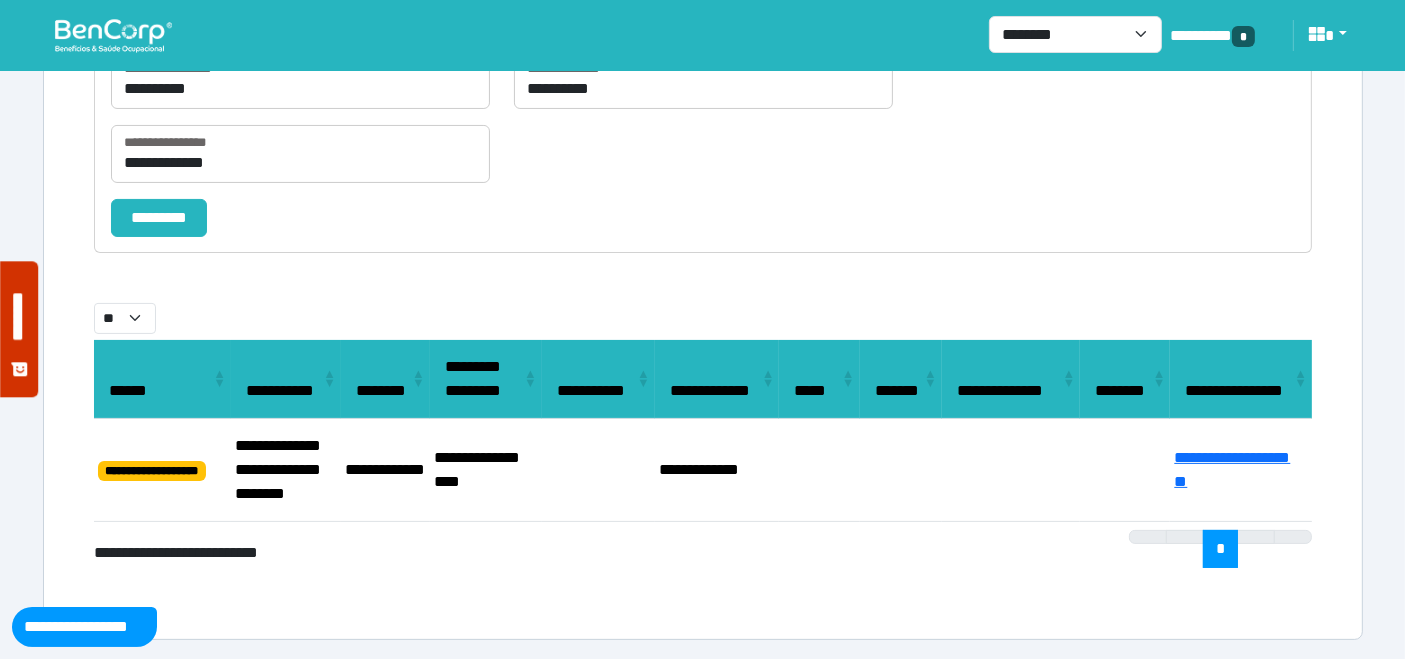 select on "**" 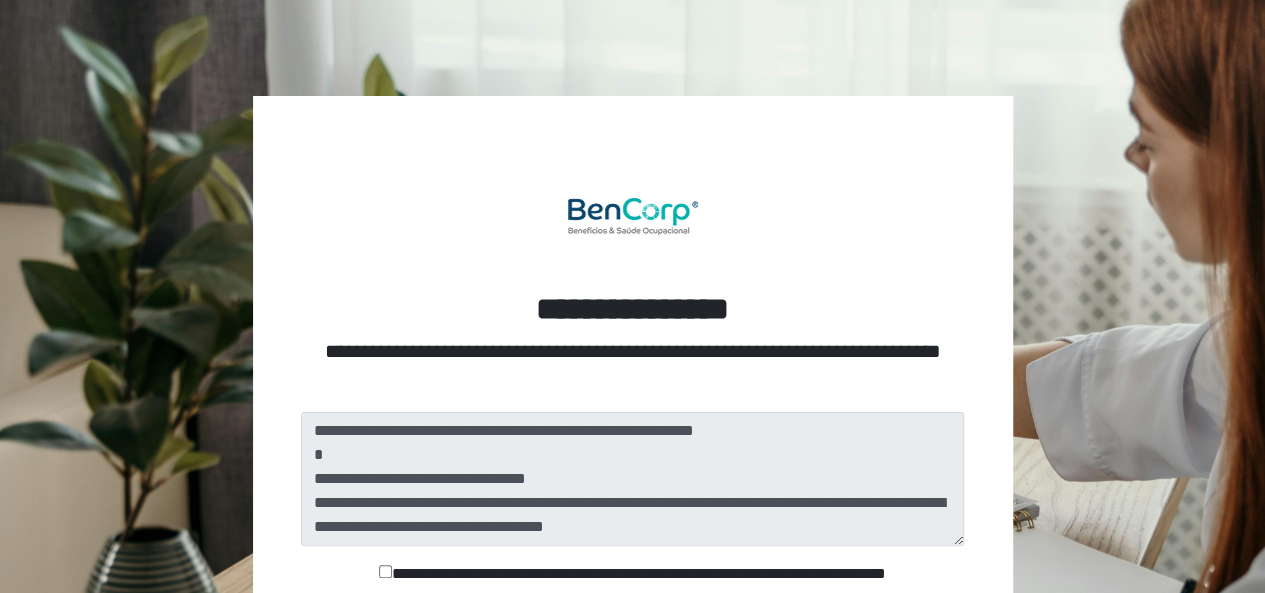 scroll, scrollTop: 214, scrollLeft: 0, axis: vertical 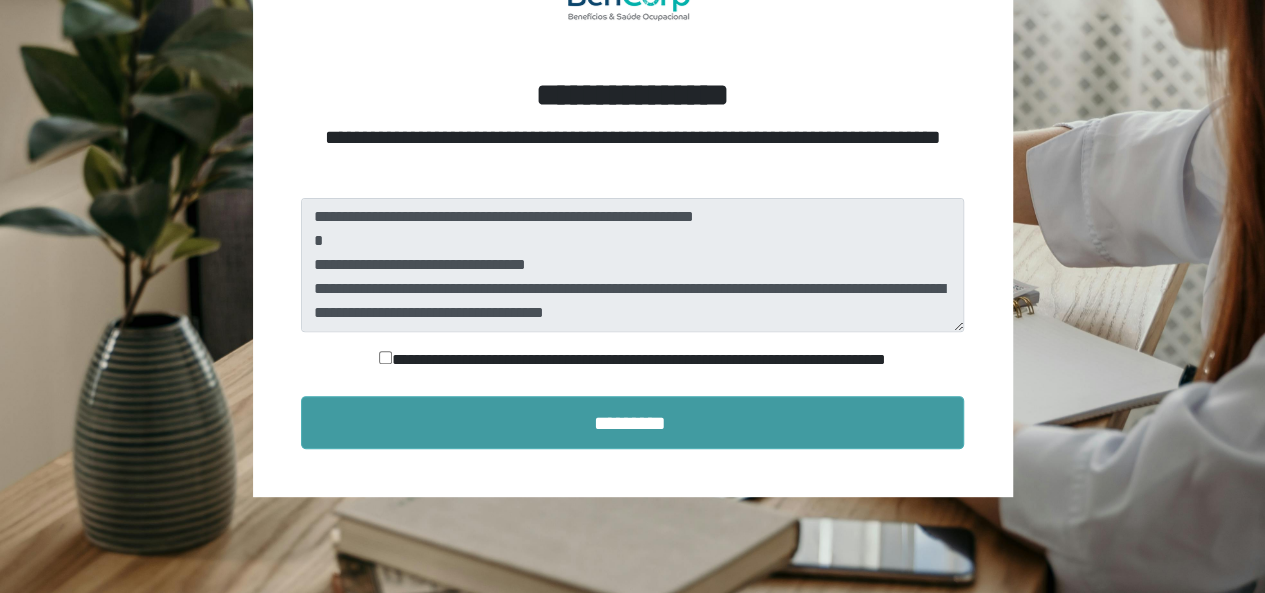 click on "*********" at bounding box center (633, 423) 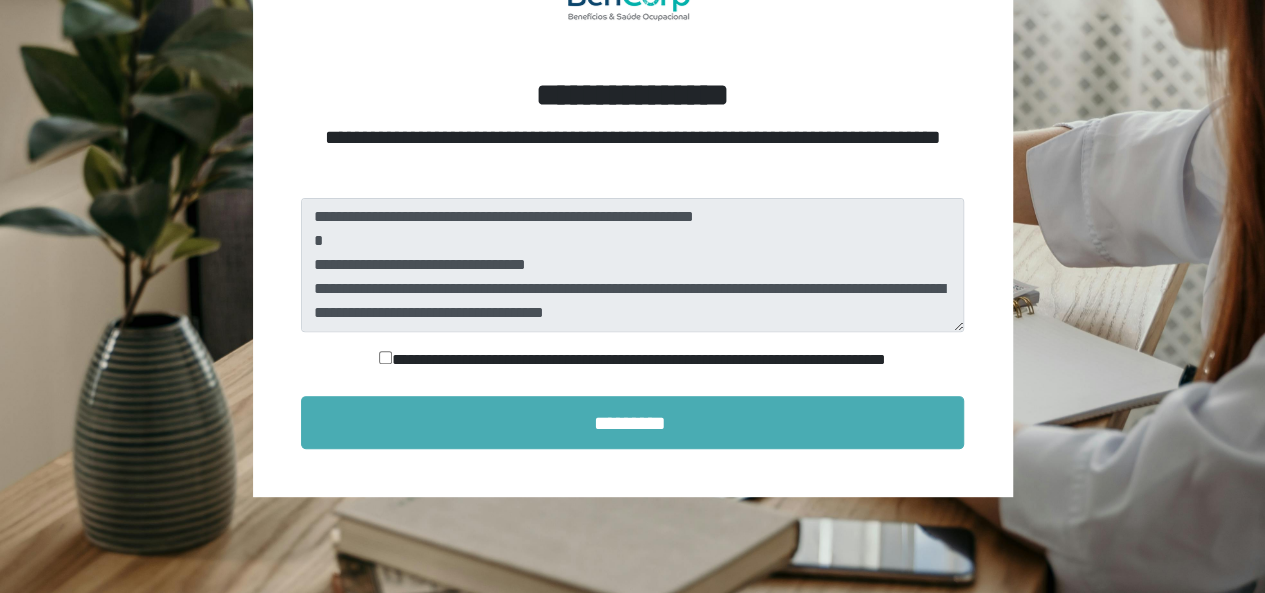 scroll, scrollTop: 148, scrollLeft: 0, axis: vertical 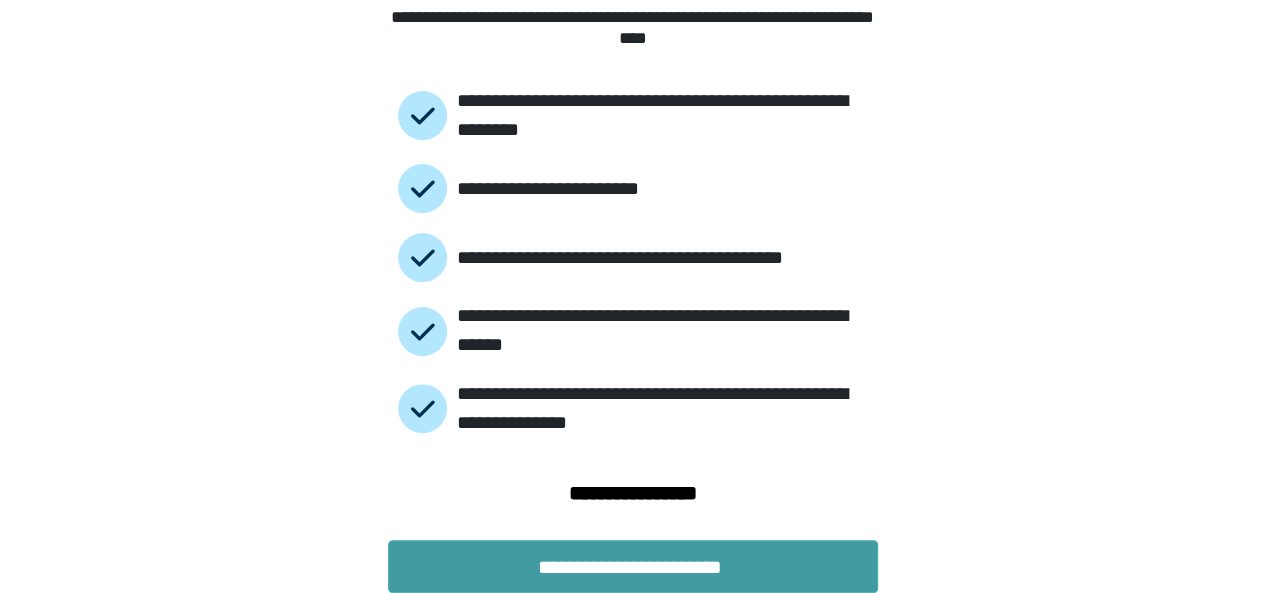 click on "**********" at bounding box center (633, 567) 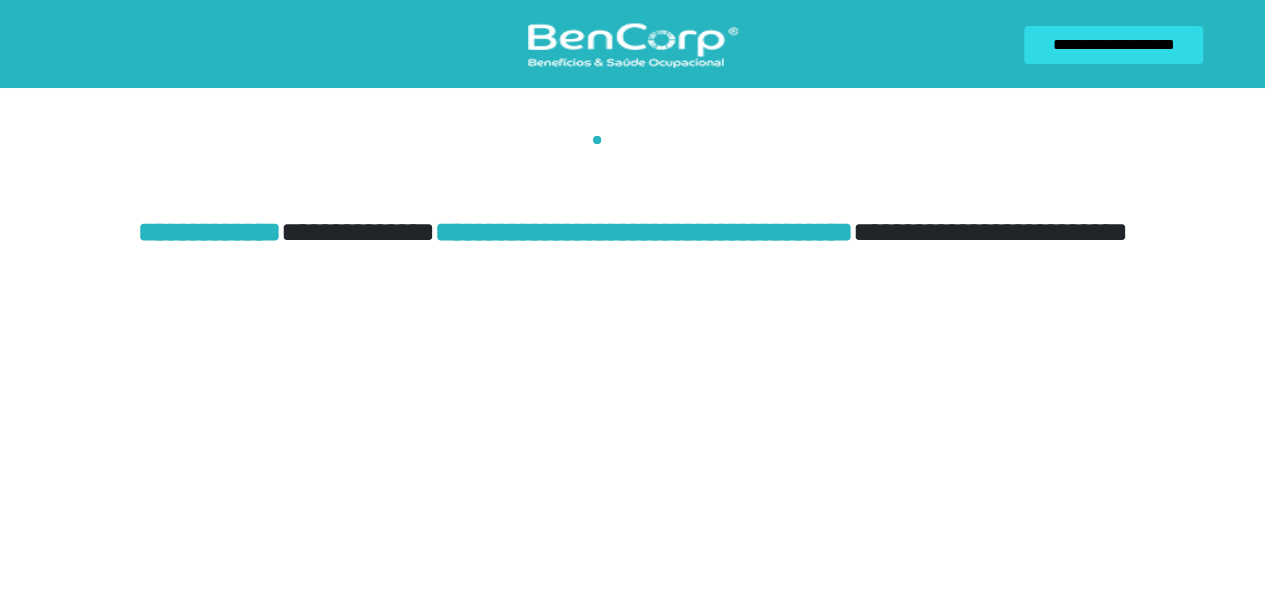 scroll, scrollTop: 0, scrollLeft: 0, axis: both 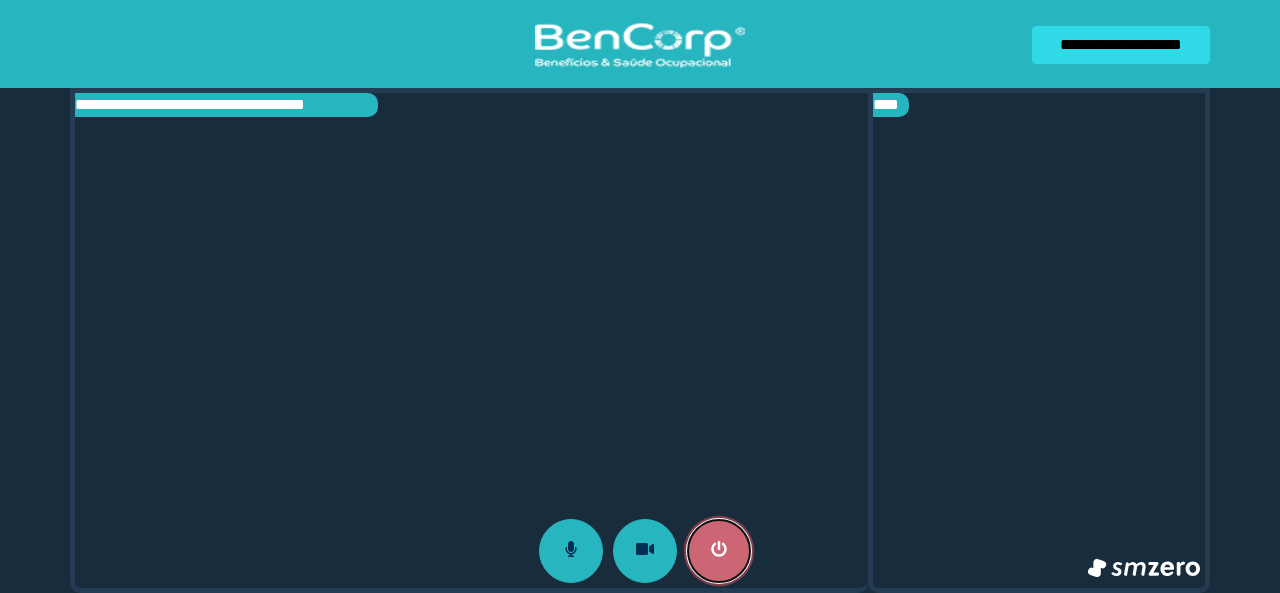 click 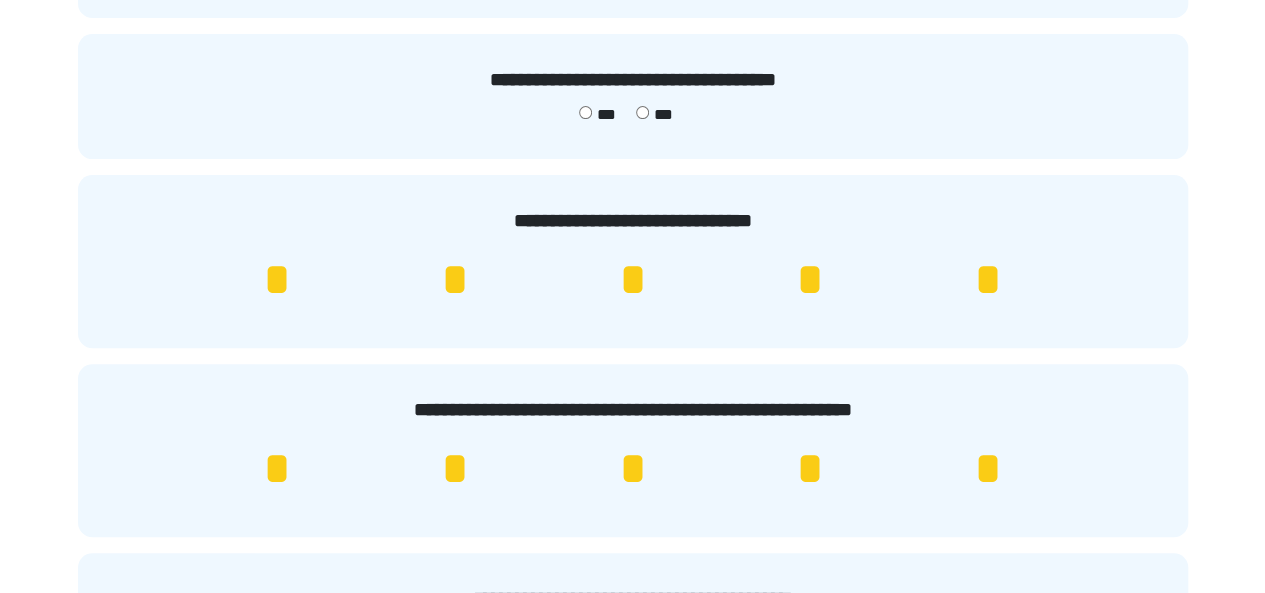 scroll, scrollTop: 300, scrollLeft: 0, axis: vertical 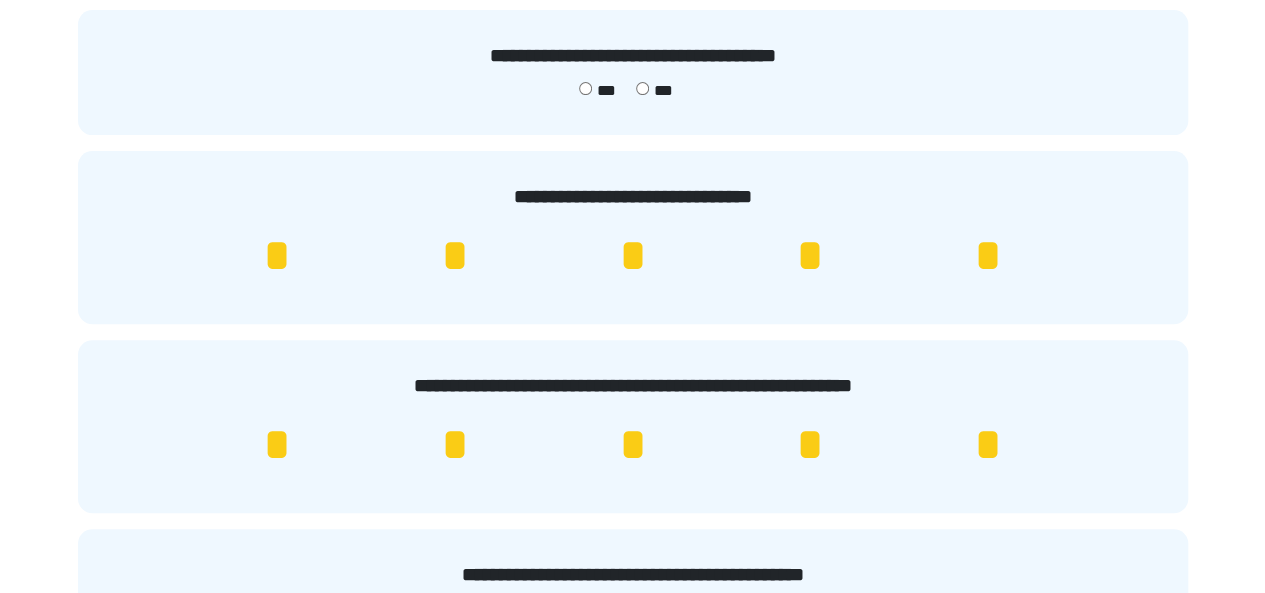 click on "*" at bounding box center [988, 256] 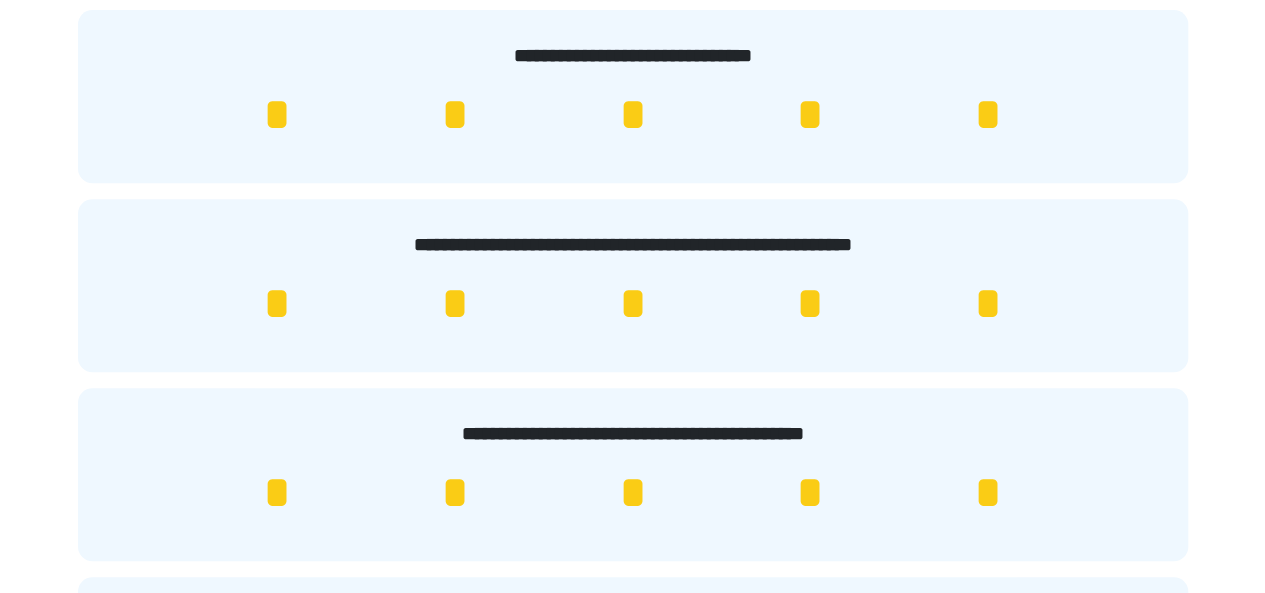scroll, scrollTop: 600, scrollLeft: 0, axis: vertical 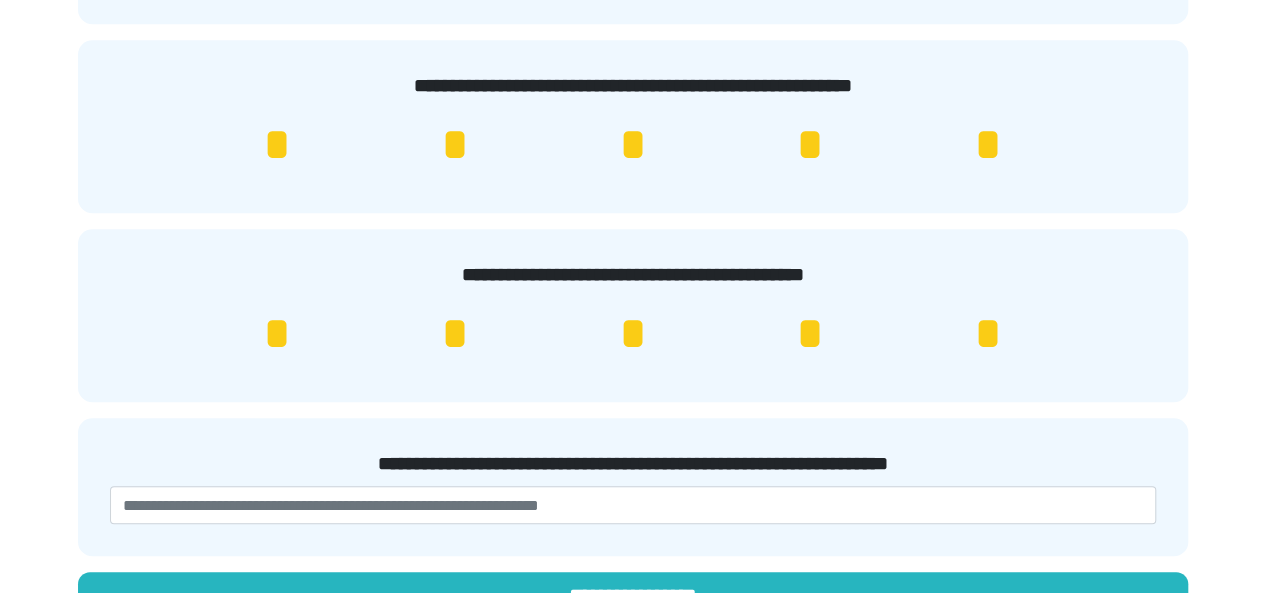 click on "*" at bounding box center [988, 334] 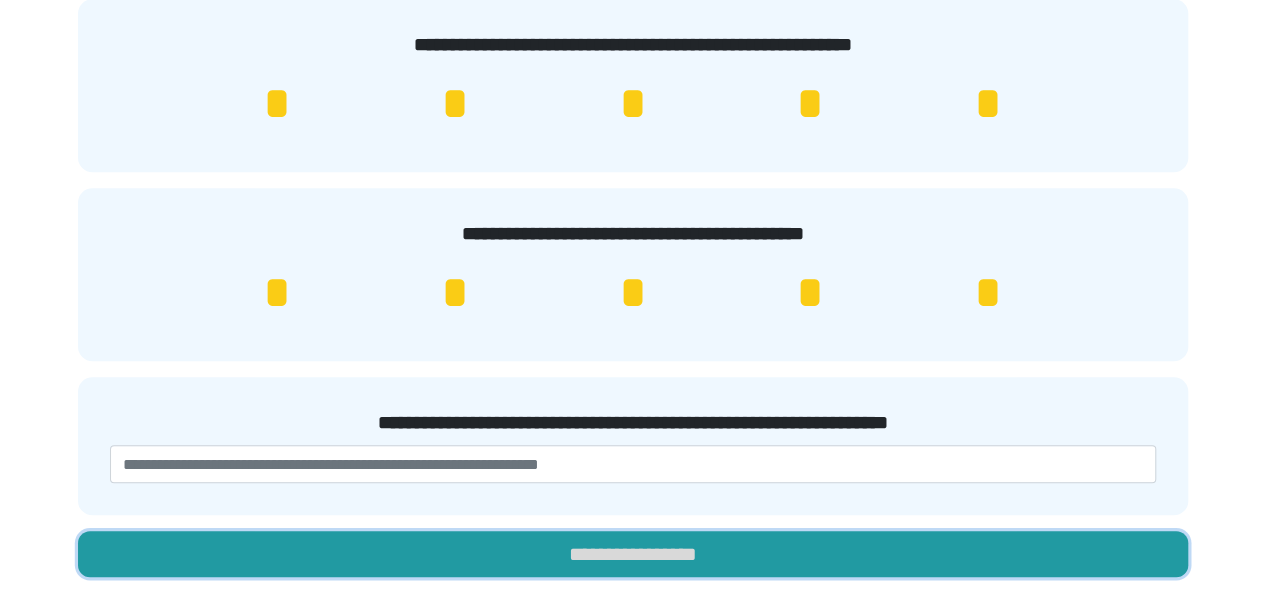 click on "**********" at bounding box center (633, 554) 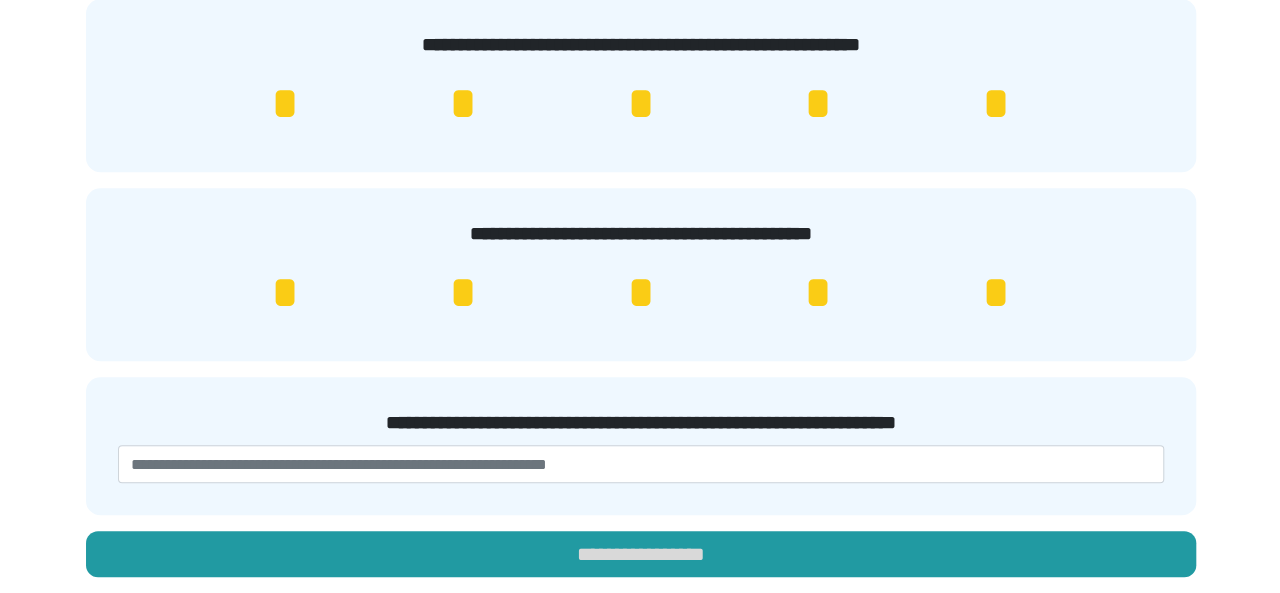 scroll, scrollTop: 0, scrollLeft: 0, axis: both 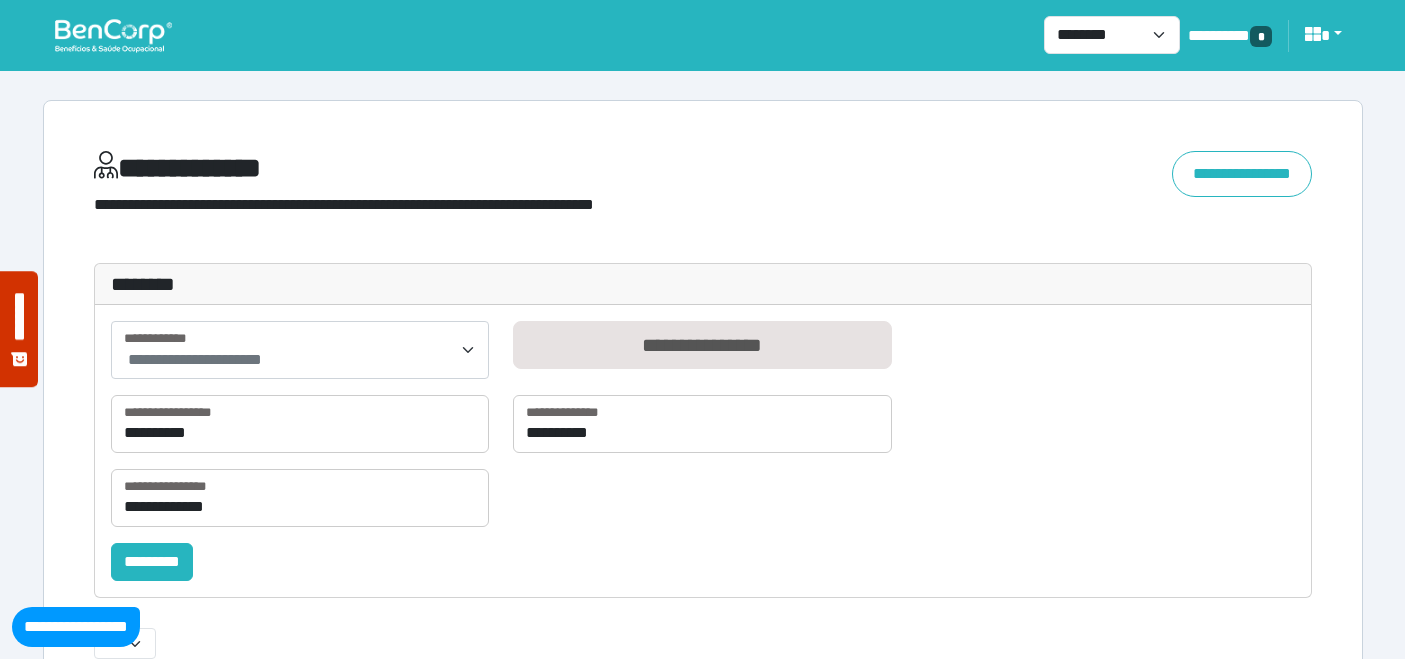 select 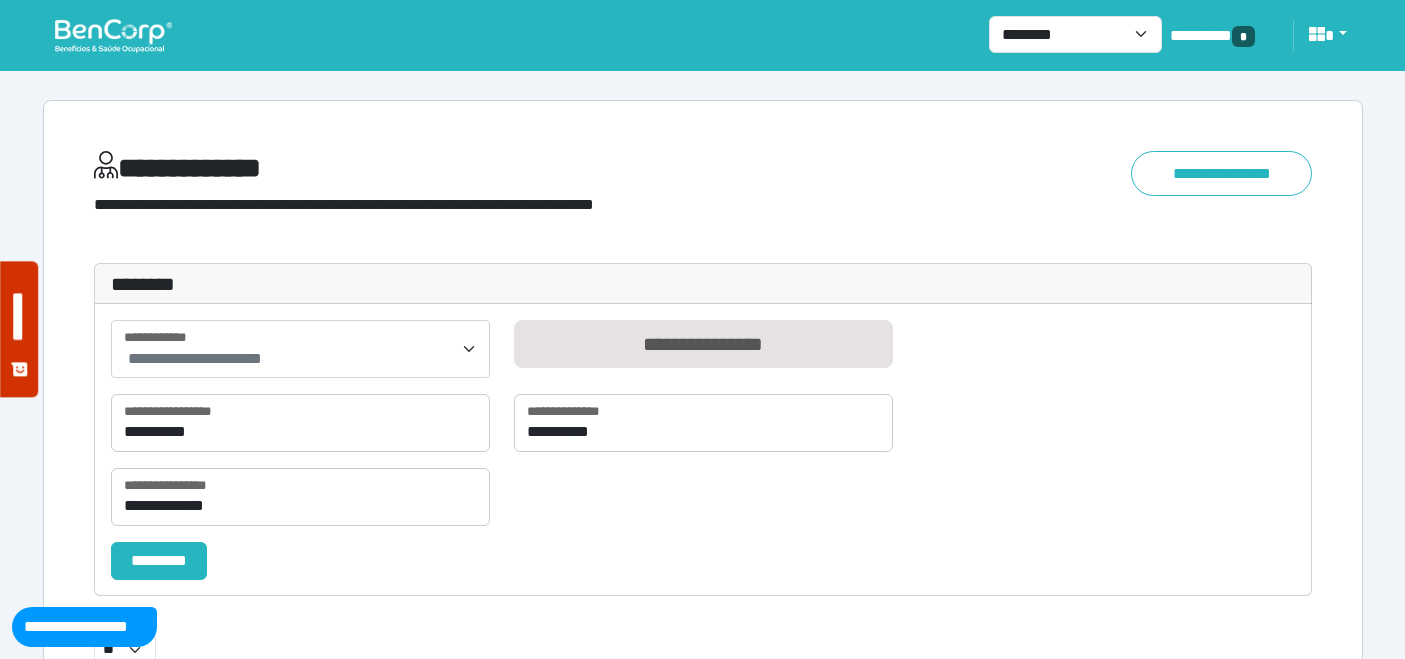 scroll, scrollTop: 343, scrollLeft: 0, axis: vertical 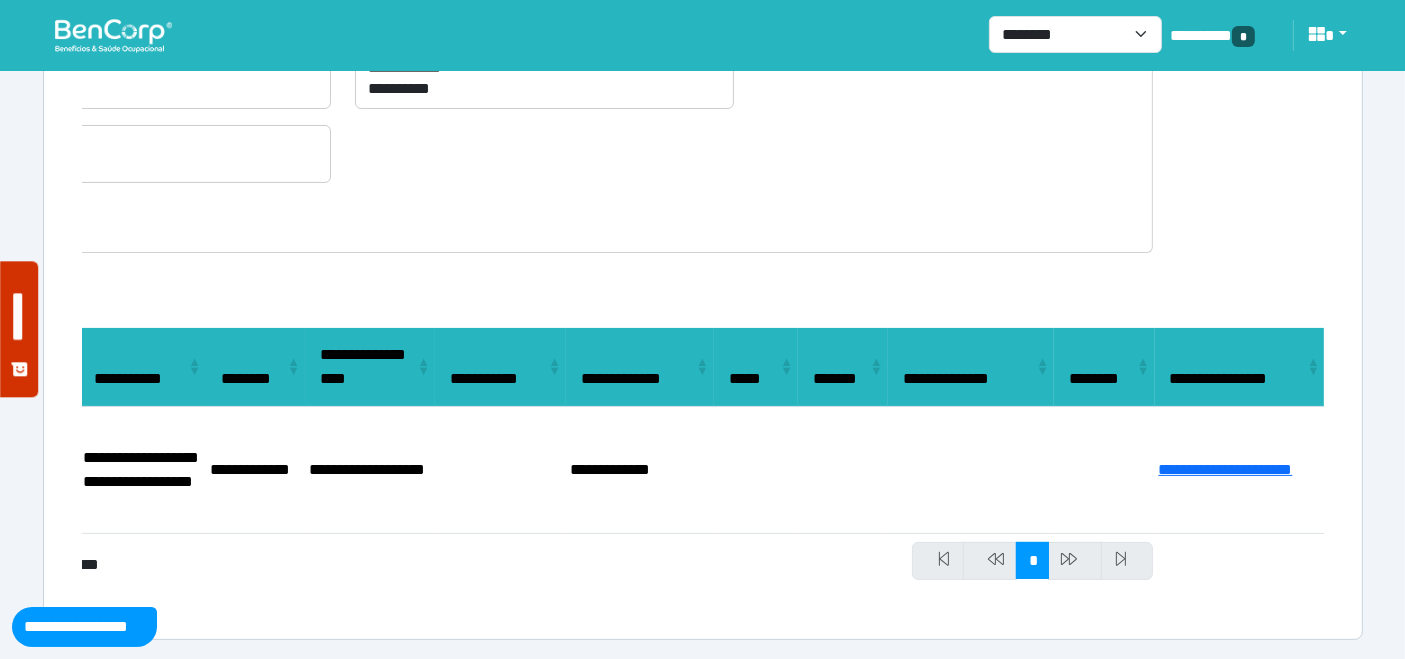 click at bounding box center (113, 35) 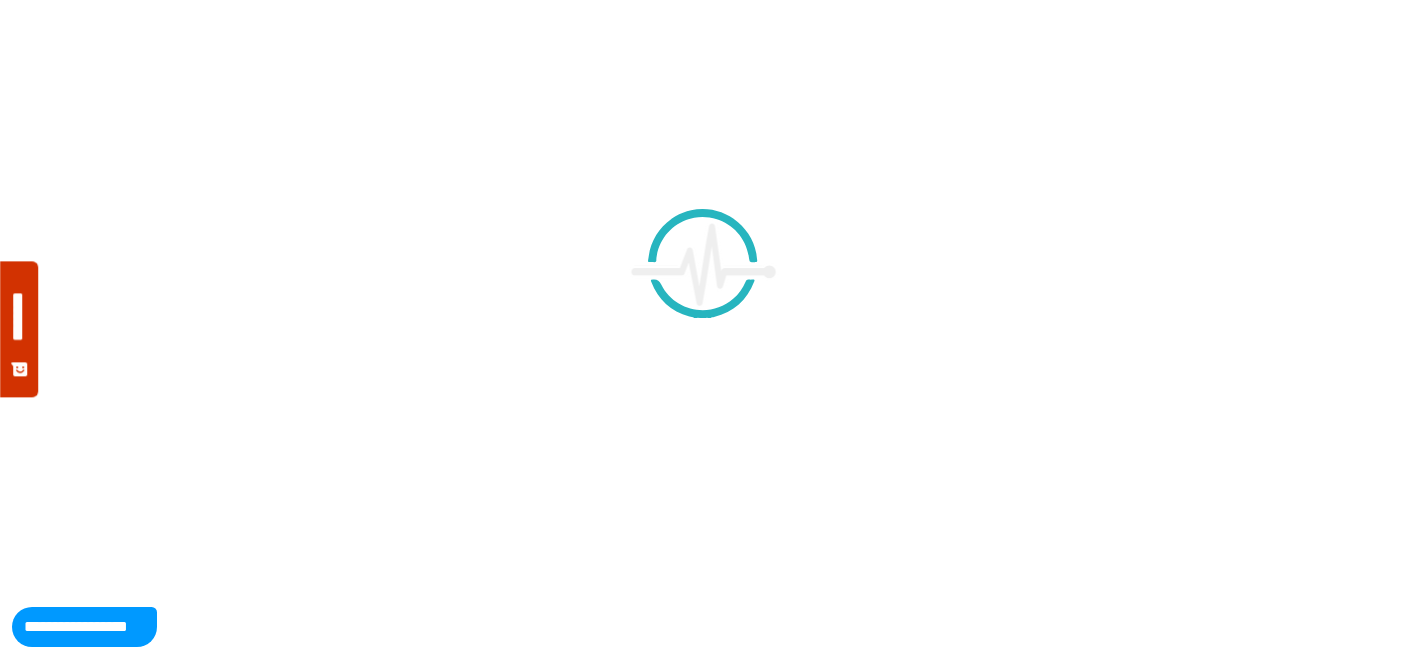 scroll, scrollTop: 0, scrollLeft: 0, axis: both 